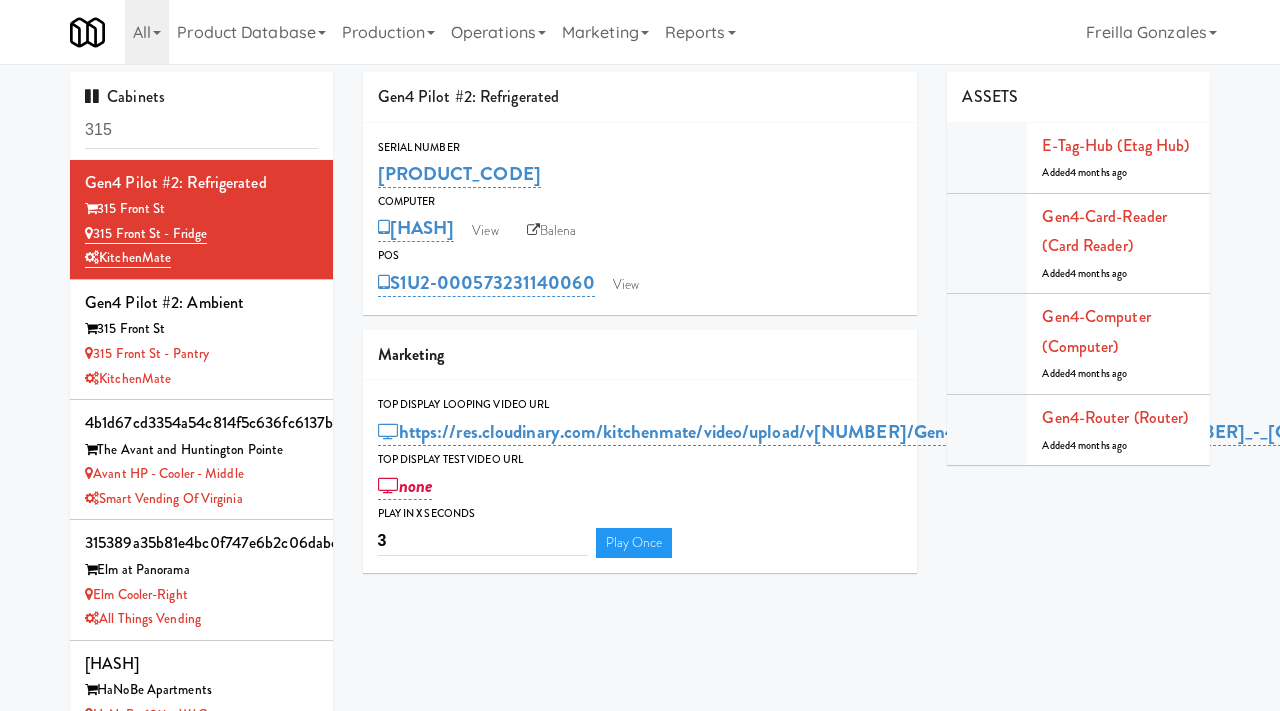scroll, scrollTop: 28, scrollLeft: 0, axis: vertical 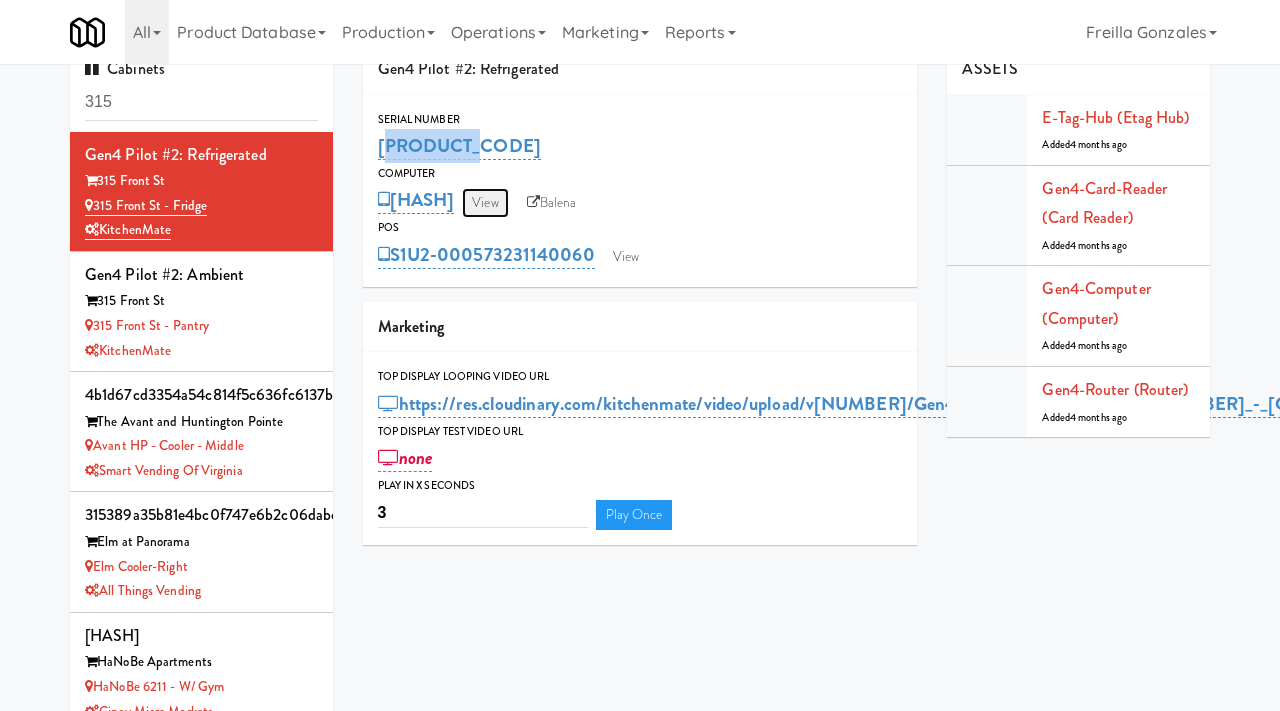 click on "View" at bounding box center (485, 203) 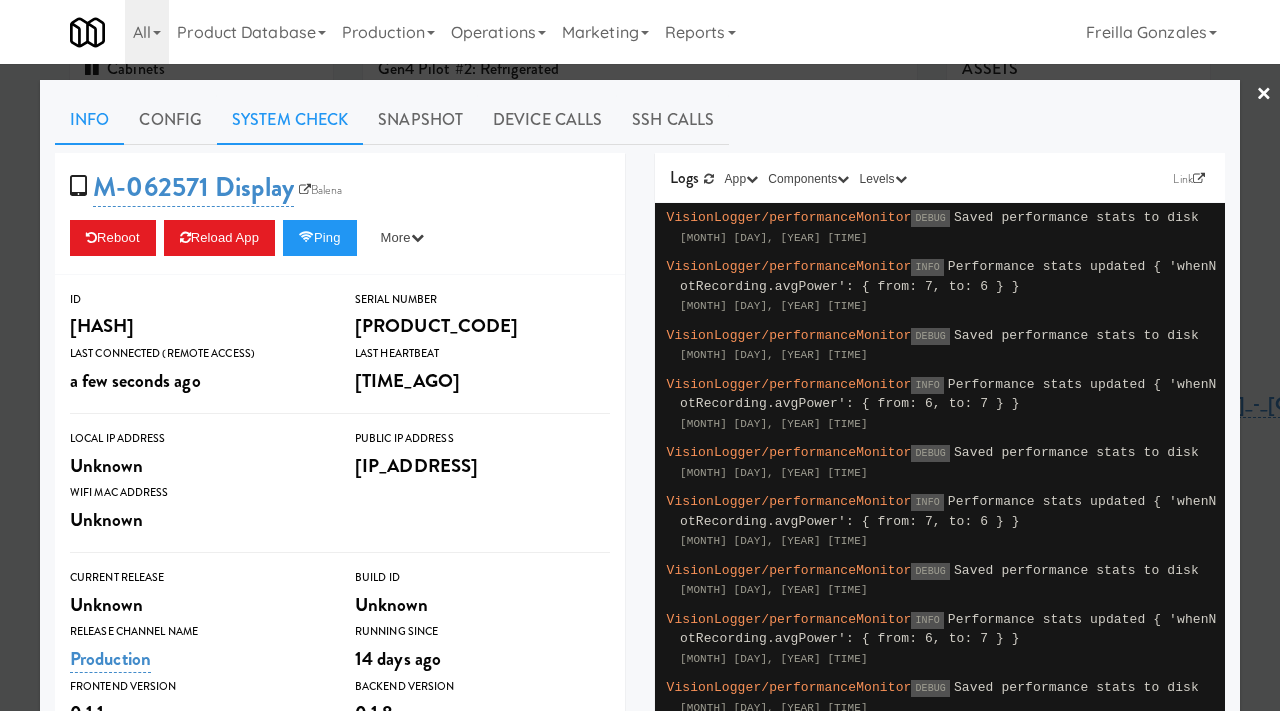 click on "System Check" at bounding box center [290, 120] 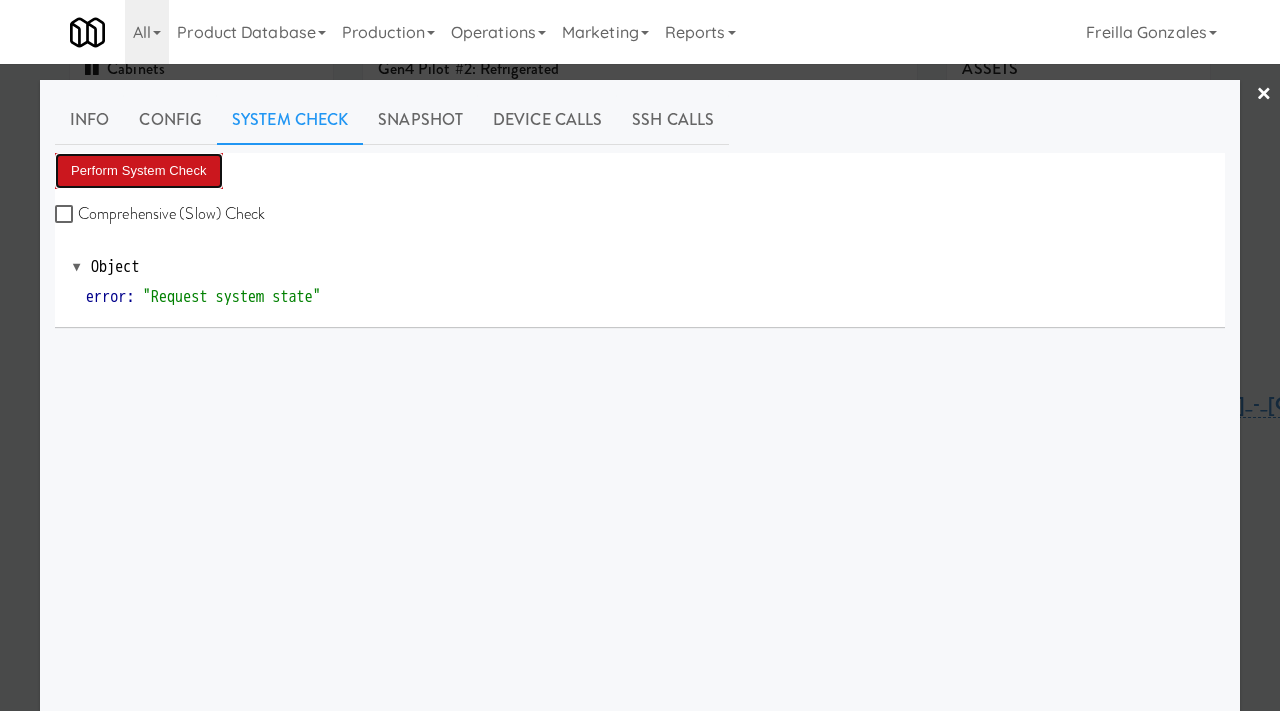 click on "Perform System Check" at bounding box center [139, 171] 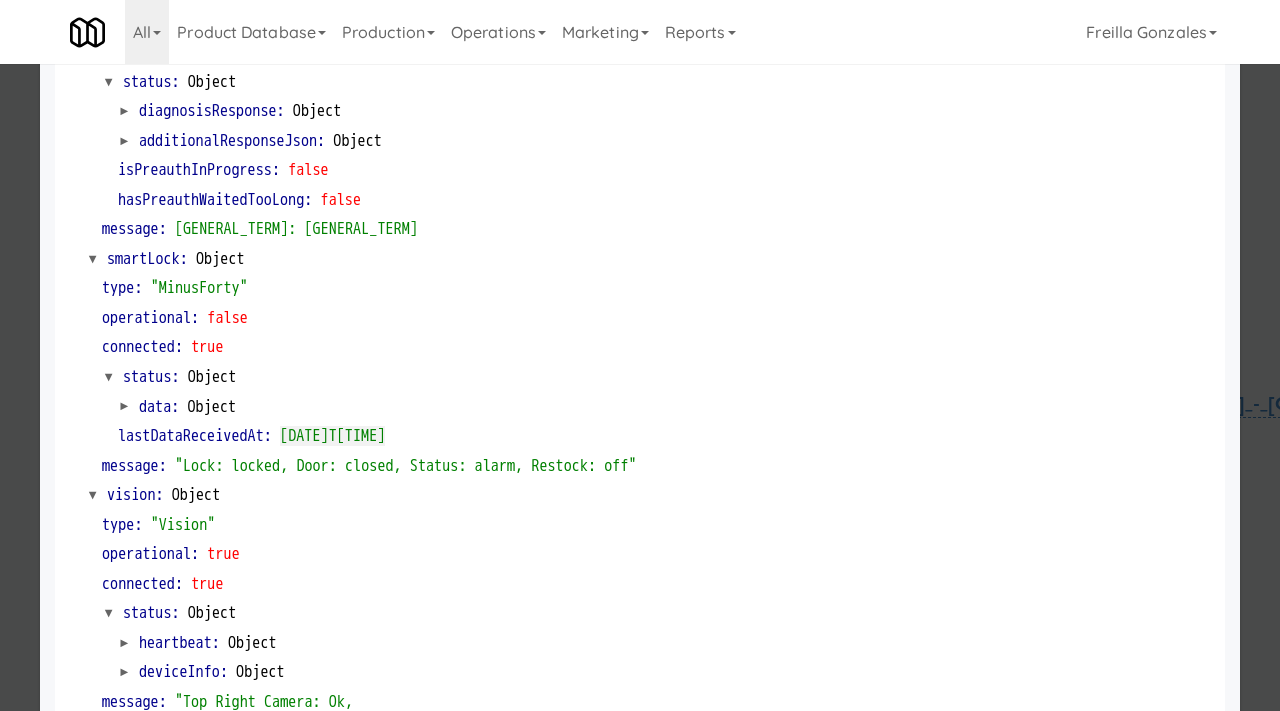 scroll, scrollTop: 327, scrollLeft: 0, axis: vertical 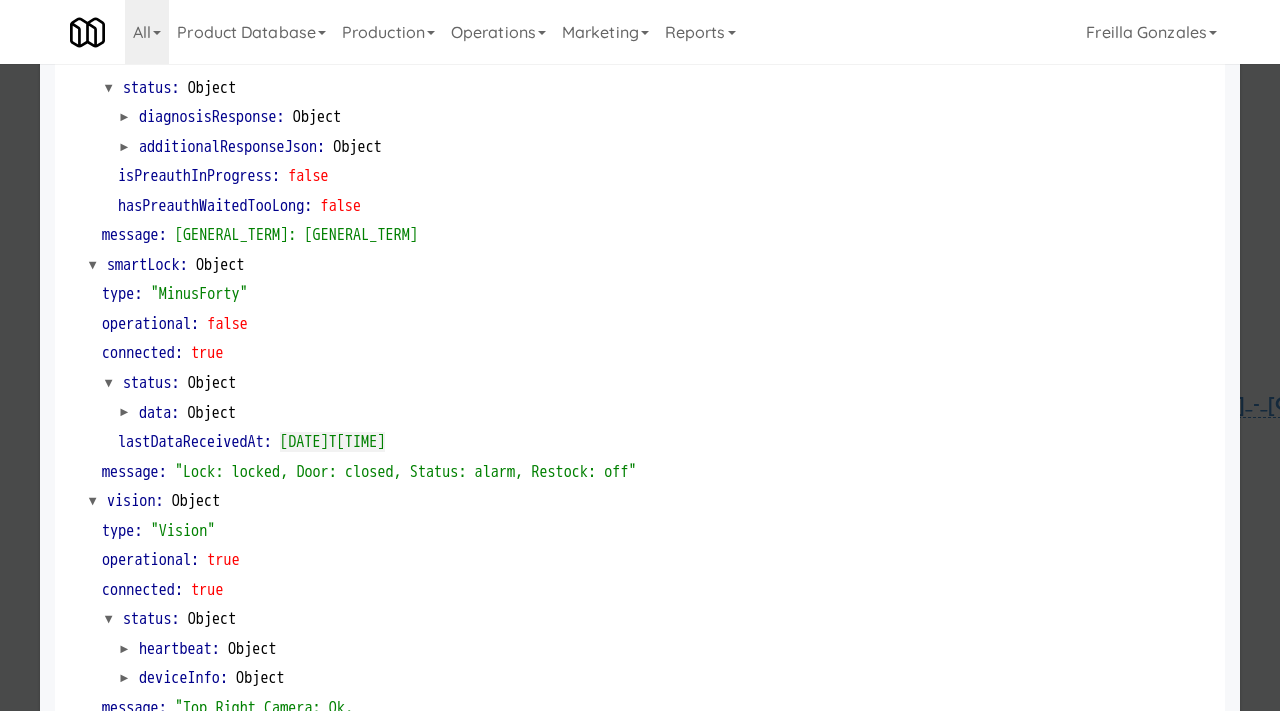 click at bounding box center [640, 355] 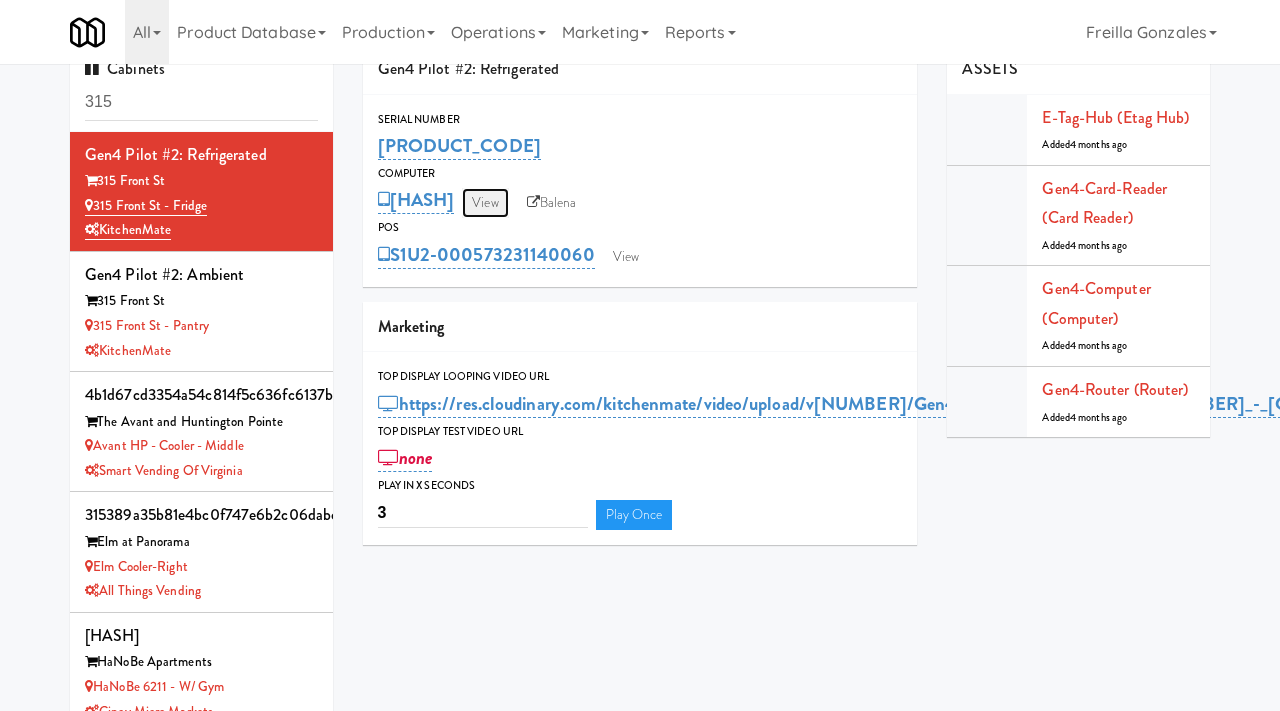 click on "View" at bounding box center (485, 203) 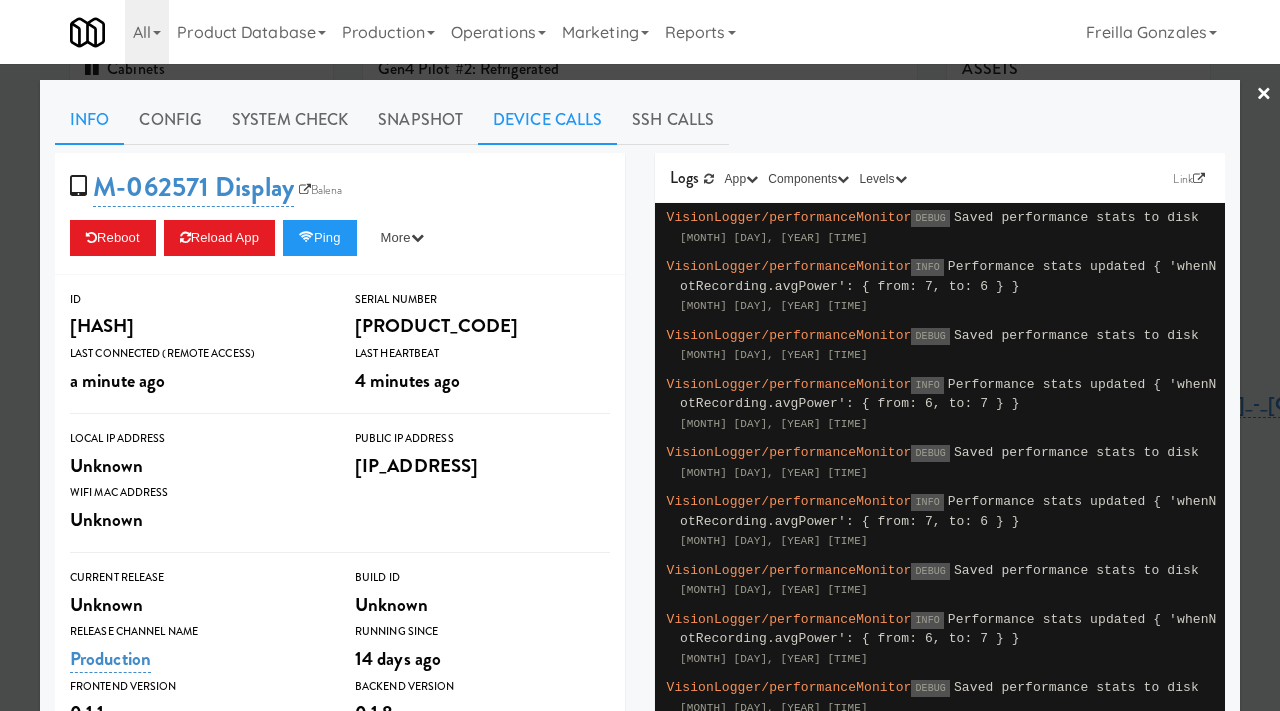 click on "Device Calls" at bounding box center (547, 120) 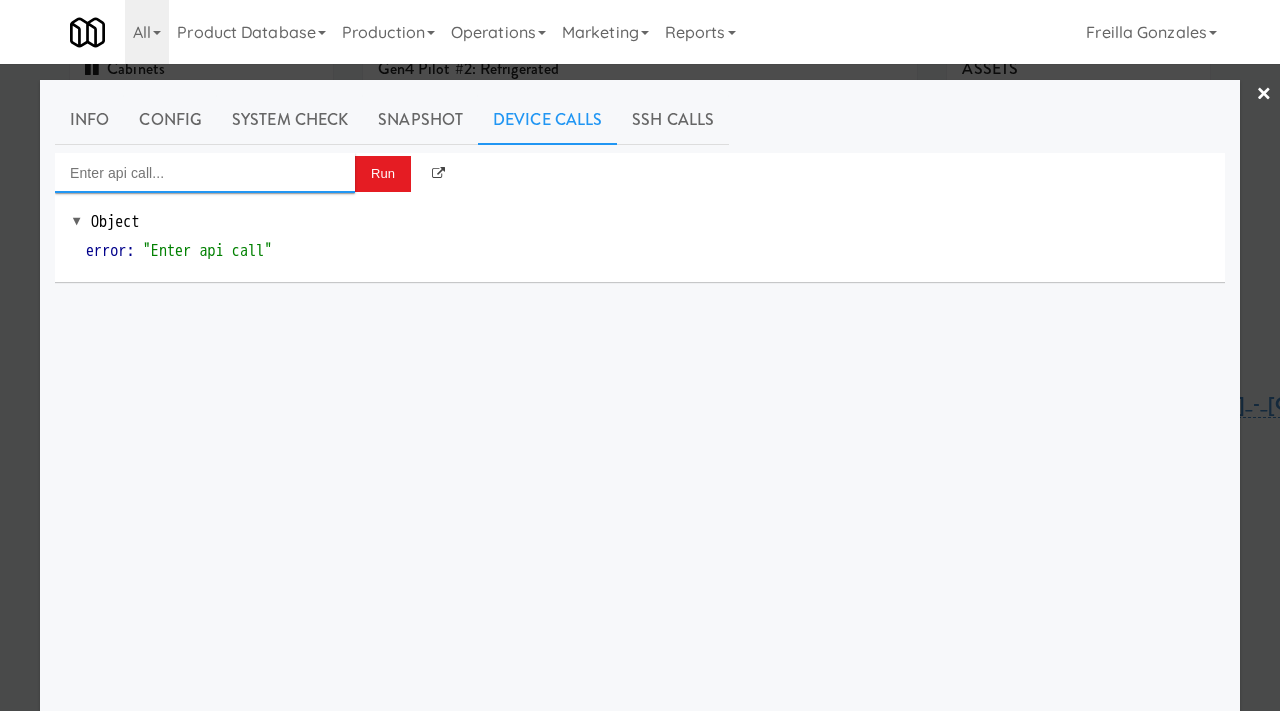 click at bounding box center (205, 173) 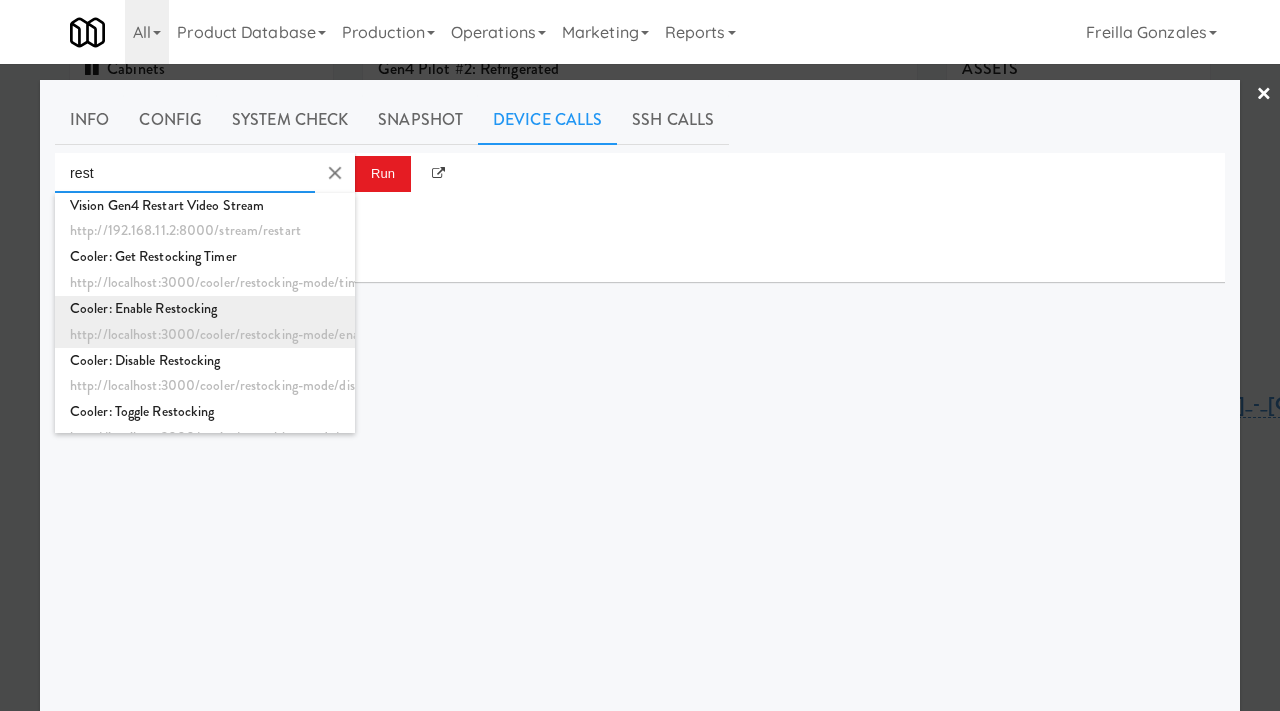 scroll, scrollTop: 20, scrollLeft: 0, axis: vertical 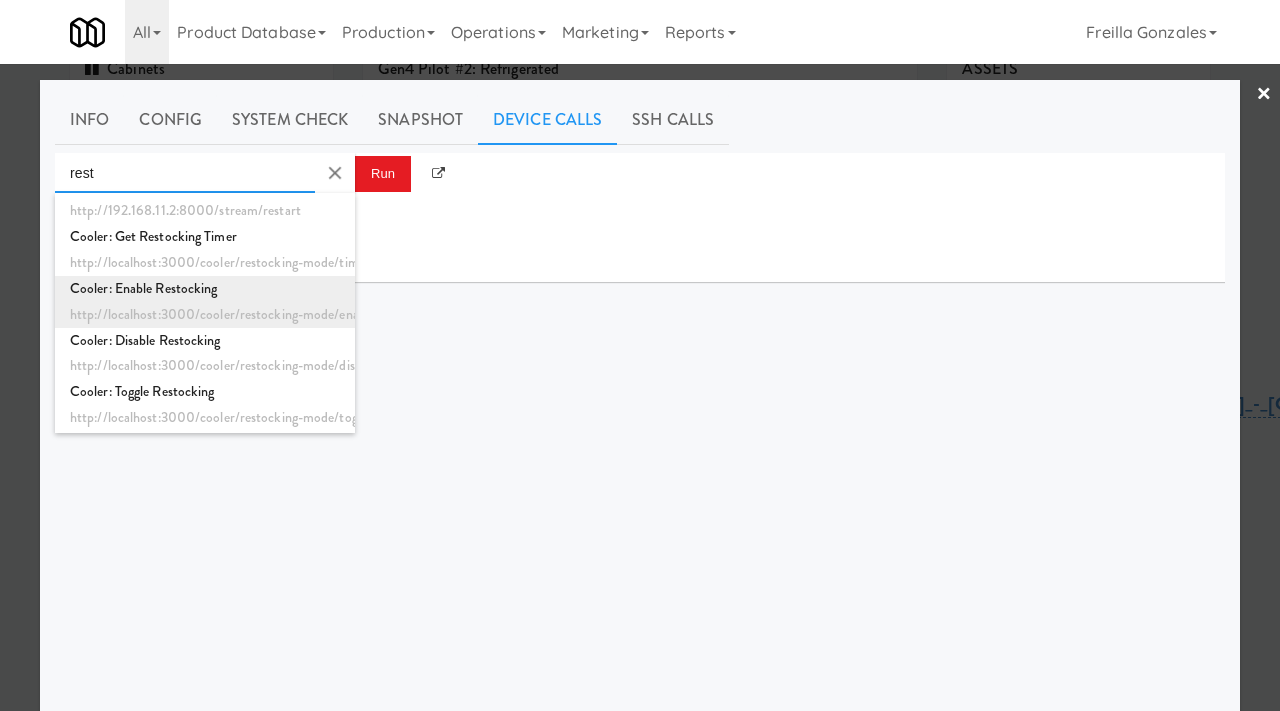click on "Cooler: Enable Restocking" at bounding box center (205, 289) 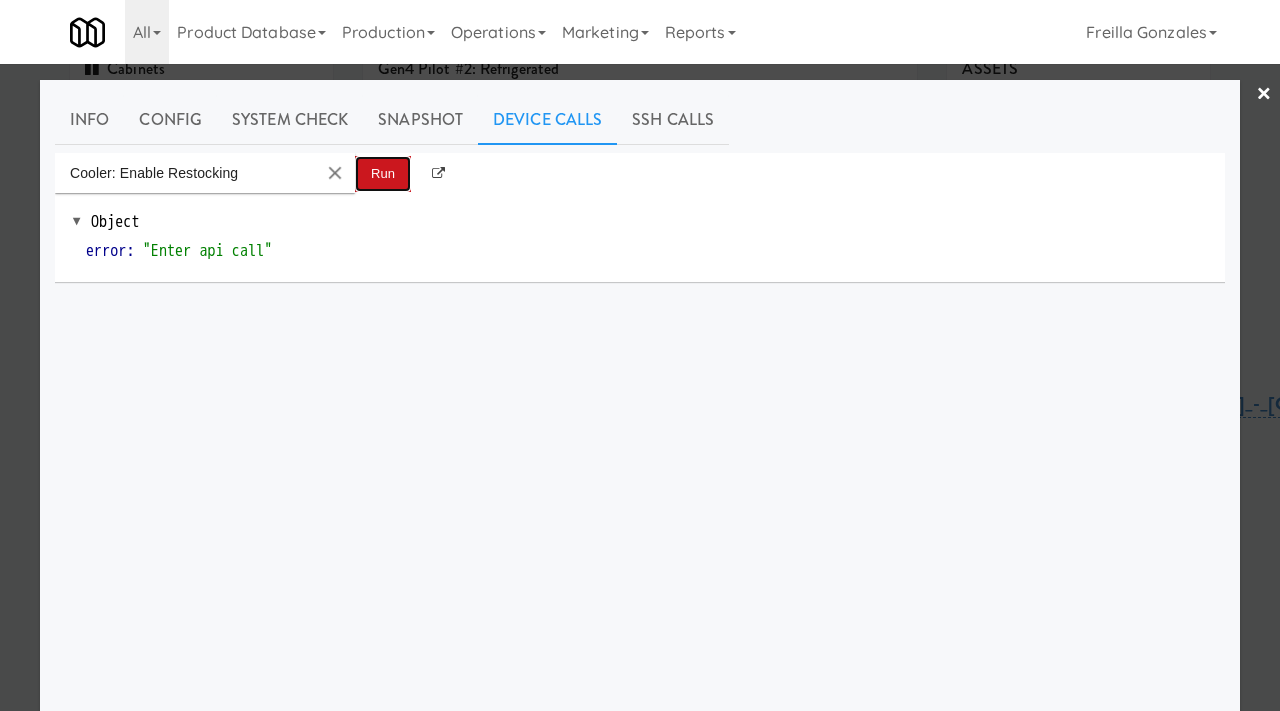 click on "Run" at bounding box center (383, 174) 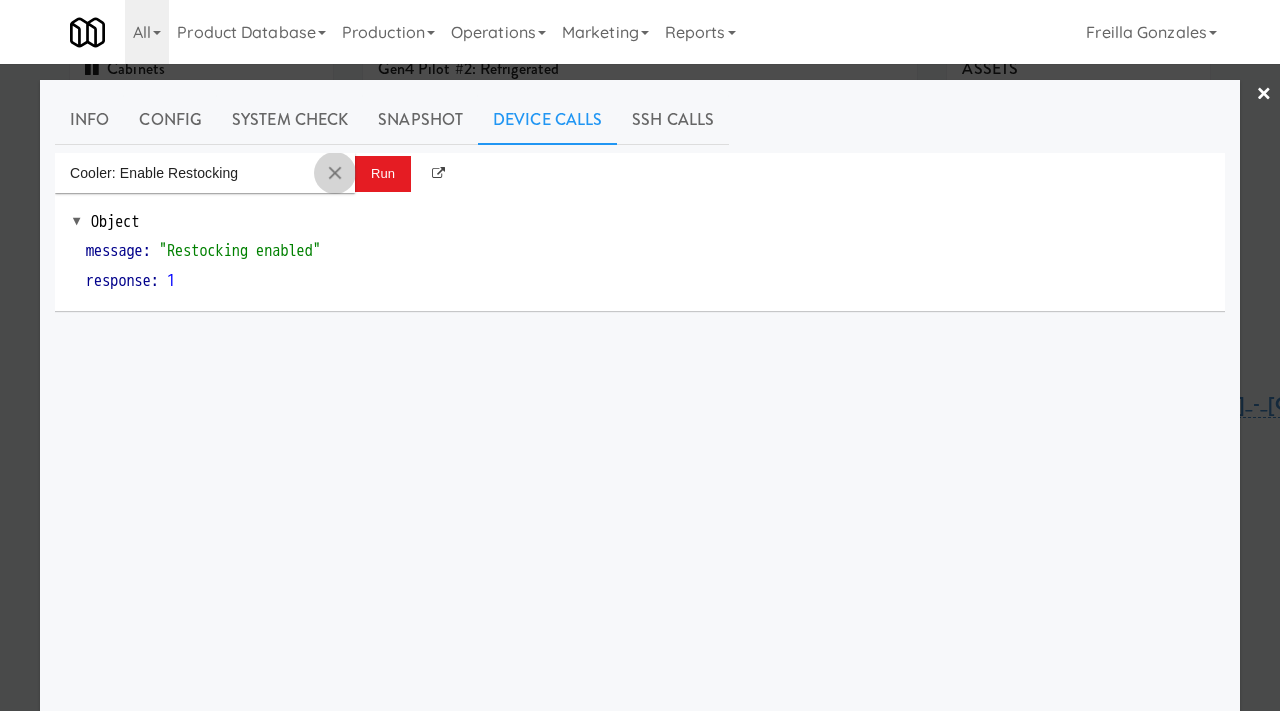 click at bounding box center (335, 173) 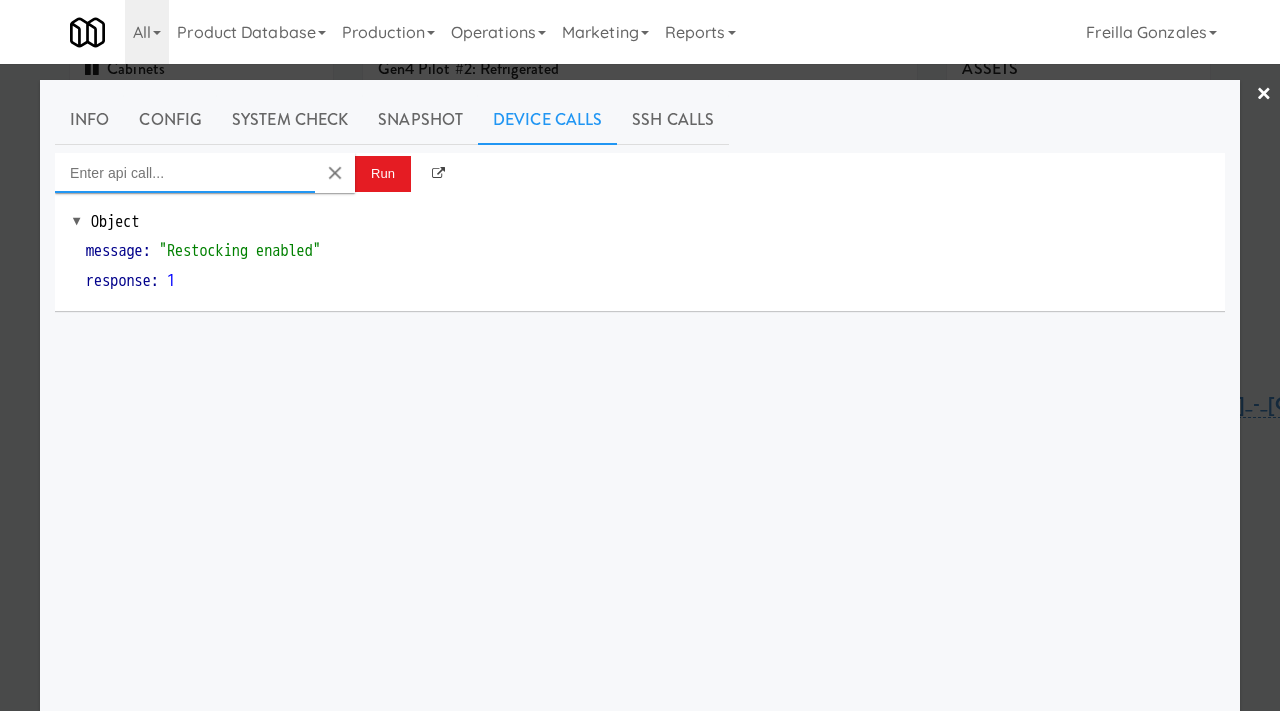 scroll, scrollTop: 0, scrollLeft: 0, axis: both 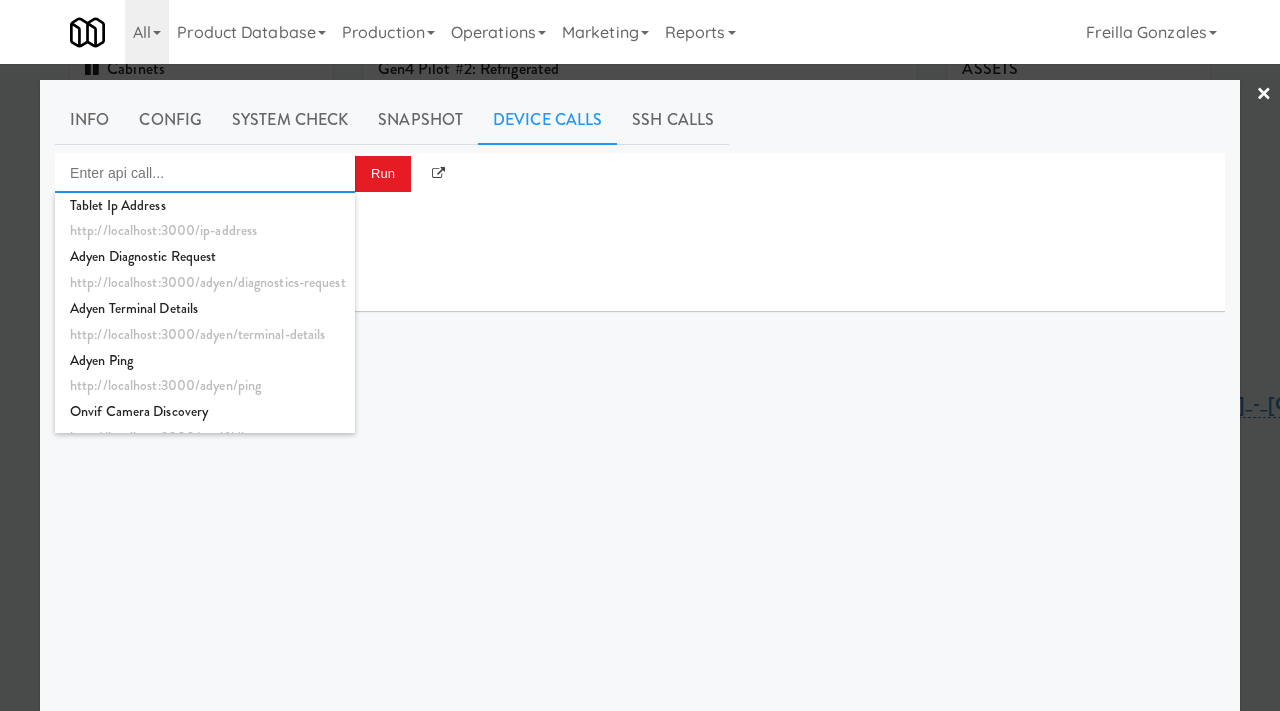 click at bounding box center [205, 173] 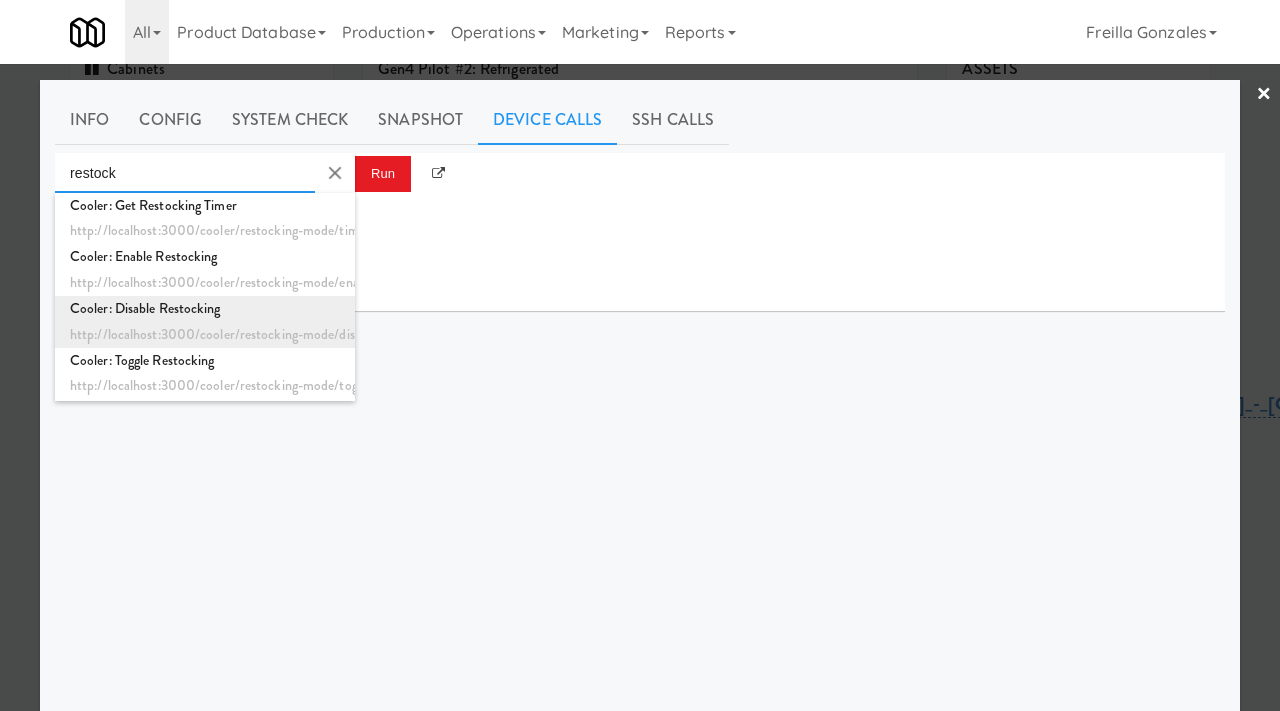 click on "Cooler: Disable Restocking" at bounding box center (205, 309) 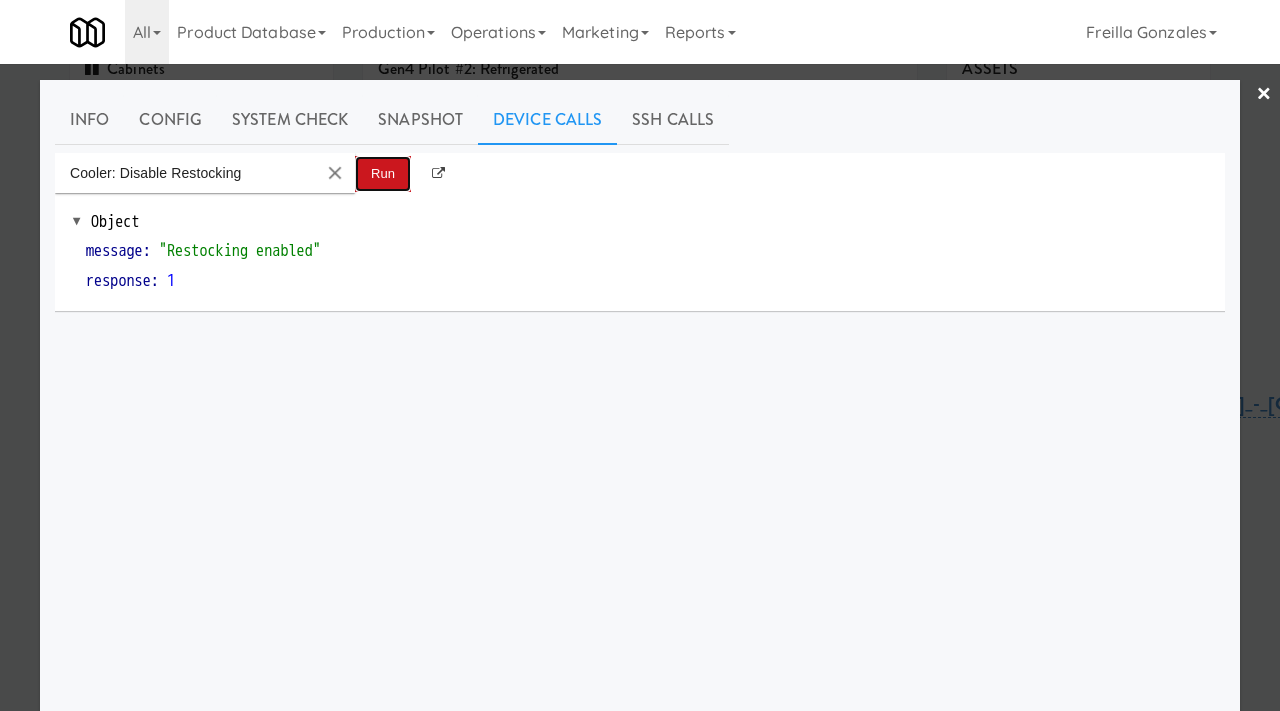 click on "Run" at bounding box center (383, 174) 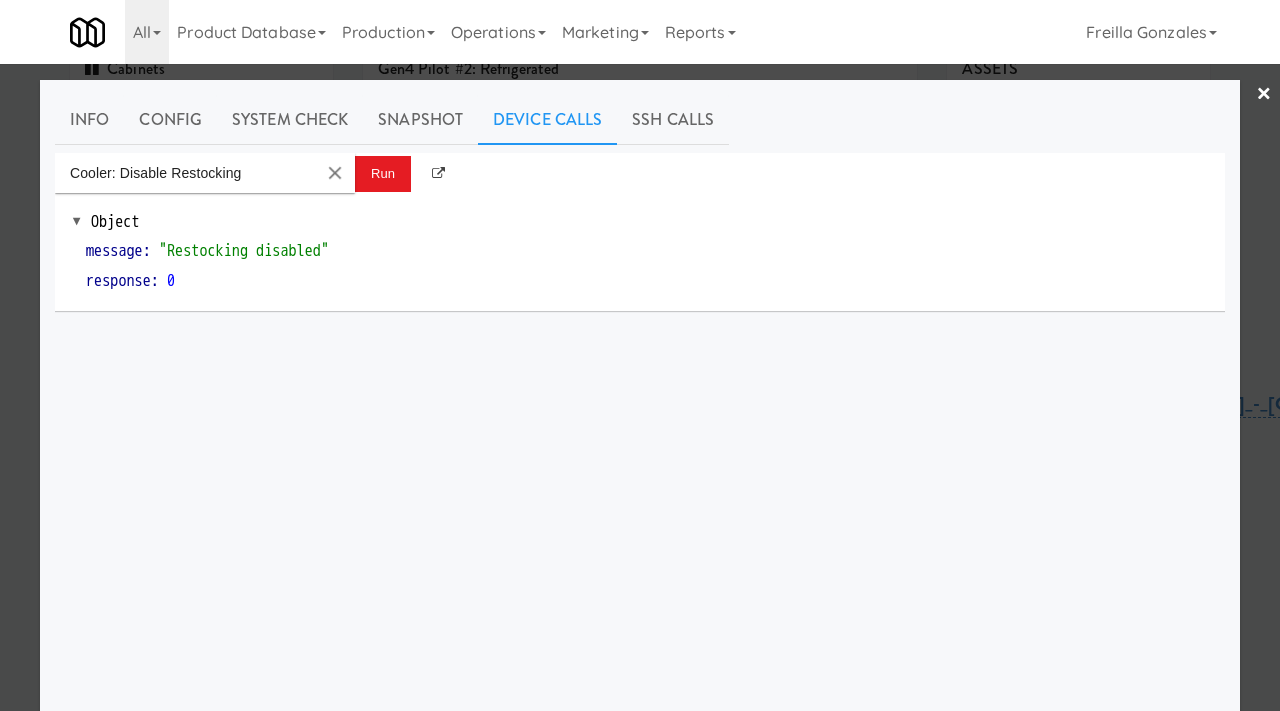 click at bounding box center (640, 355) 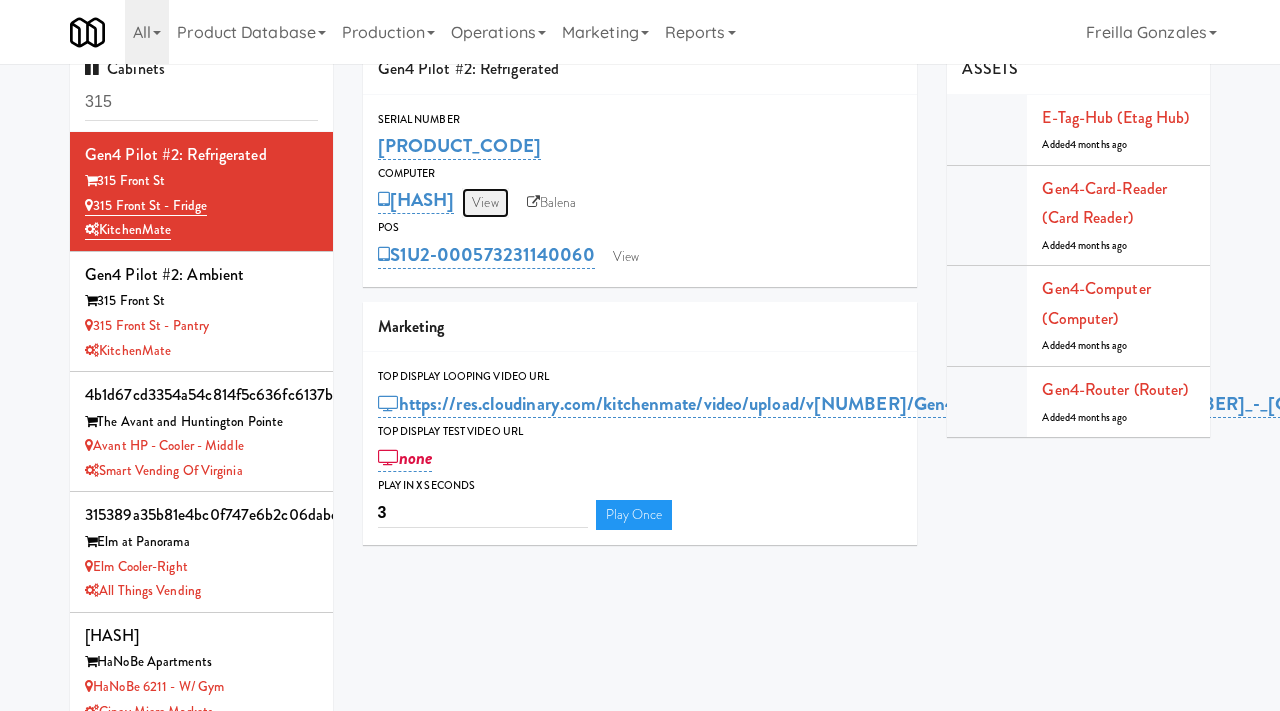 click on "View" at bounding box center [485, 203] 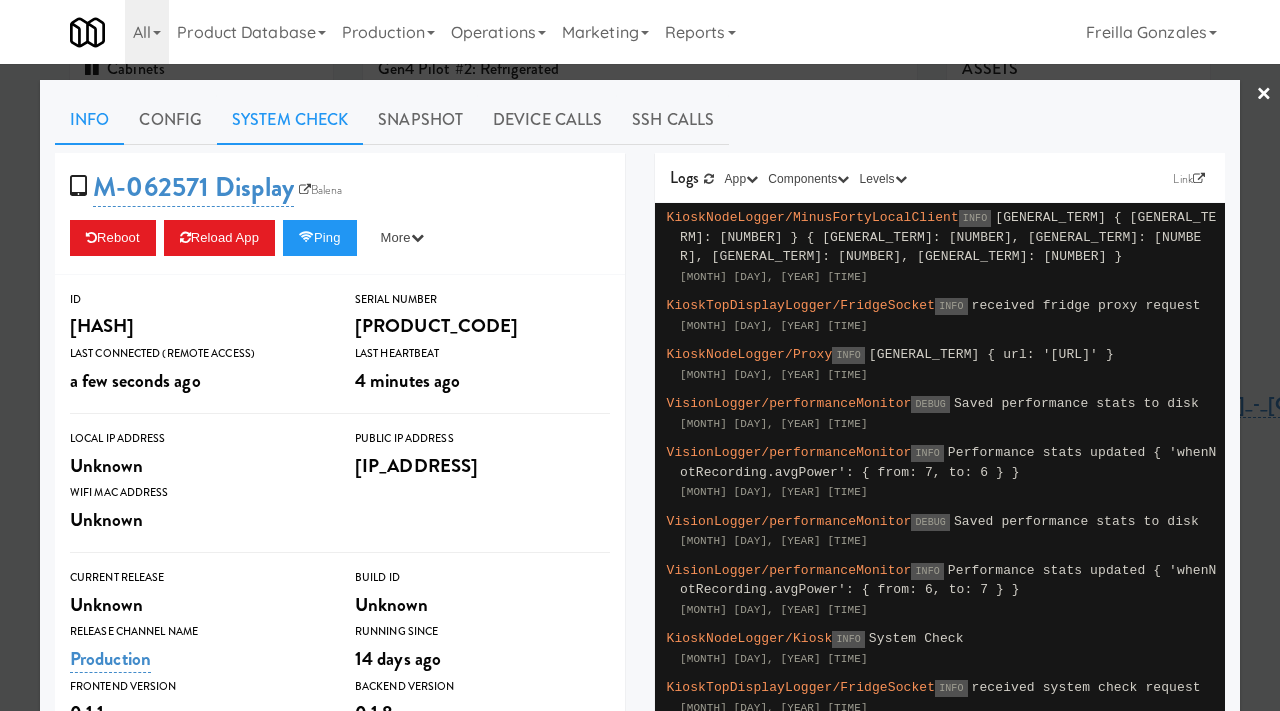 click on "System Check" at bounding box center [290, 120] 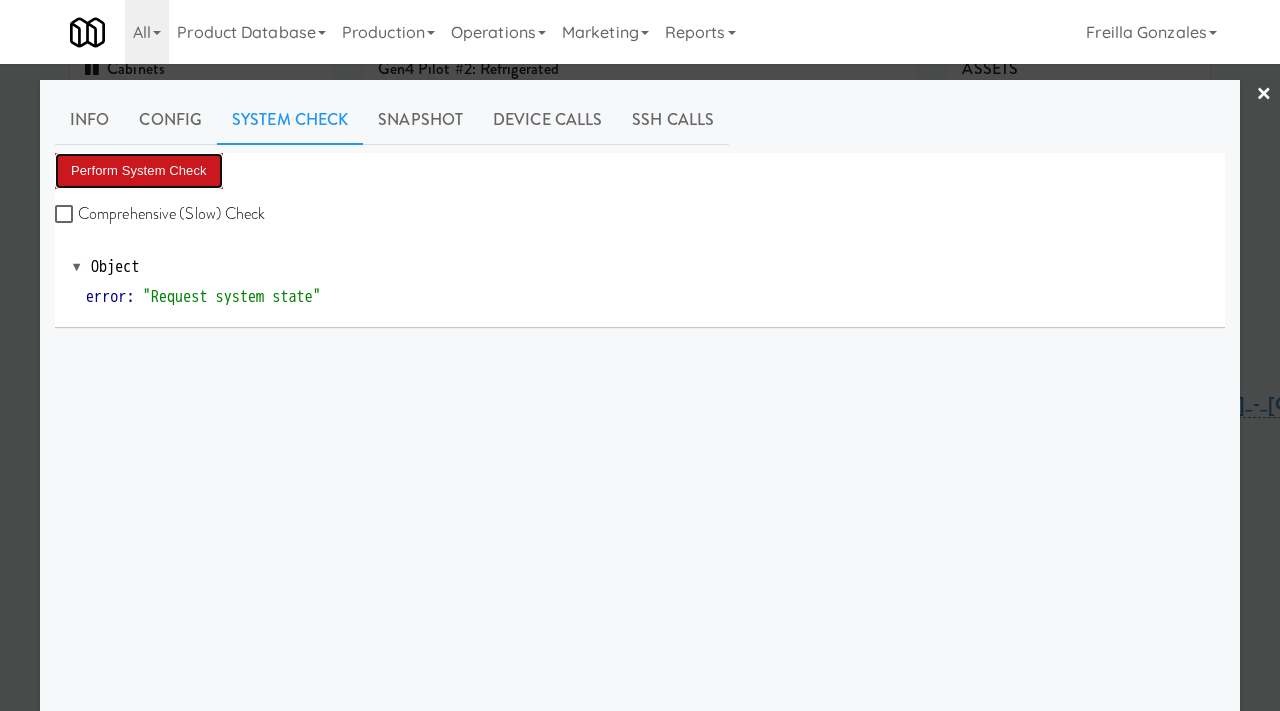 click on "Perform System Check" at bounding box center [139, 171] 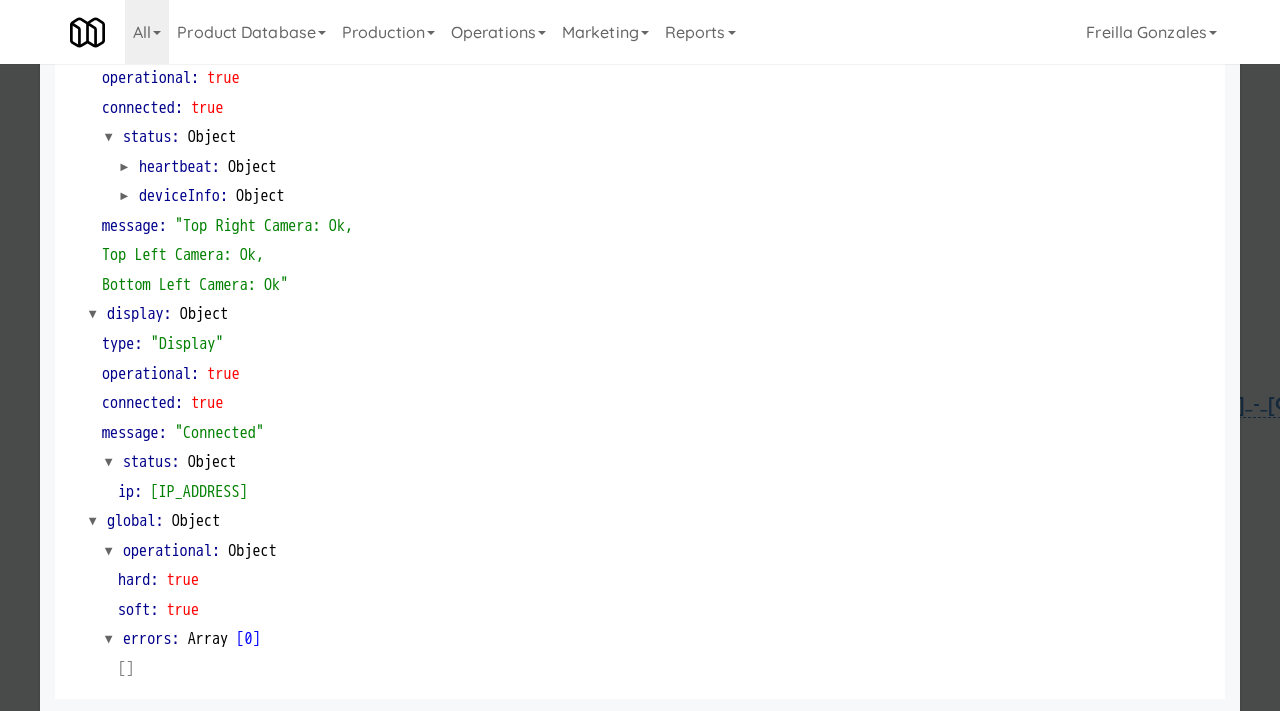 scroll, scrollTop: 842, scrollLeft: 0, axis: vertical 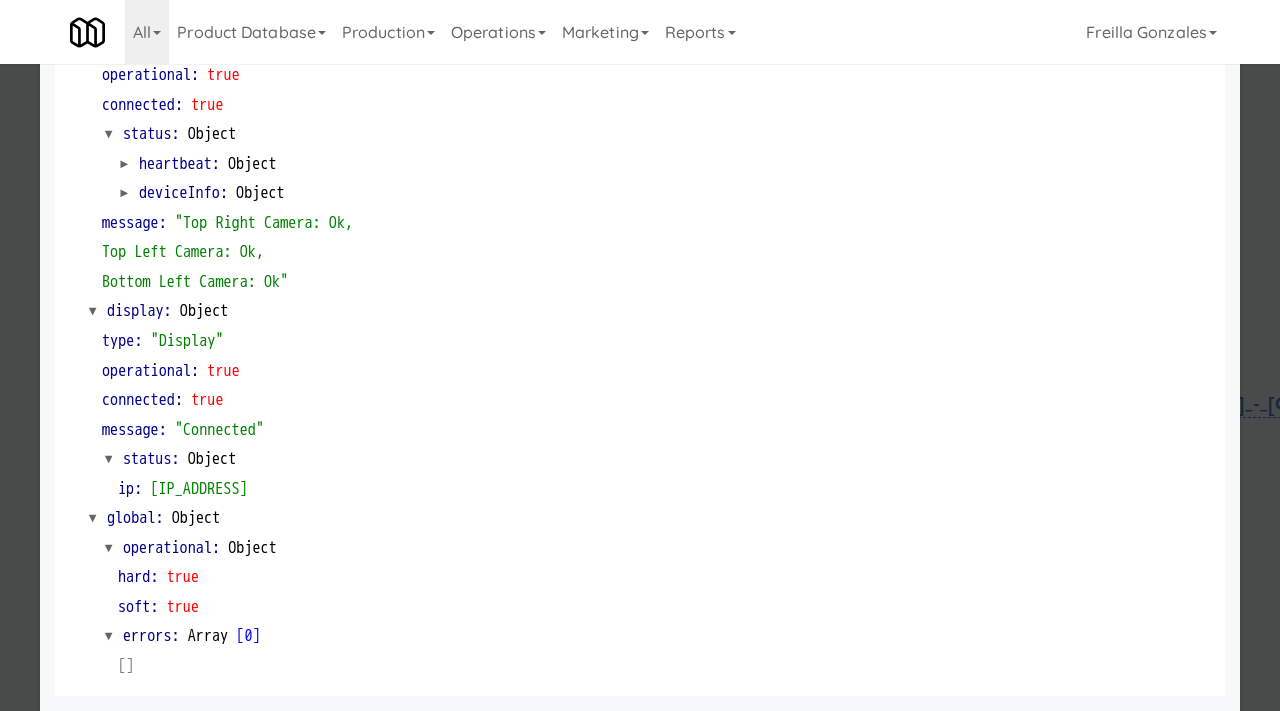click at bounding box center (640, 355) 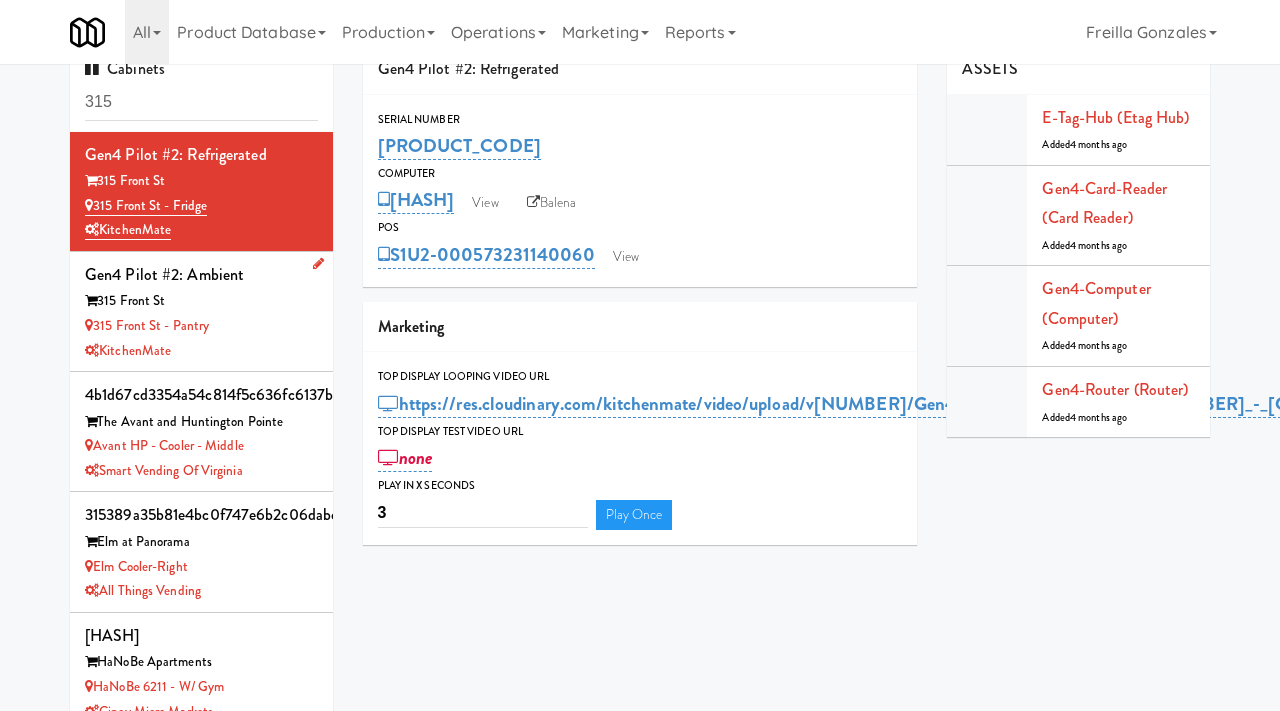 click on "Gen4 Pilot #2: Ambient  315 Front St       315 Front St - Pantry  KitchenMate" at bounding box center (201, 312) 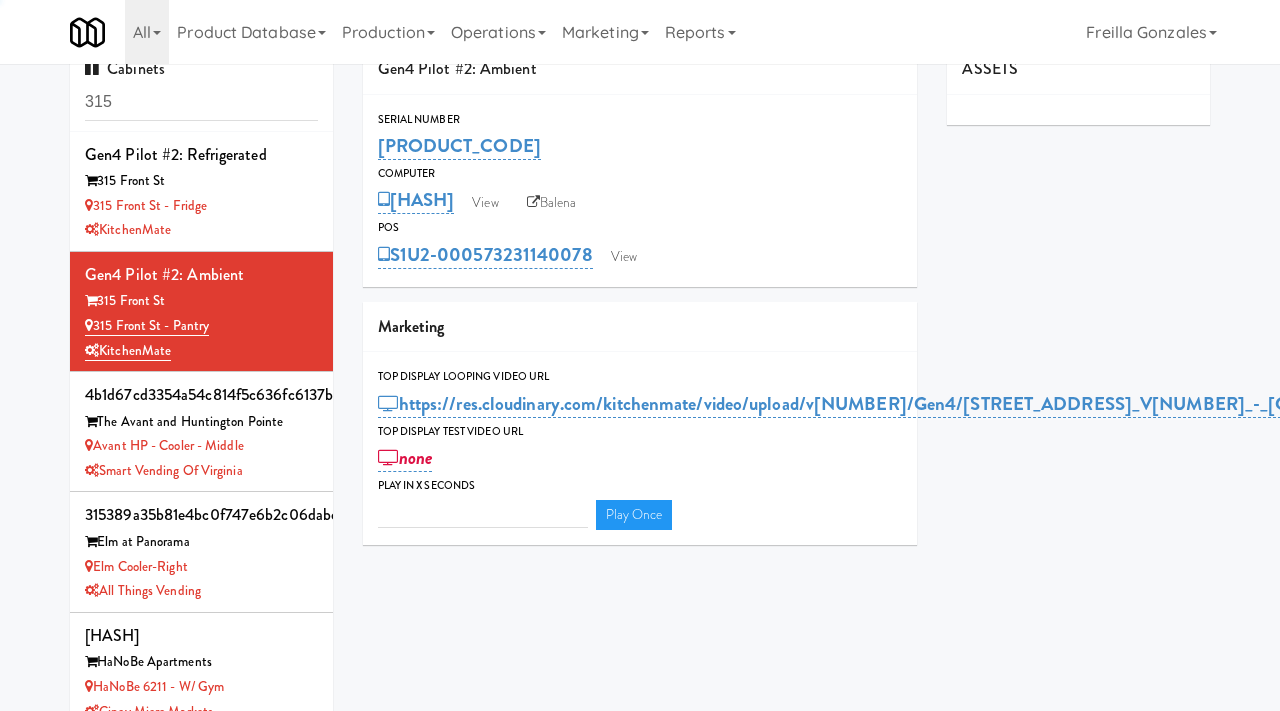 type on "3" 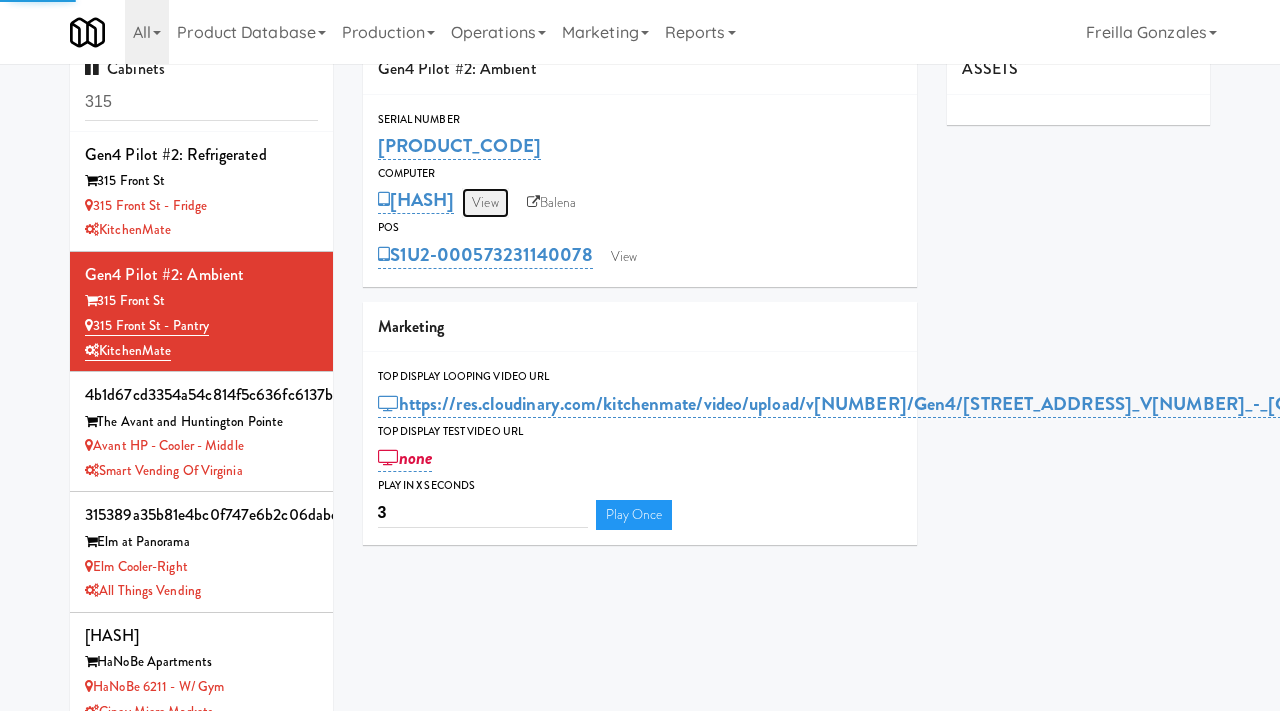 click on "View" at bounding box center [485, 203] 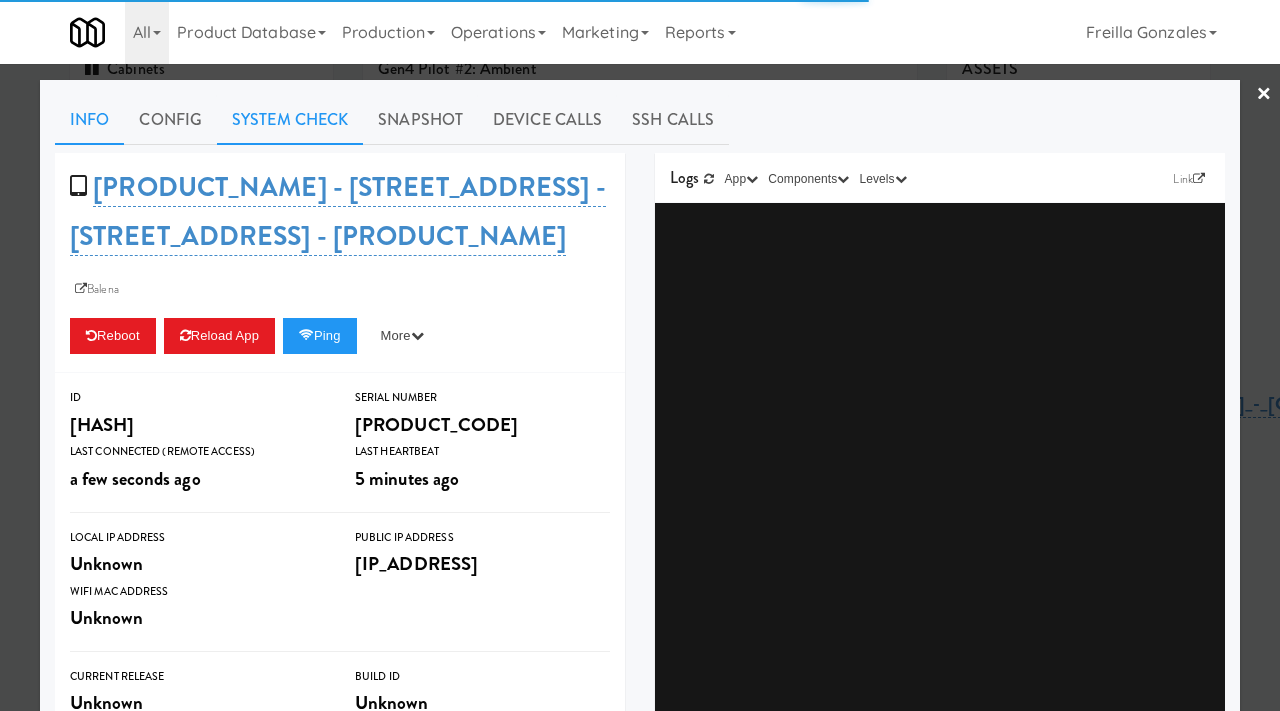 click on "System Check" at bounding box center [290, 120] 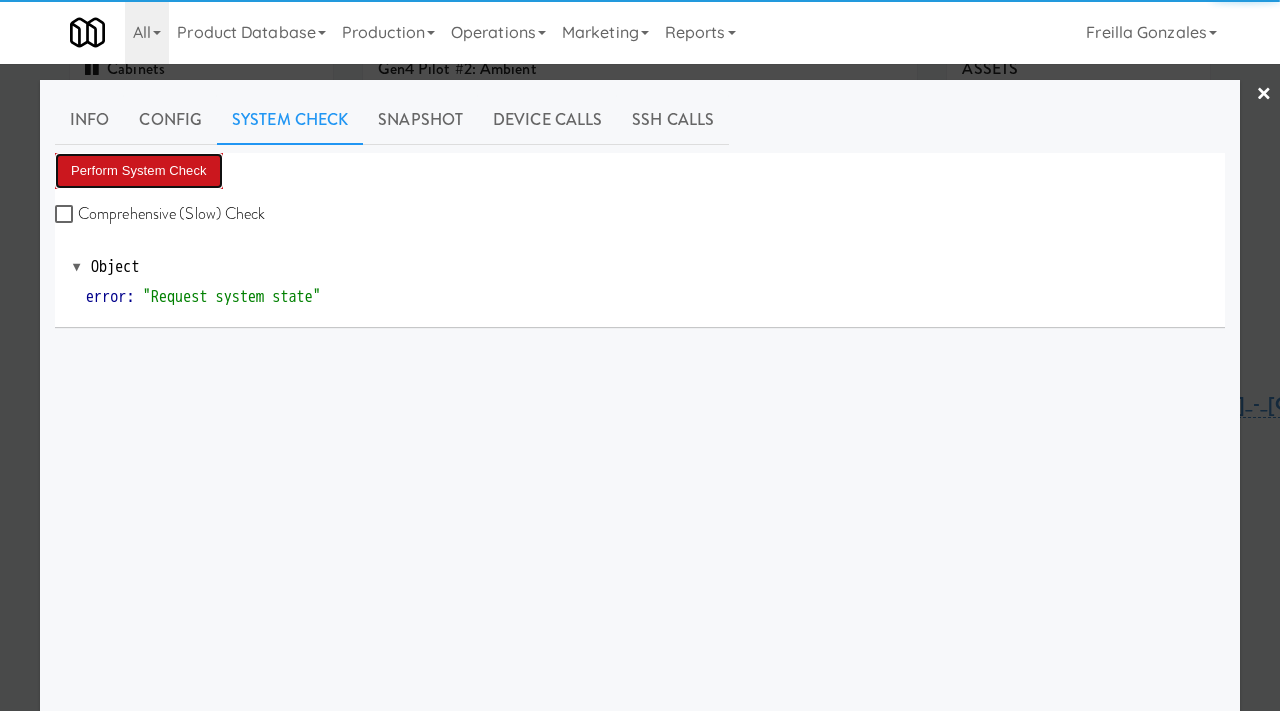 click on "Perform System Check" at bounding box center [139, 171] 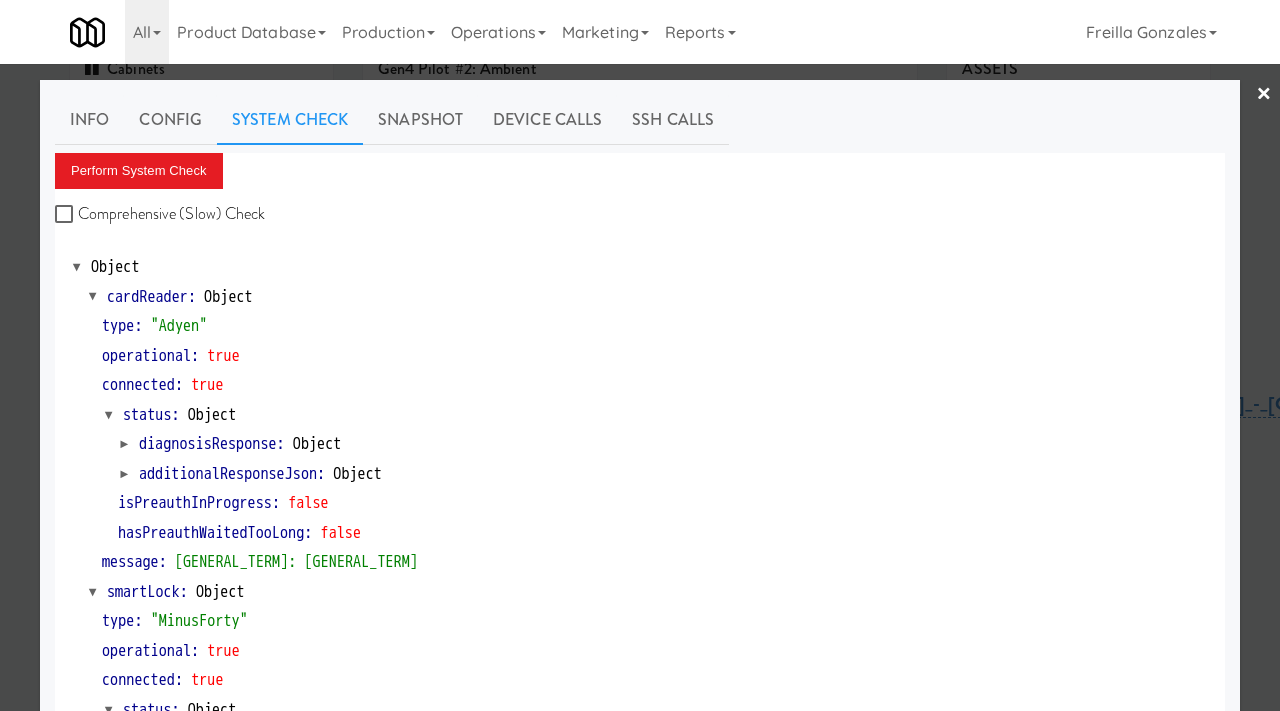 scroll, scrollTop: 295, scrollLeft: 0, axis: vertical 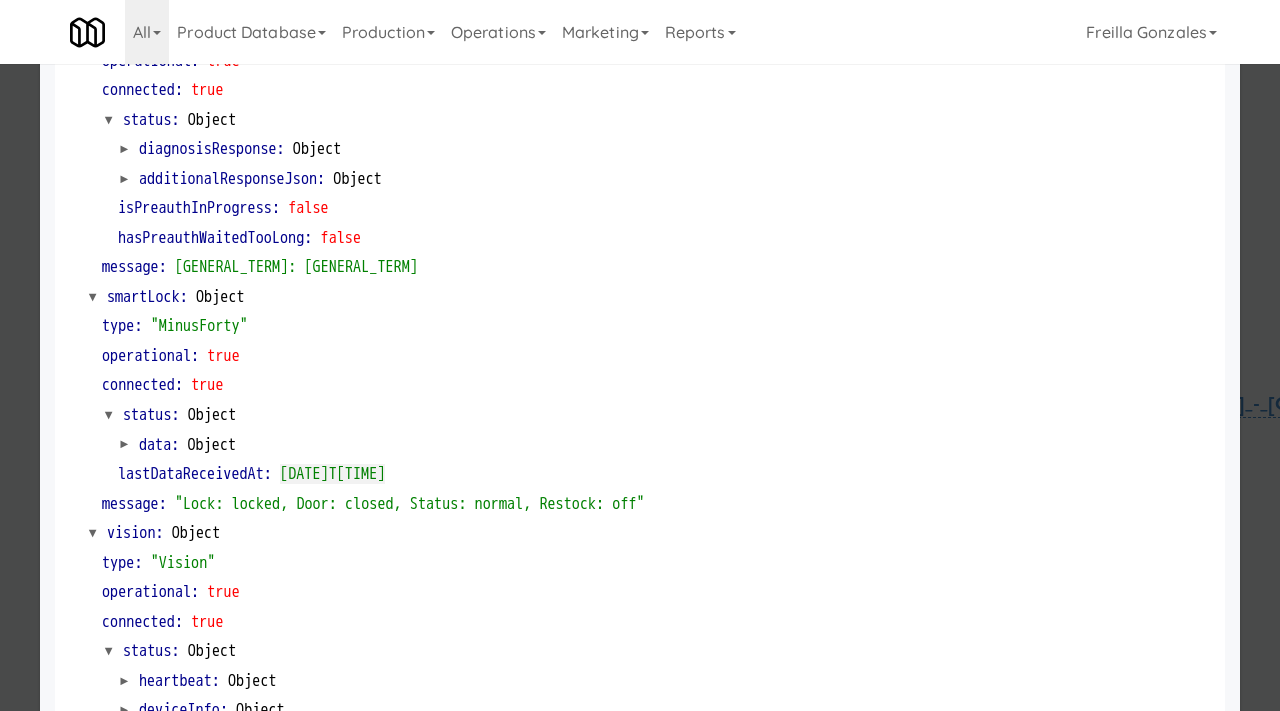 click at bounding box center [640, 355] 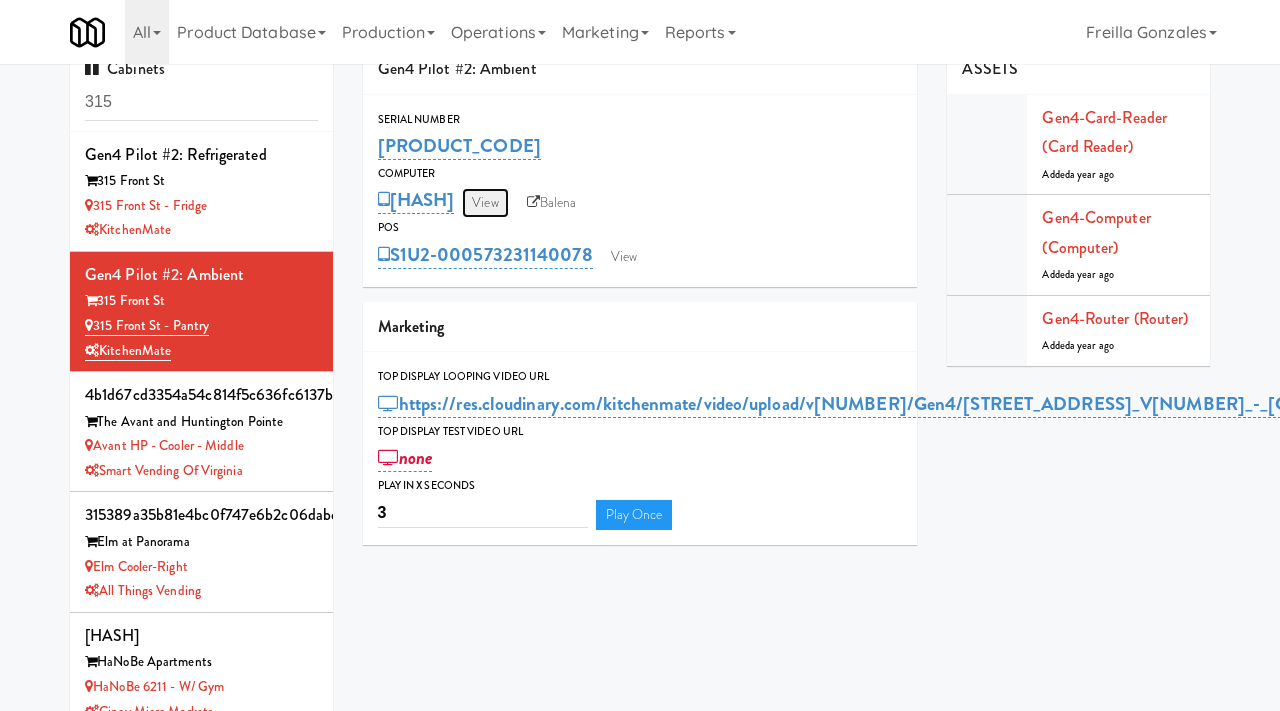 click on "View" at bounding box center (485, 203) 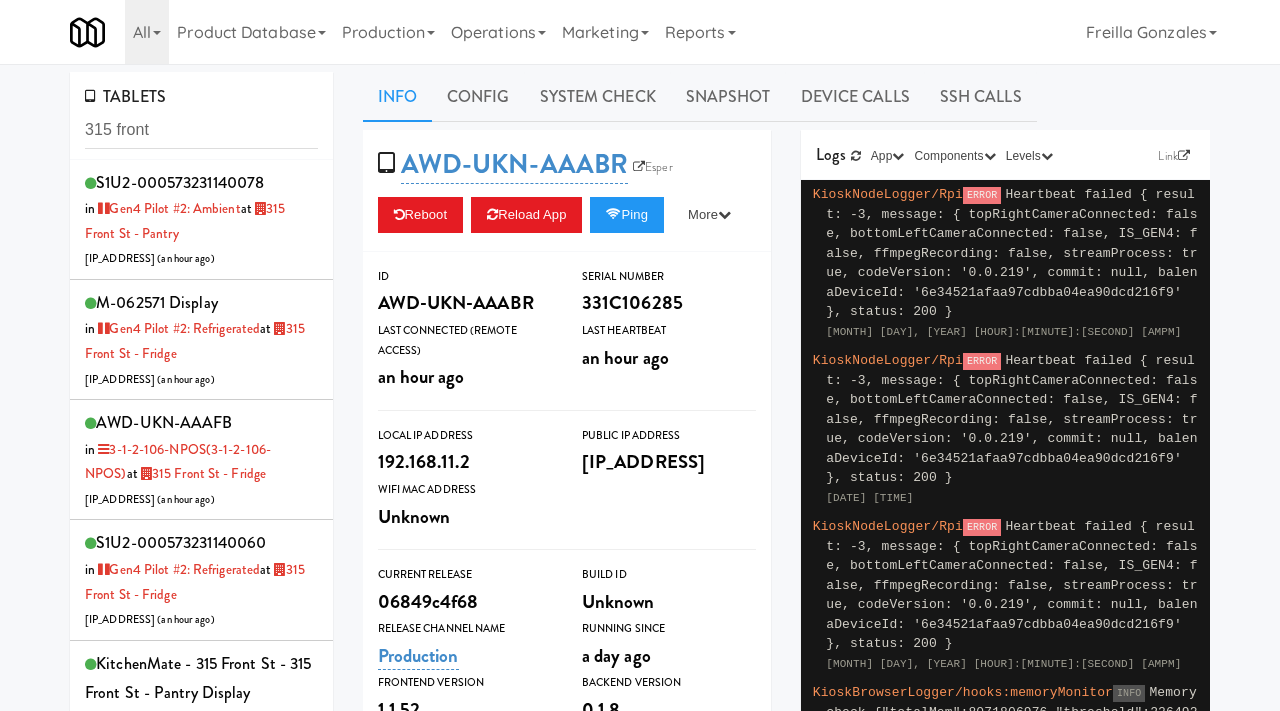 scroll, scrollTop: 0, scrollLeft: 0, axis: both 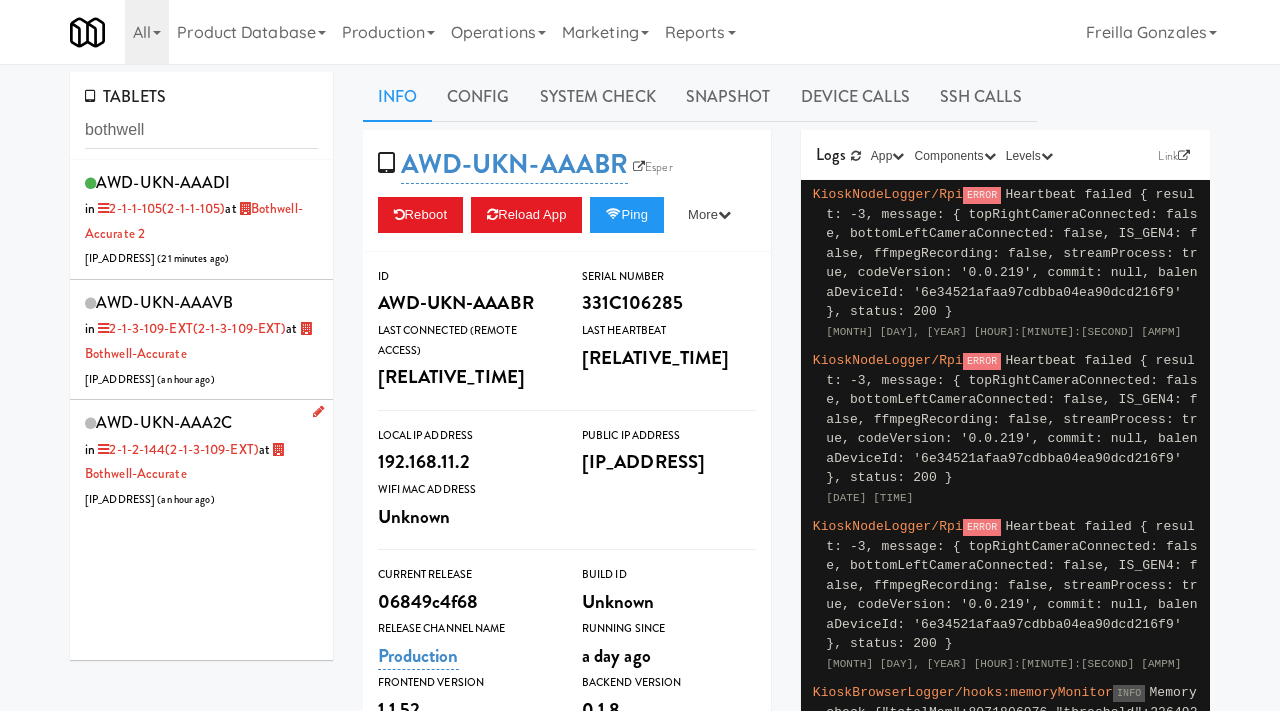 click on "AWD-UKN-AAA2C in 2-1-2-144 (2-1-2-144) at Bothwell-Accurate [IP_ADDRESS] ( [TIME_AGO] )" at bounding box center (201, 459) 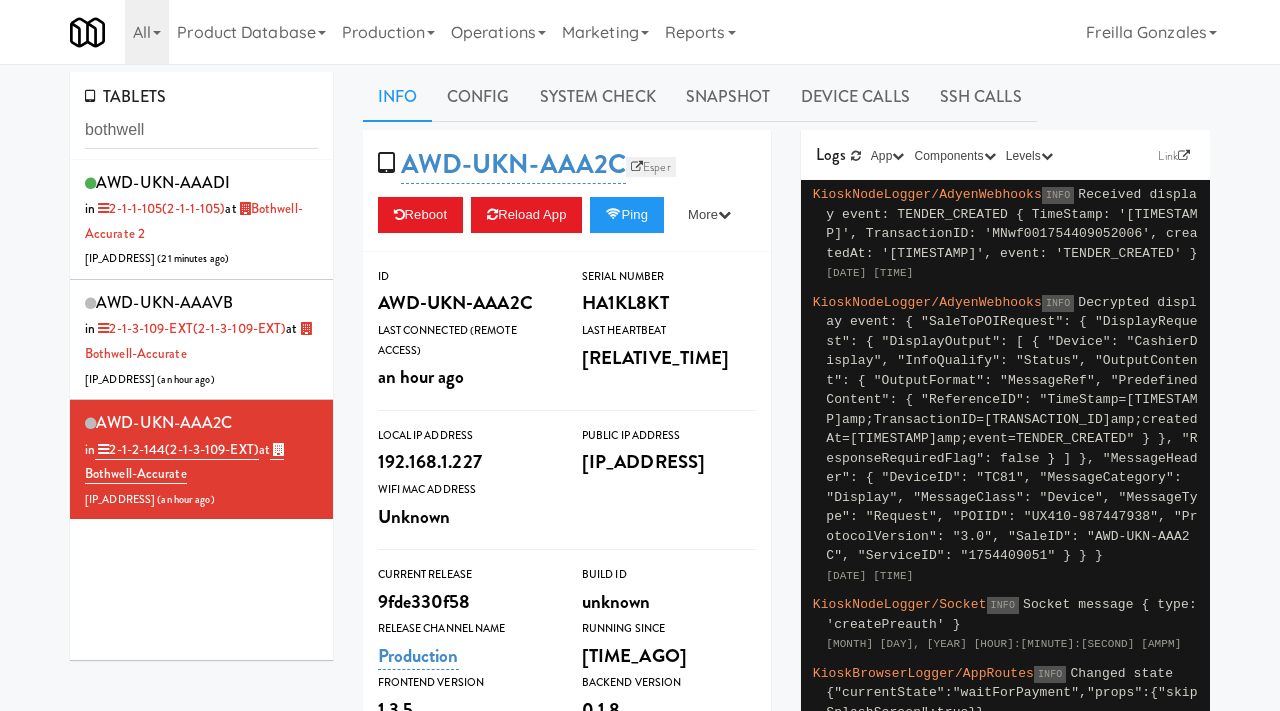 click on "Esper" at bounding box center [651, 167] 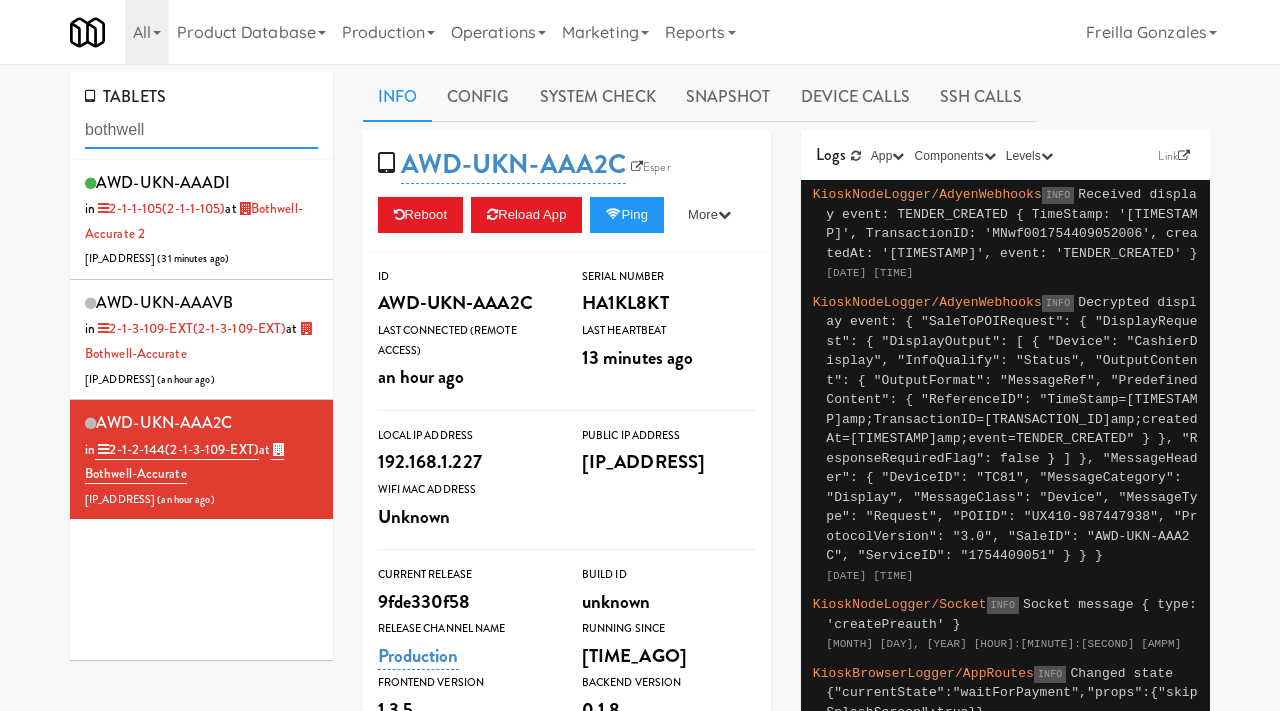 click on "bothwell" at bounding box center [201, 130] 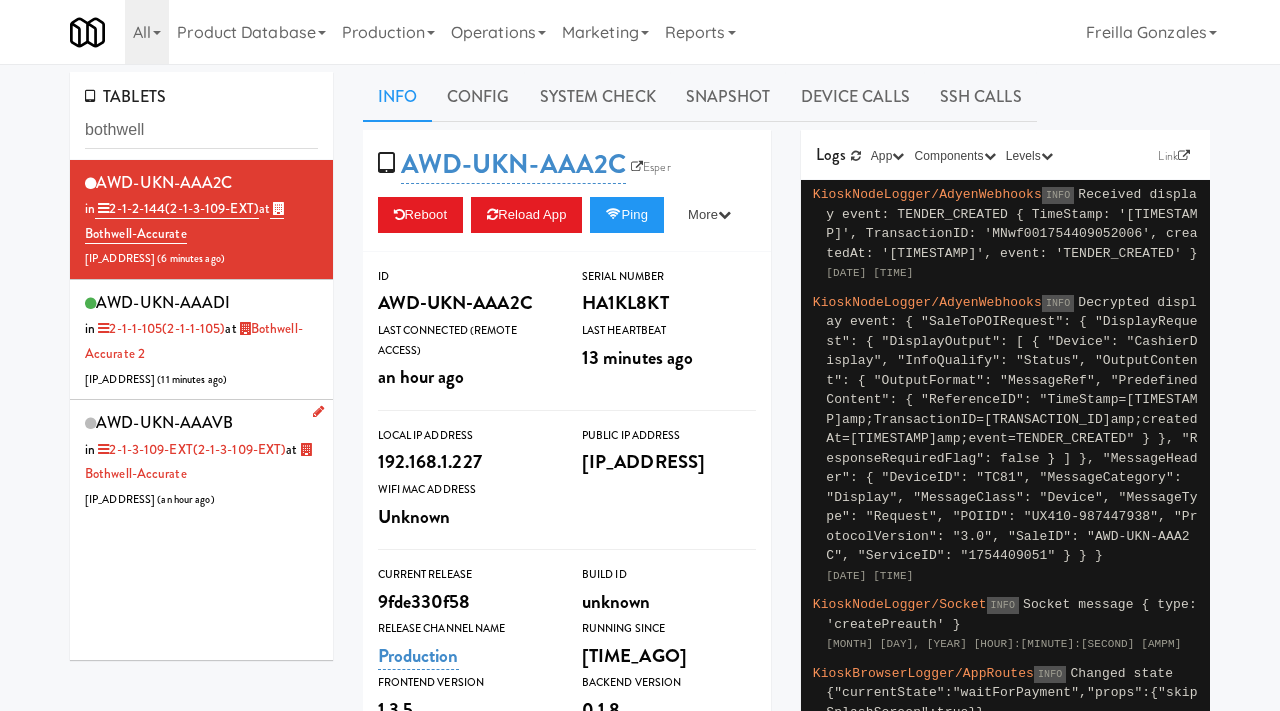 click on "AWD-UKN-AAAVB   in     [LOCATION]  at     Bothwell-Accurate [IP_ADDRESS] ( [RELATIVE_TIME] )" at bounding box center [201, 459] 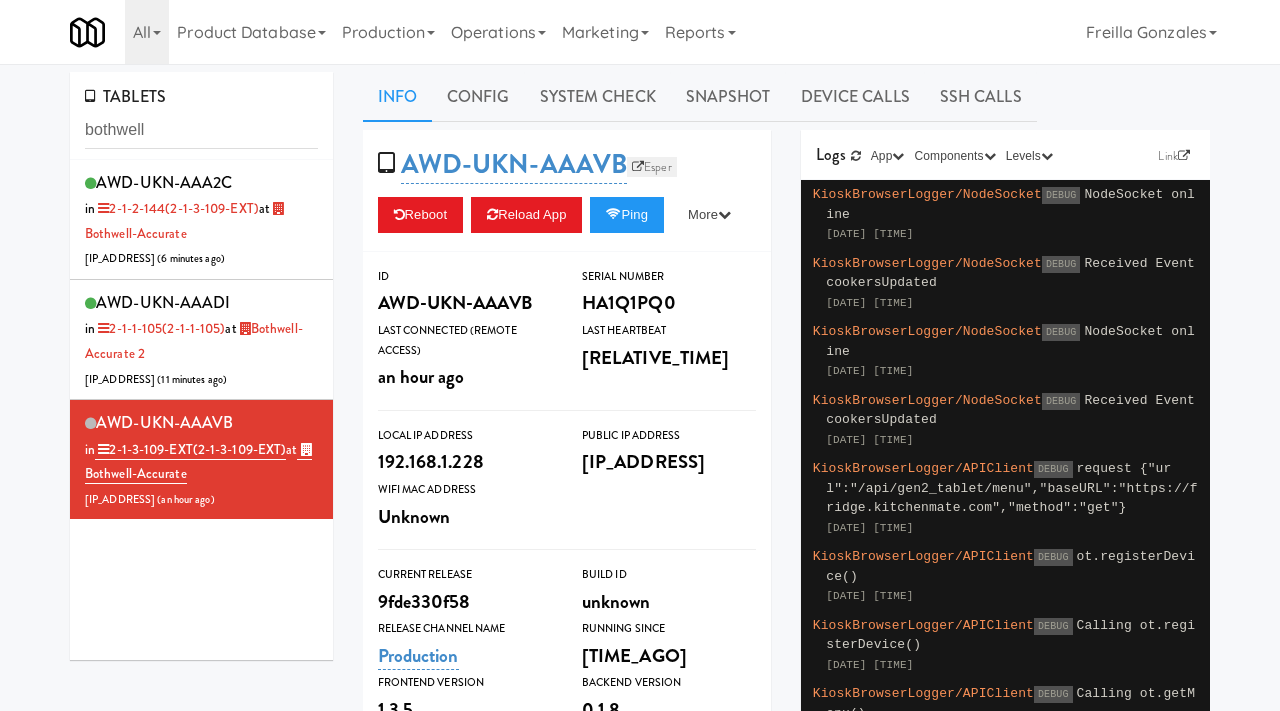 click on "Esper" at bounding box center (652, 167) 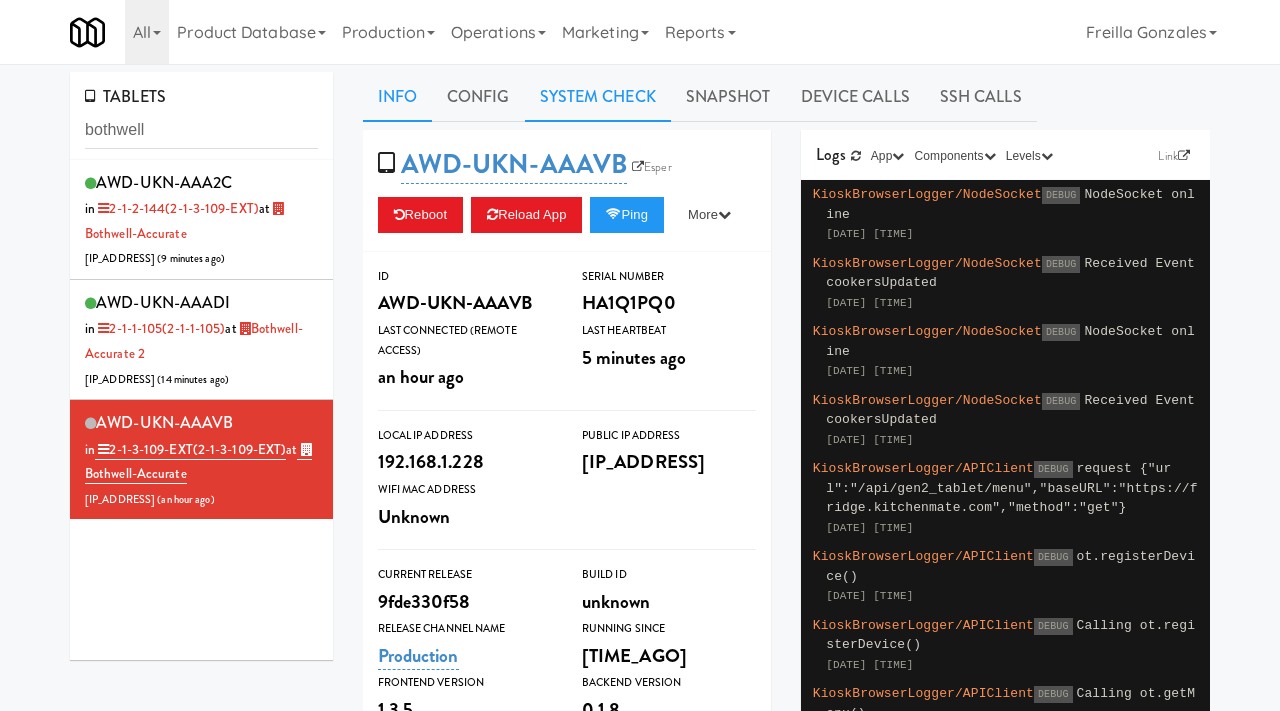 click on "System Check" at bounding box center [598, 97] 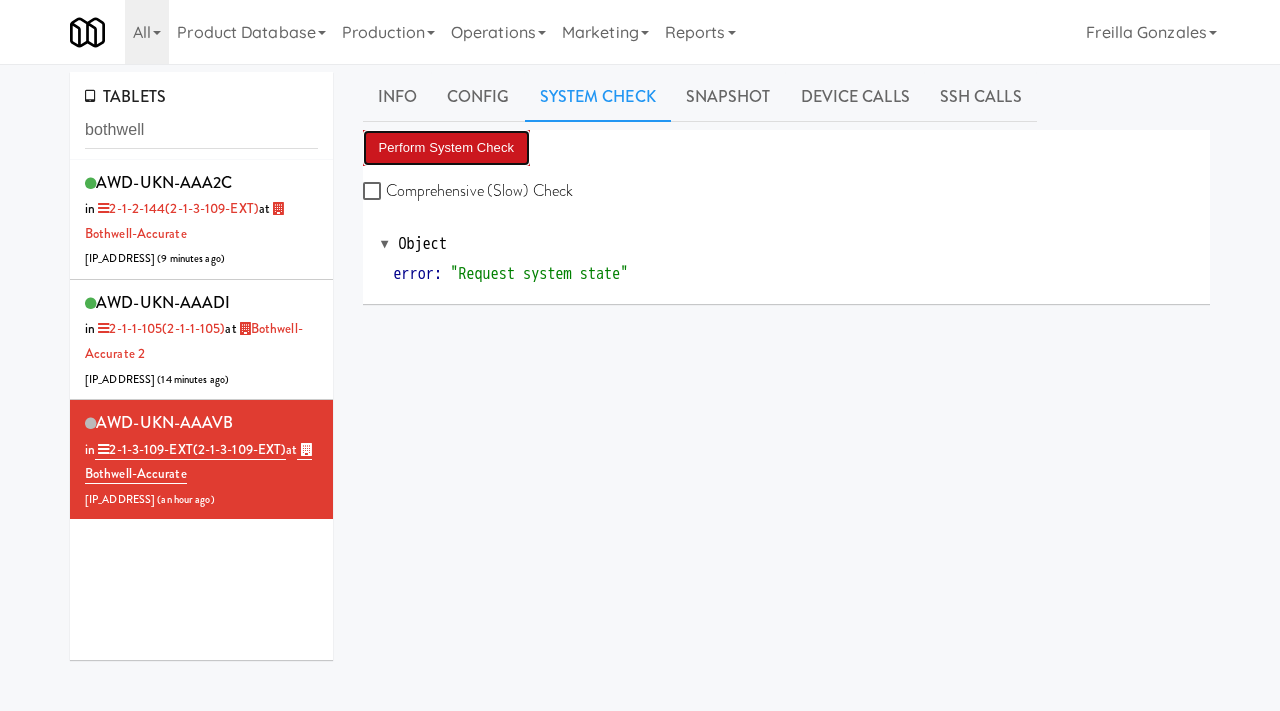 click on "Perform System Check" at bounding box center [447, 148] 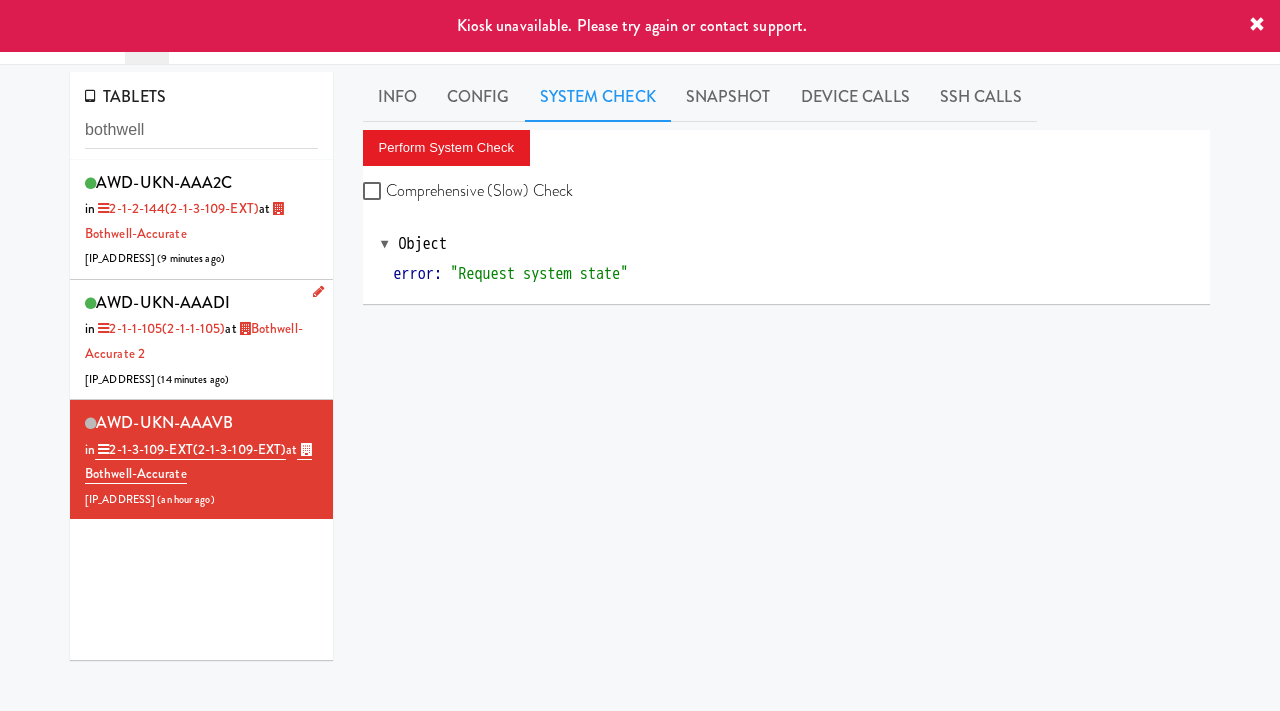click on "AWD-UKN-AAADI   in     [LOCATION]  at     Bothwell-Accurate 2 [IP_ADDRESS] ( [RELATIVE_TIME] )" at bounding box center [201, 339] 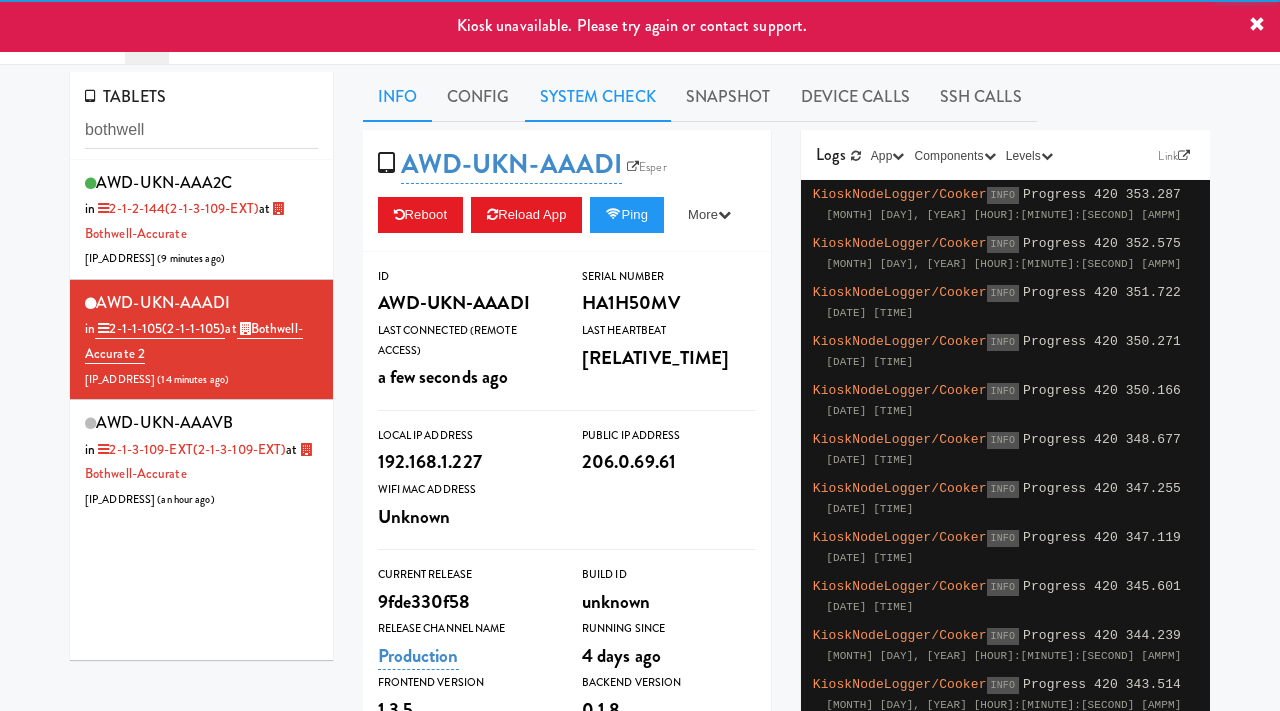 click on "System Check" at bounding box center [598, 97] 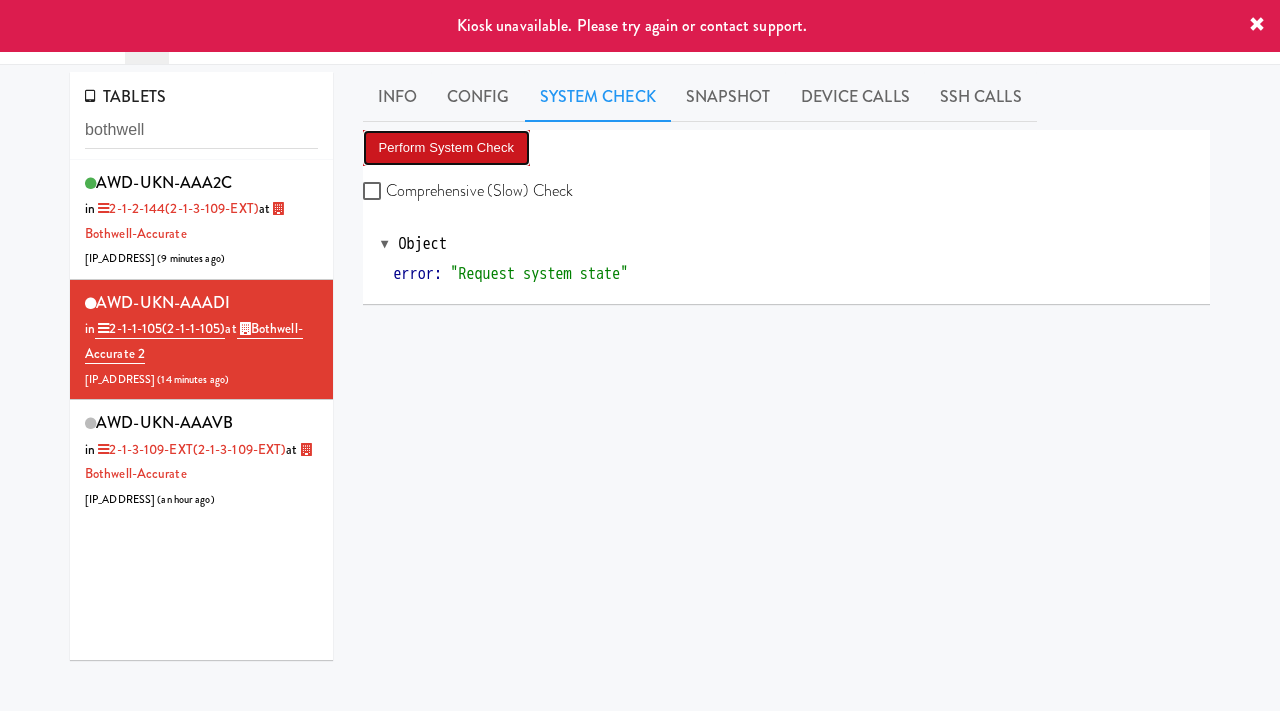click on "Perform System Check" at bounding box center [447, 148] 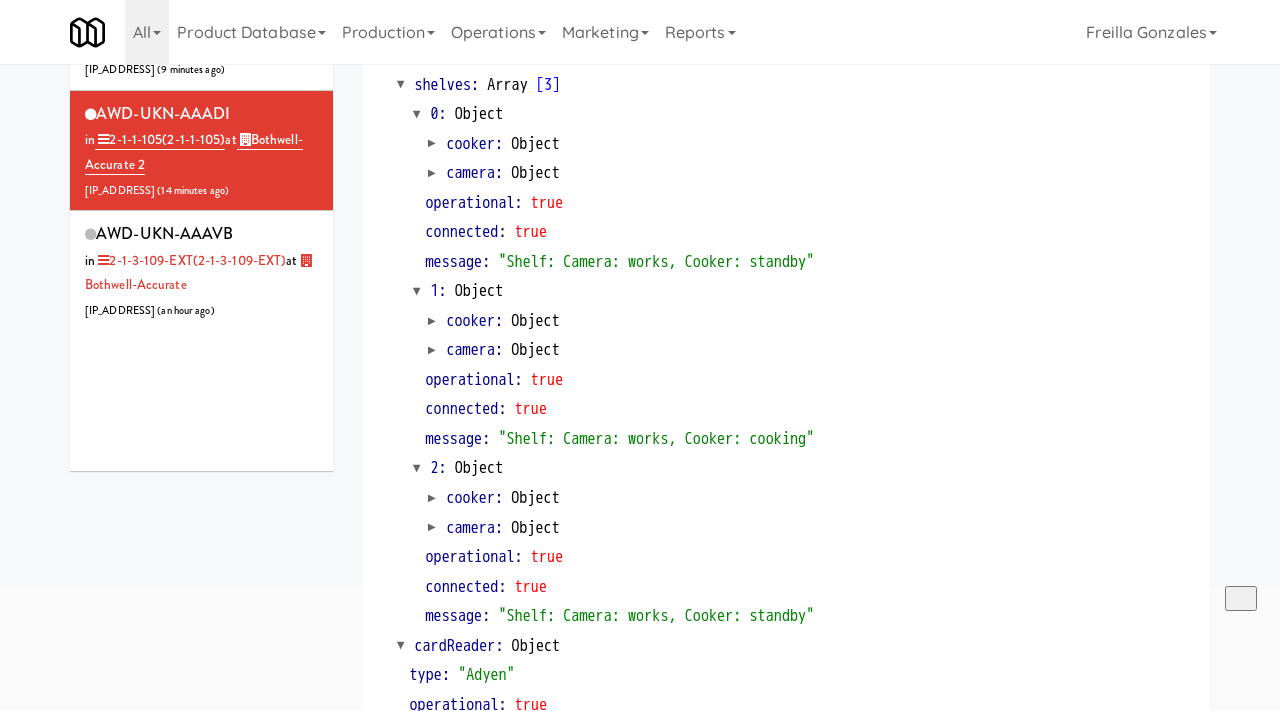 scroll, scrollTop: 0, scrollLeft: 0, axis: both 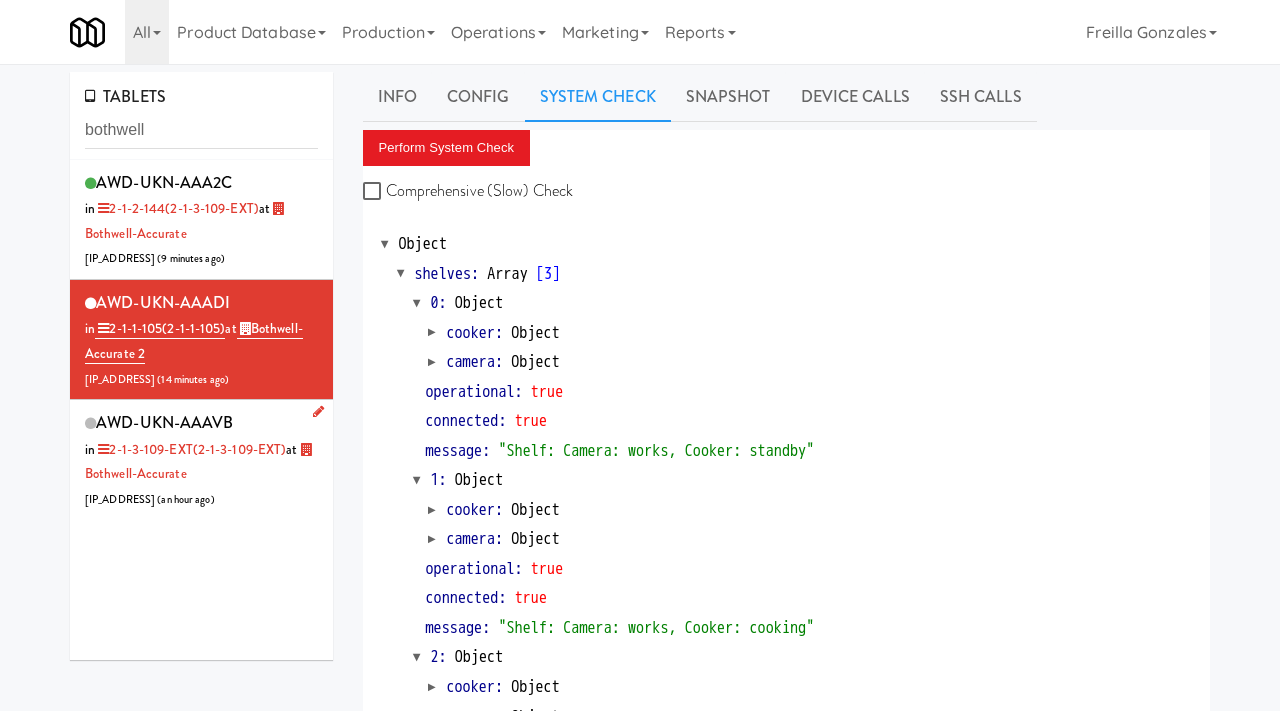 click on "AWD-UKN-AAAVB   in     2-1-3-109-EXT  (2-1-3-109-EXT)  at     Bothwell-Accurate 206.0.69.49 ( an hour ago )" at bounding box center (201, 459) 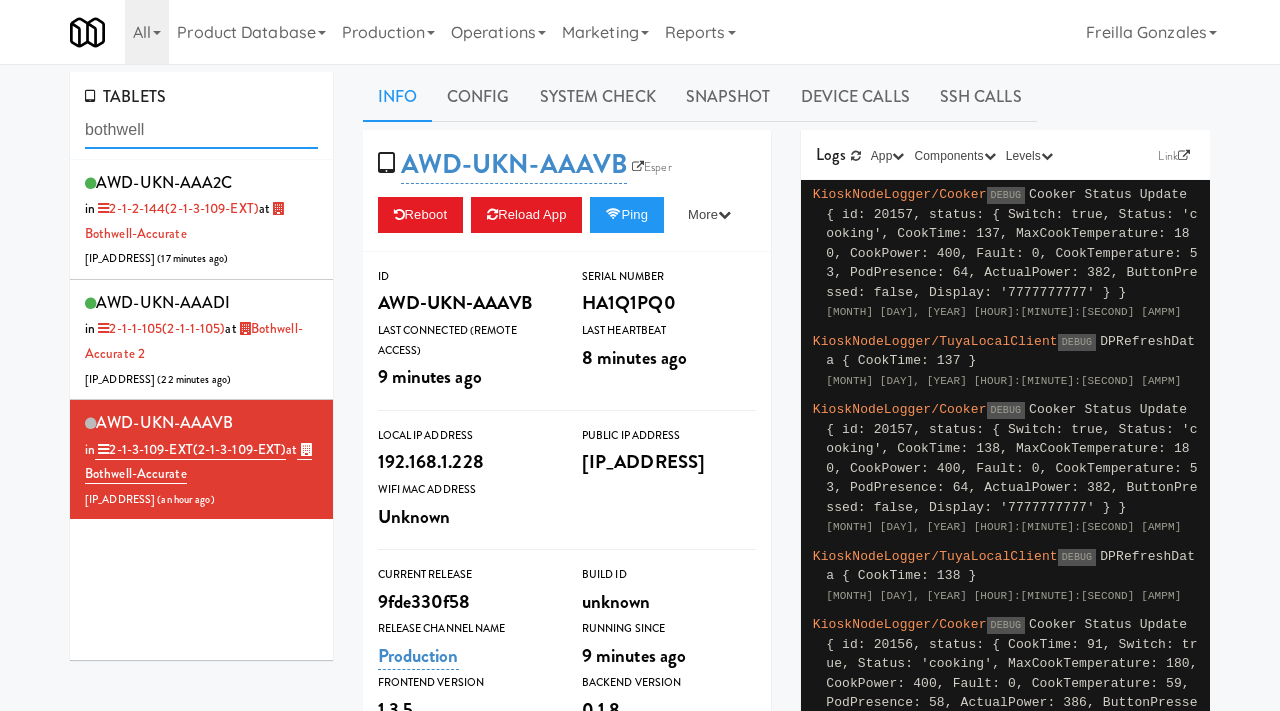 click on "bothwell" at bounding box center (201, 130) 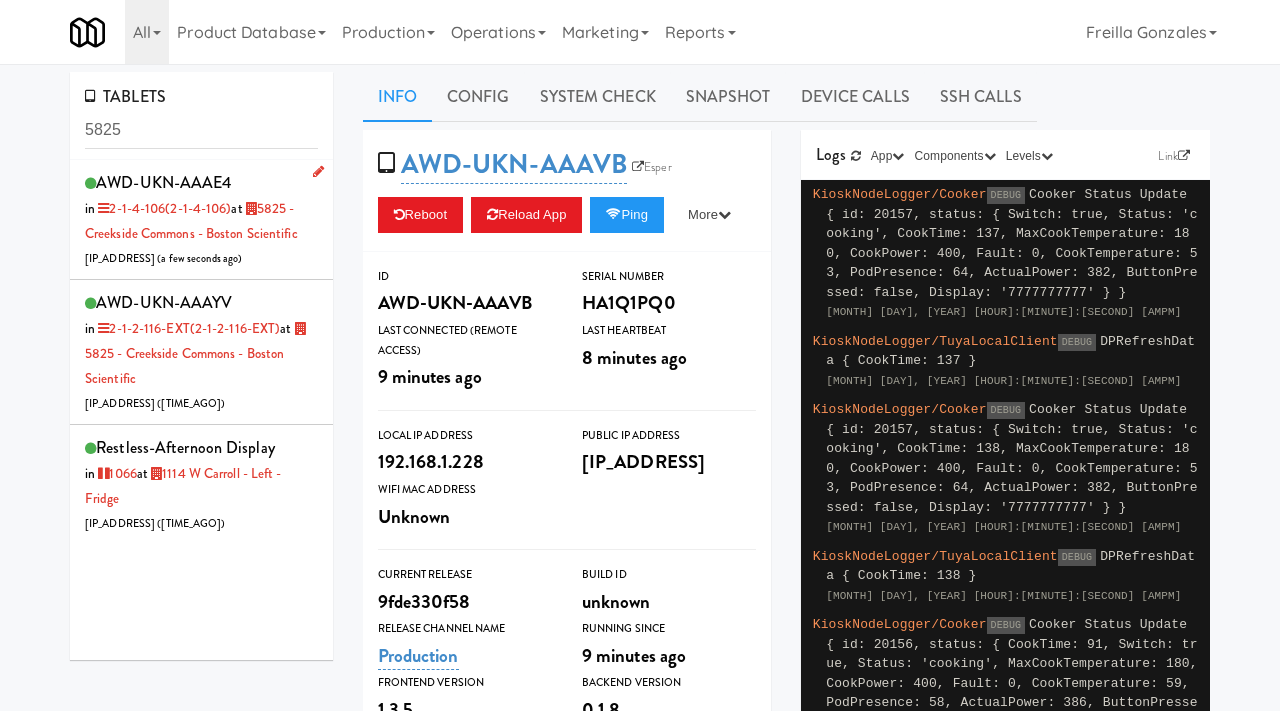click on "AWD-UKN-AAAE4   in     2-1-4-106  (2-1-4-106)  at     5825 - Creekside Commons - Boston Scientific 206.0.69.53 ( a few seconds ago )" at bounding box center (201, 219) 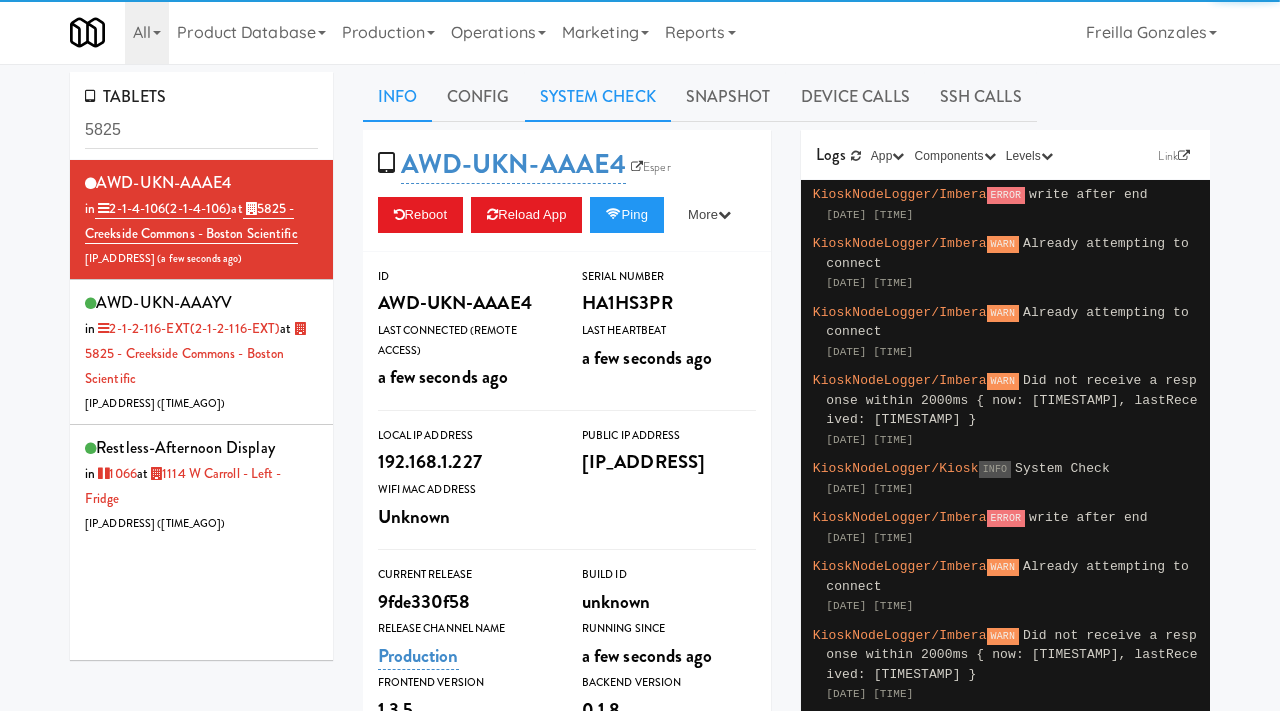 click on "System Check" at bounding box center (598, 97) 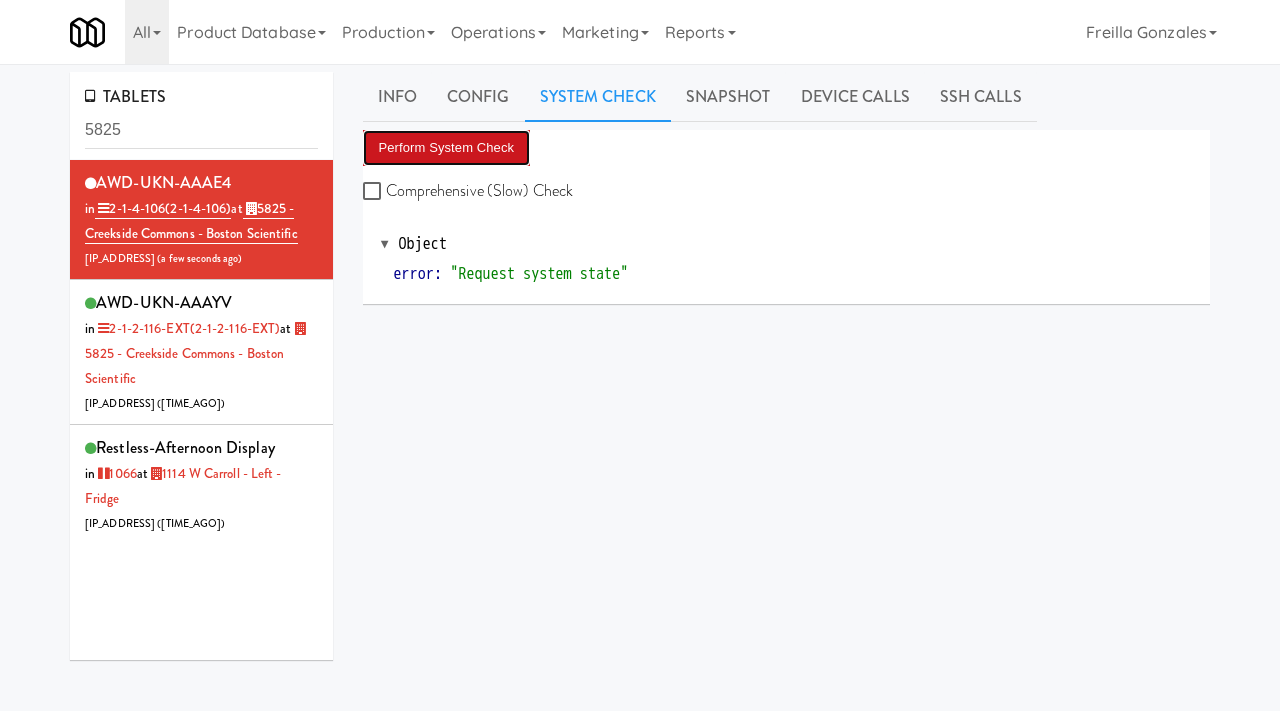 click on "Perform System Check" at bounding box center (447, 148) 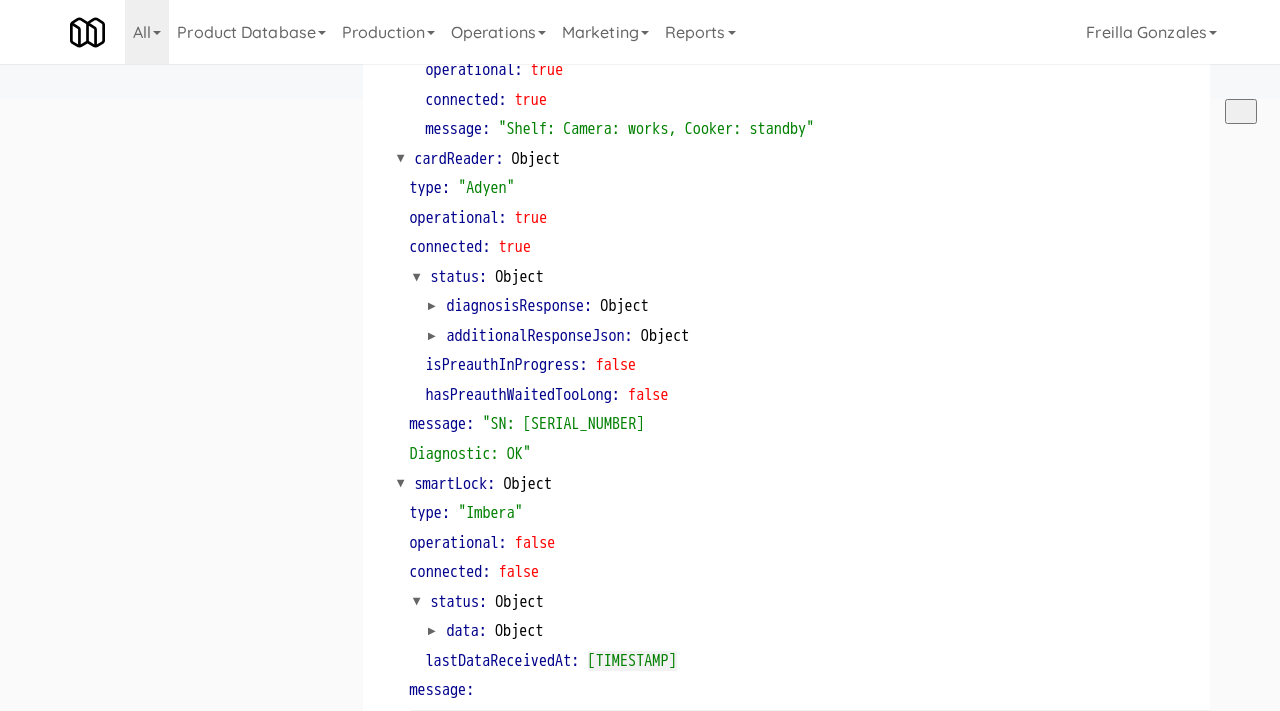 scroll, scrollTop: 0, scrollLeft: 0, axis: both 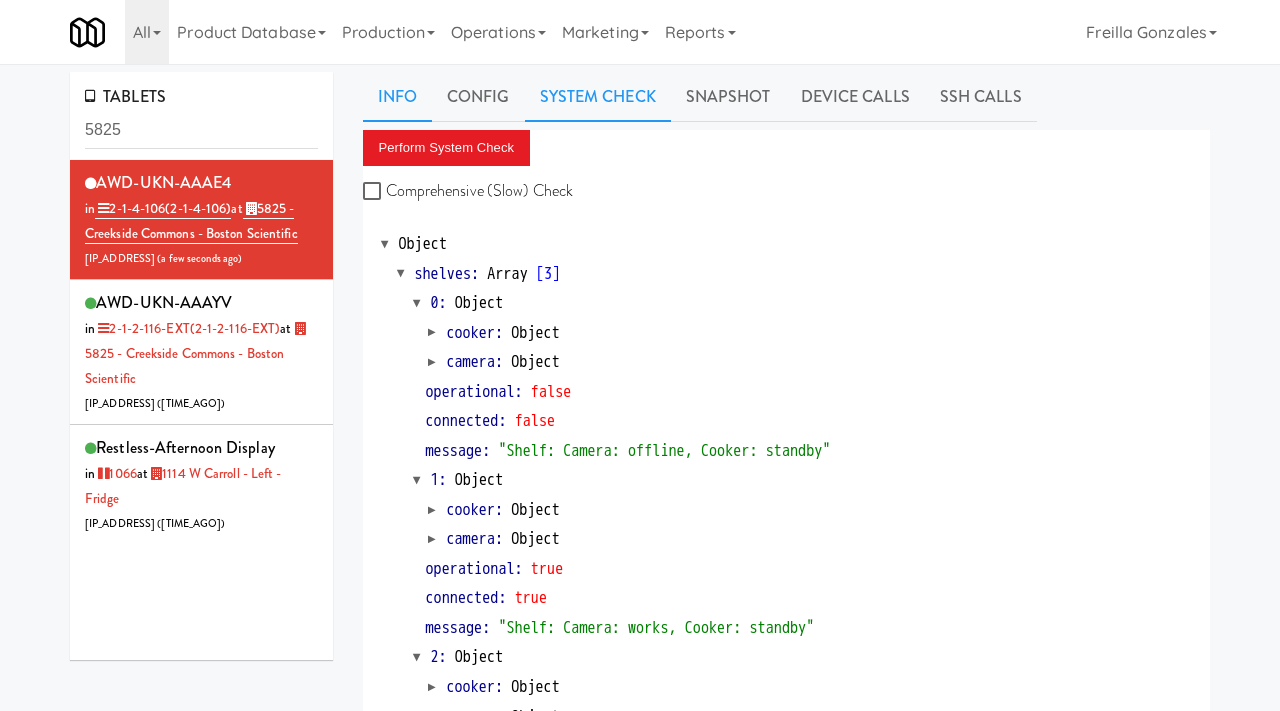 click on "Info" at bounding box center (397, 97) 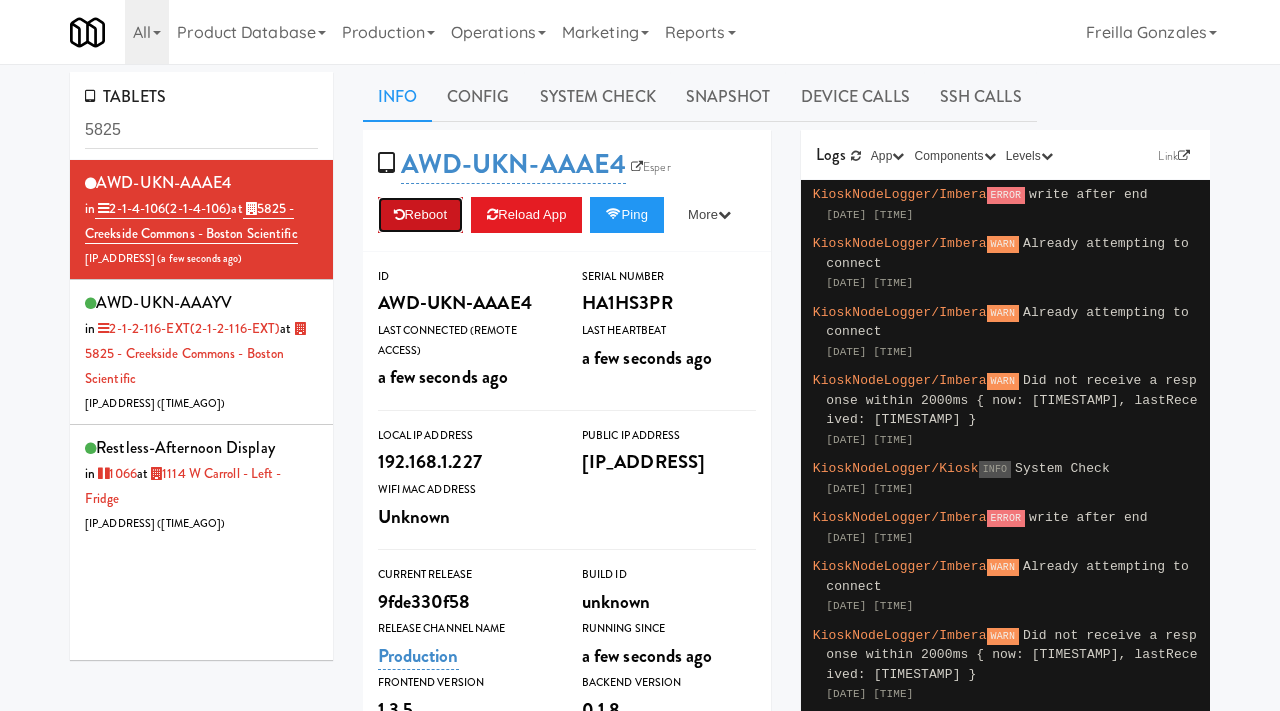 click on "Reboot" at bounding box center (421, 215) 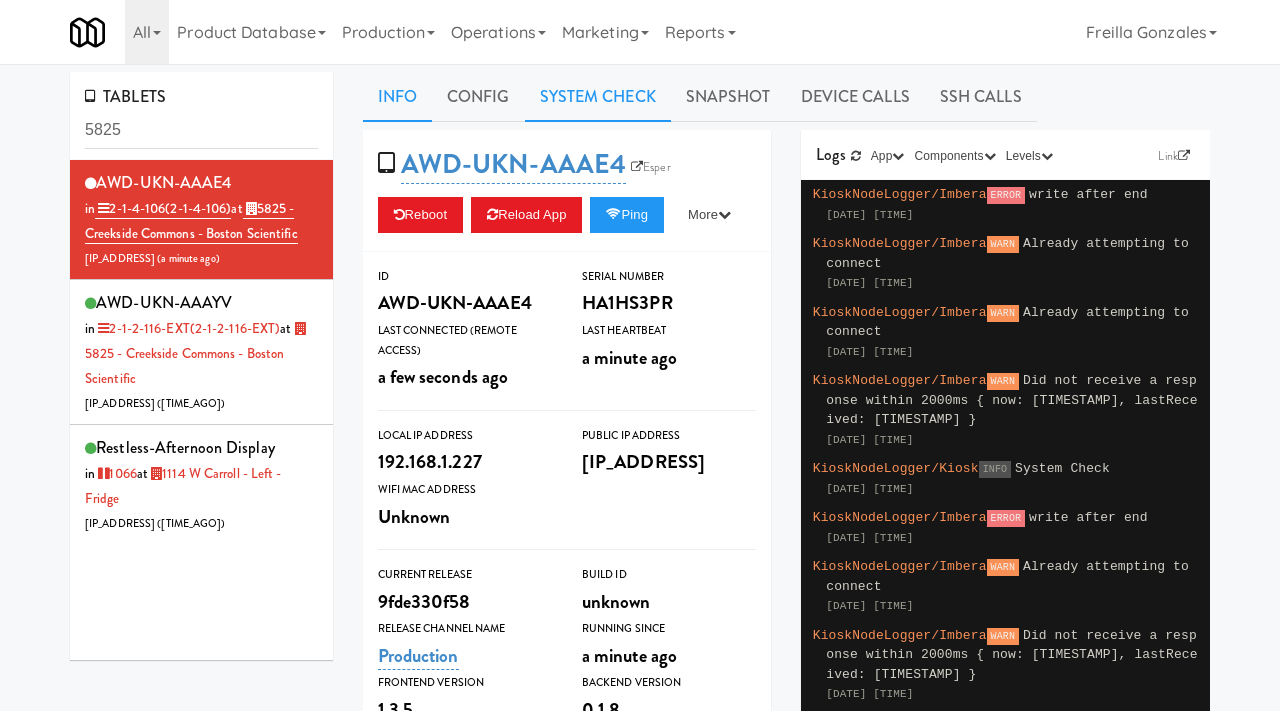 click on "System Check" at bounding box center (598, 97) 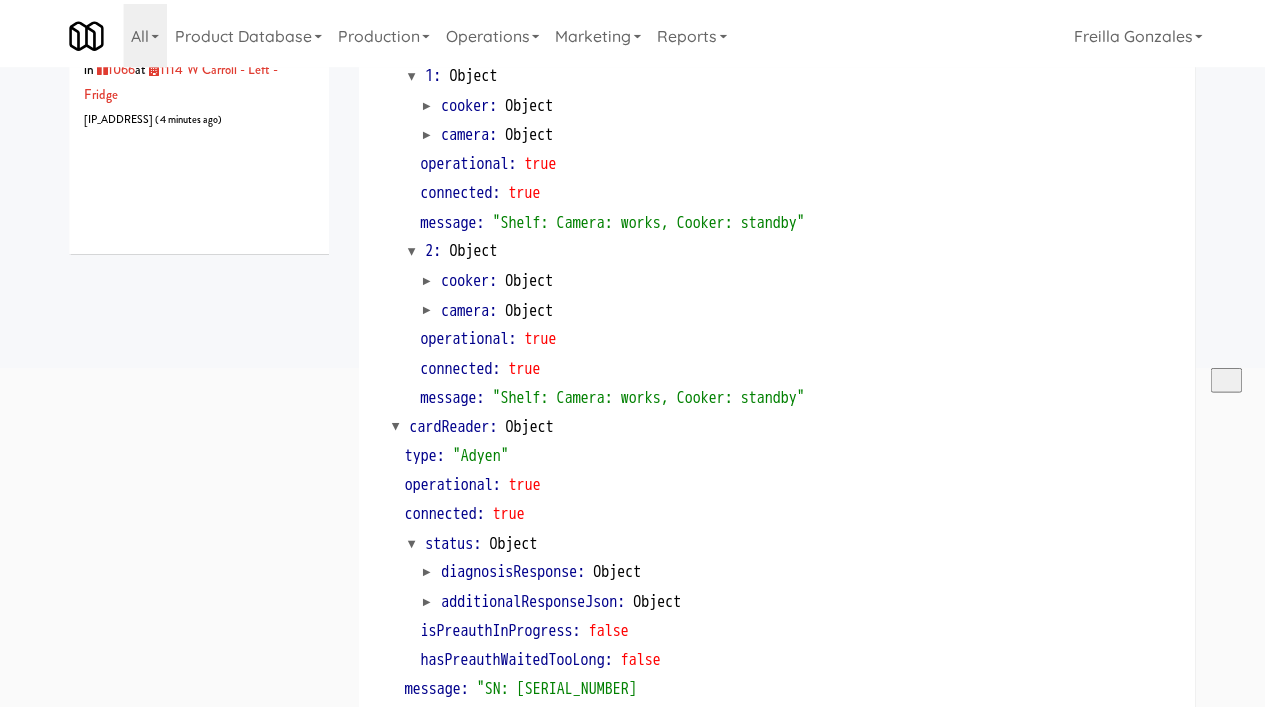 scroll, scrollTop: 0, scrollLeft: 0, axis: both 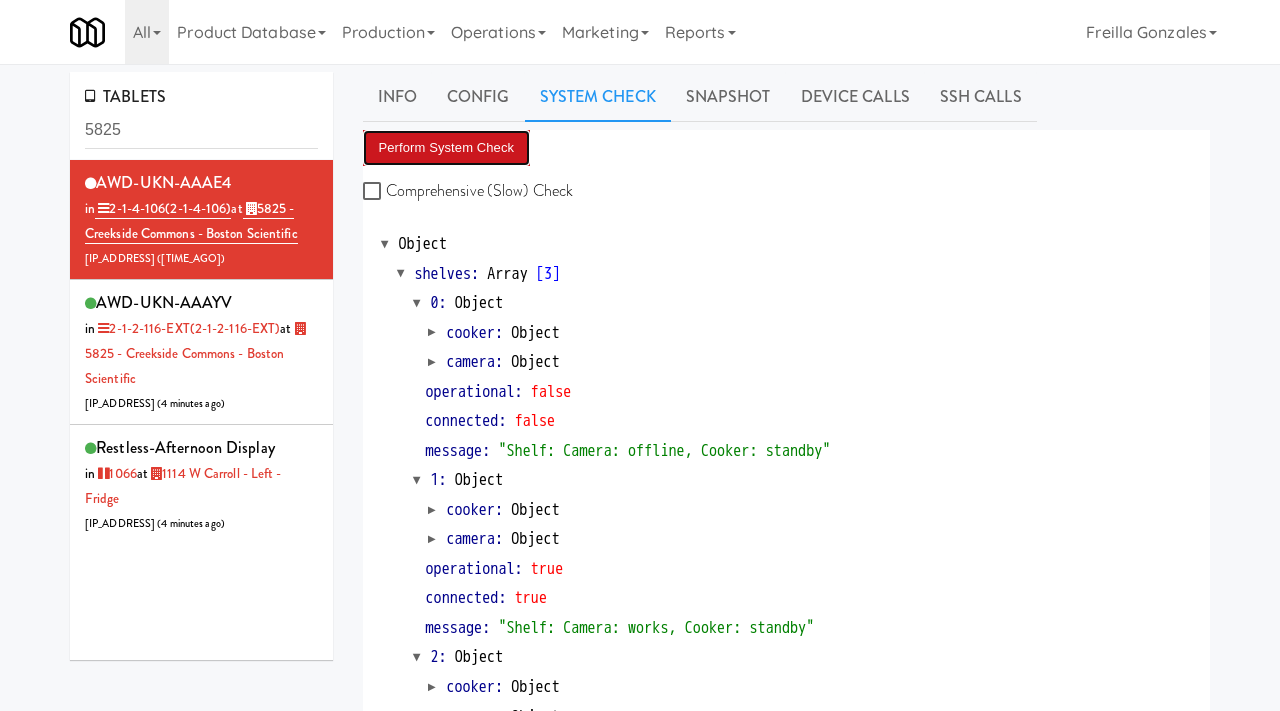 click on "Perform System Check" at bounding box center (447, 148) 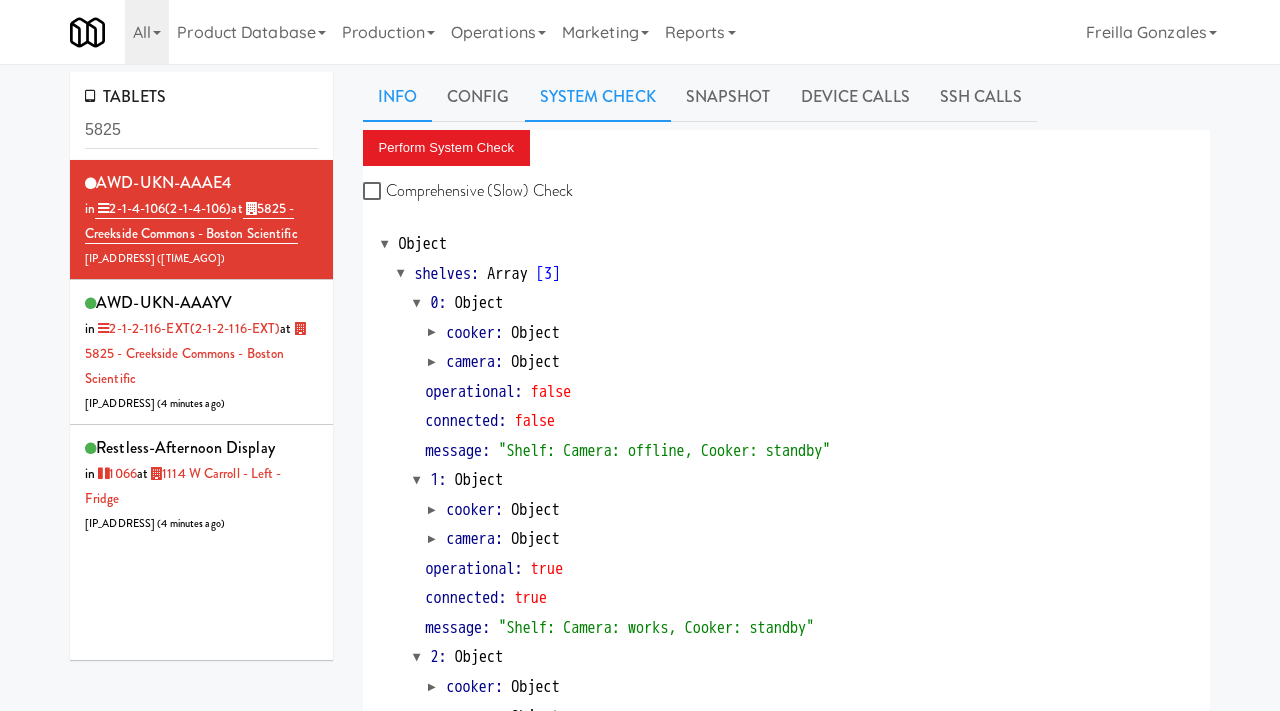 click on "Info" at bounding box center [397, 97] 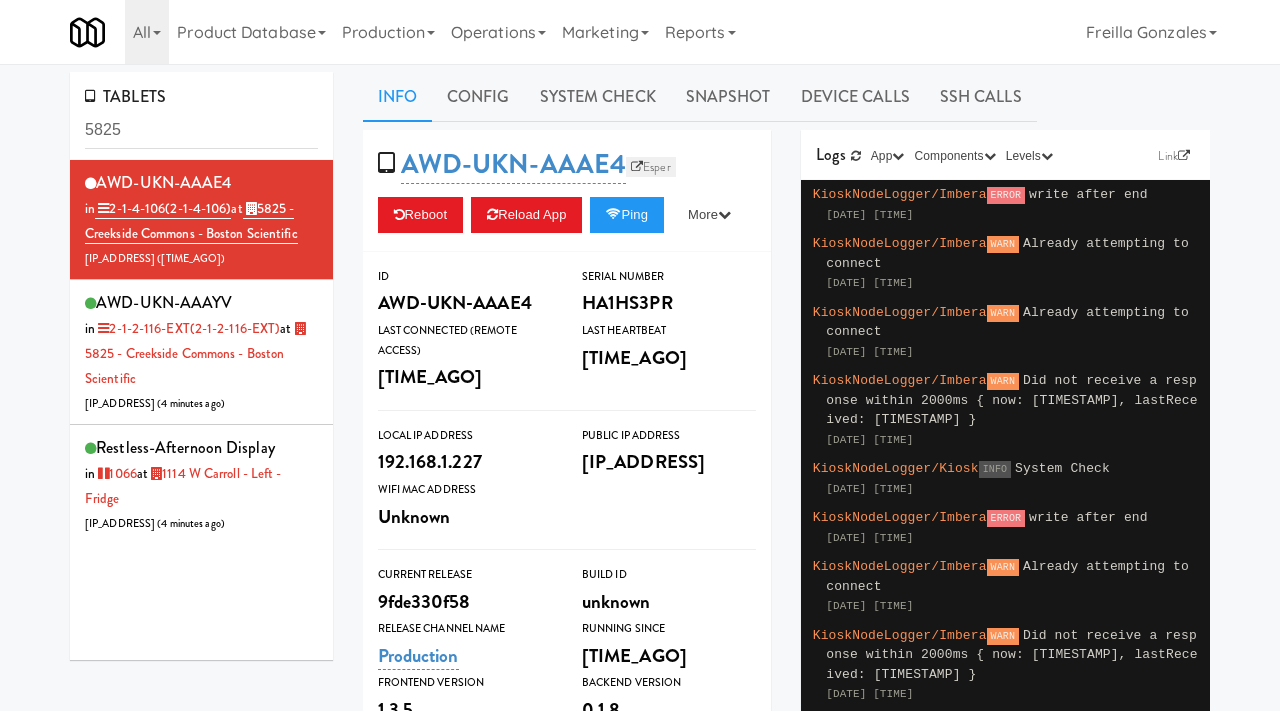 click on "Esper" at bounding box center [651, 167] 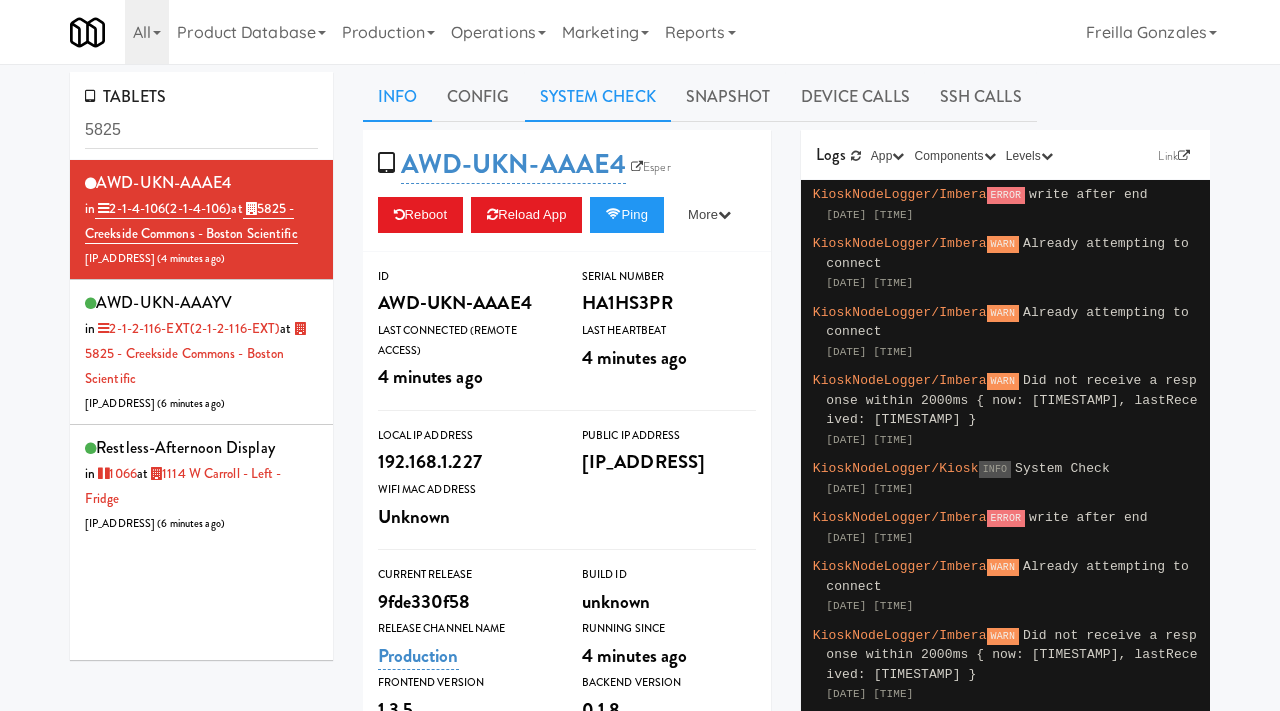 click on "System Check" at bounding box center [598, 97] 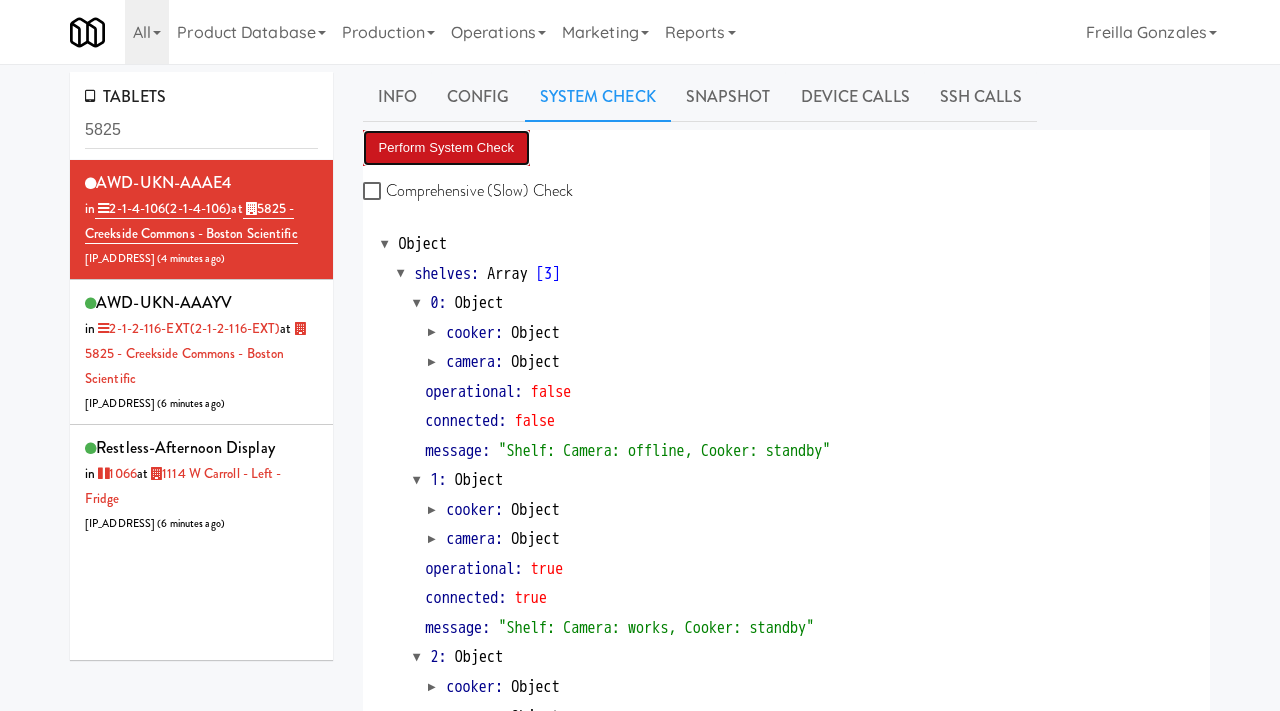 click on "Perform System Check" at bounding box center [447, 148] 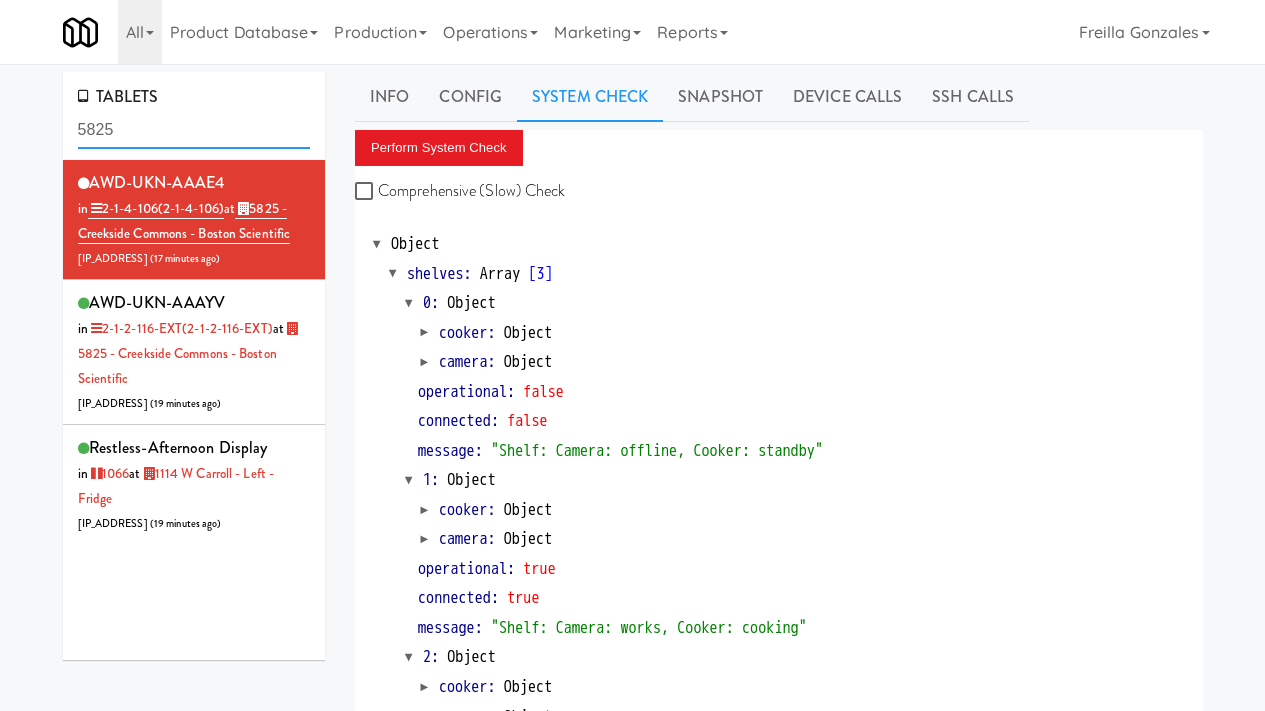 drag, startPoint x: 143, startPoint y: 125, endPoint x: 12, endPoint y: 117, distance: 131.24405 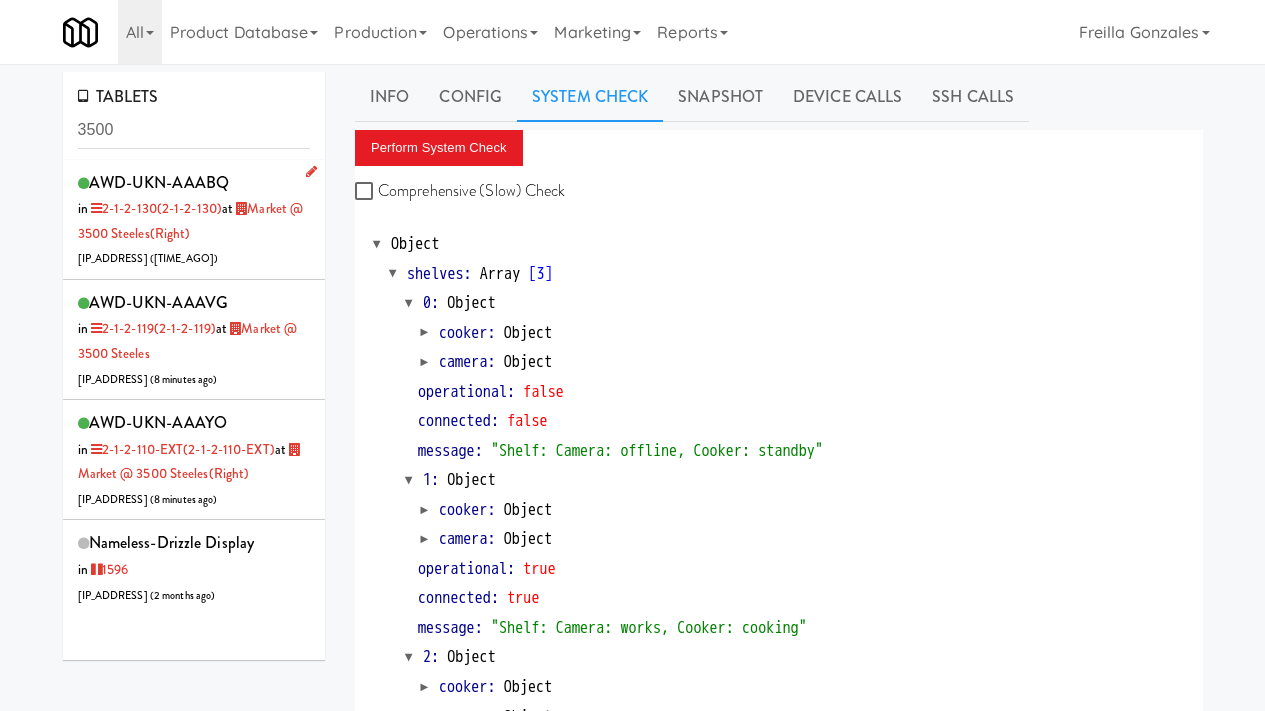 click on "AWD-UKN-AAABQ   in     2-1-2-130  (2-1-2-130)  at     Market @ 3500 Steeles(Right) 198.98.109.82 ( 2 minutes ago )" at bounding box center (194, 219) 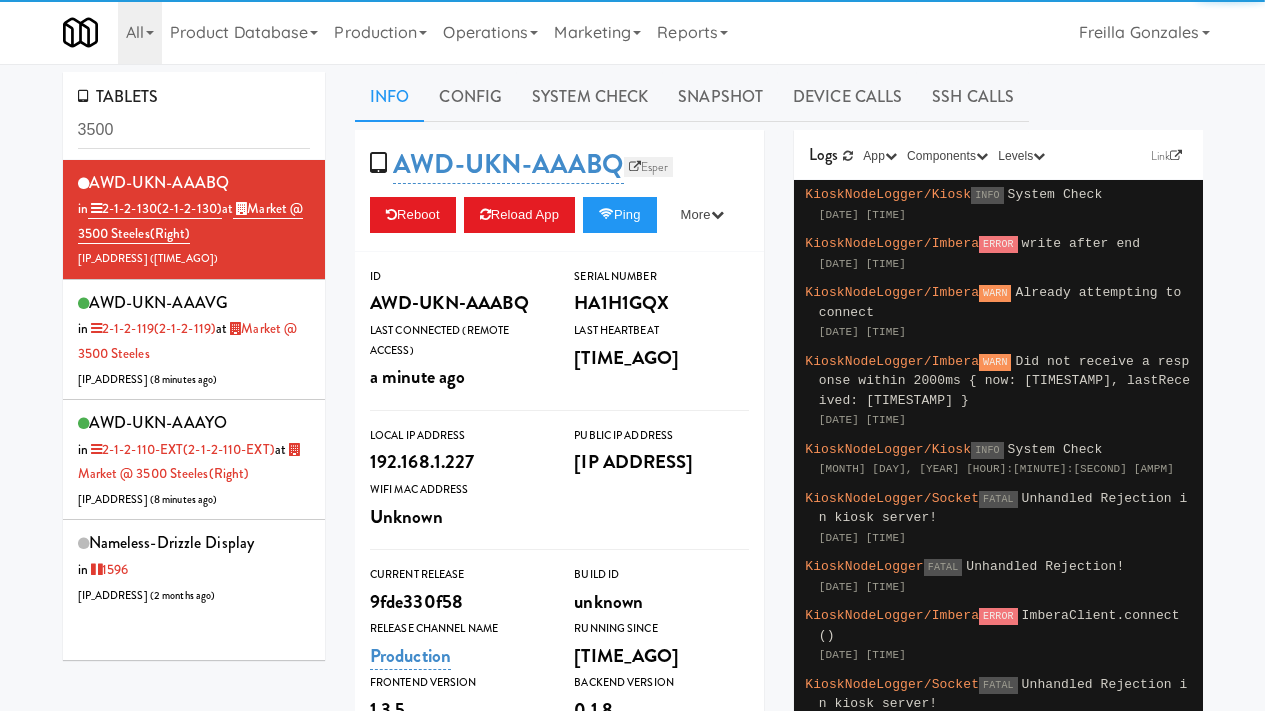 click on "Esper" at bounding box center [649, 167] 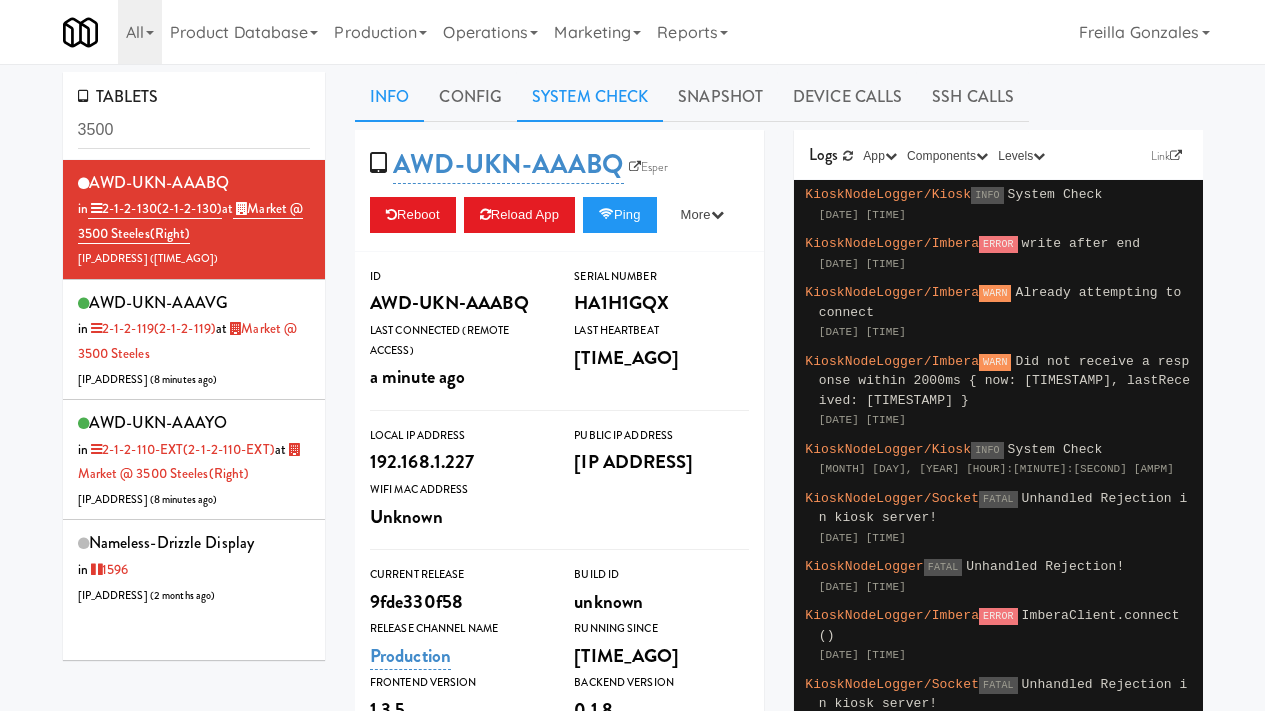 click on "System Check" at bounding box center (590, 97) 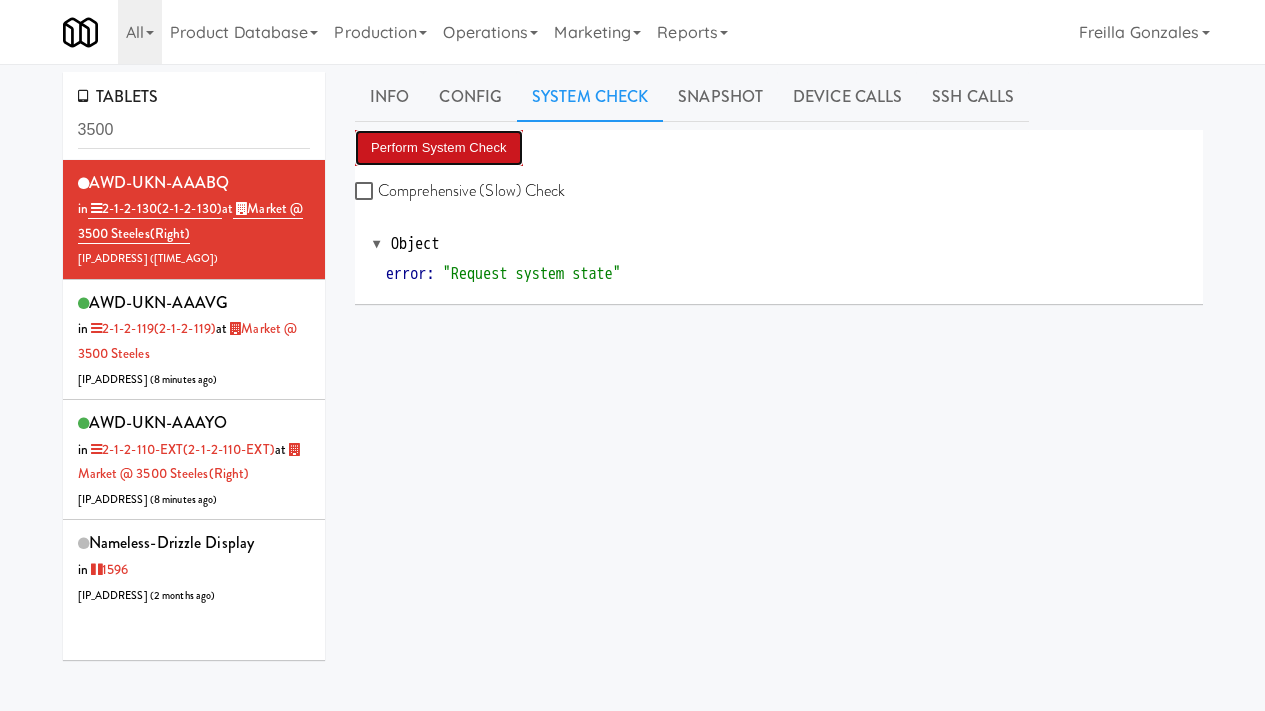 click on "Perform System Check" at bounding box center (439, 148) 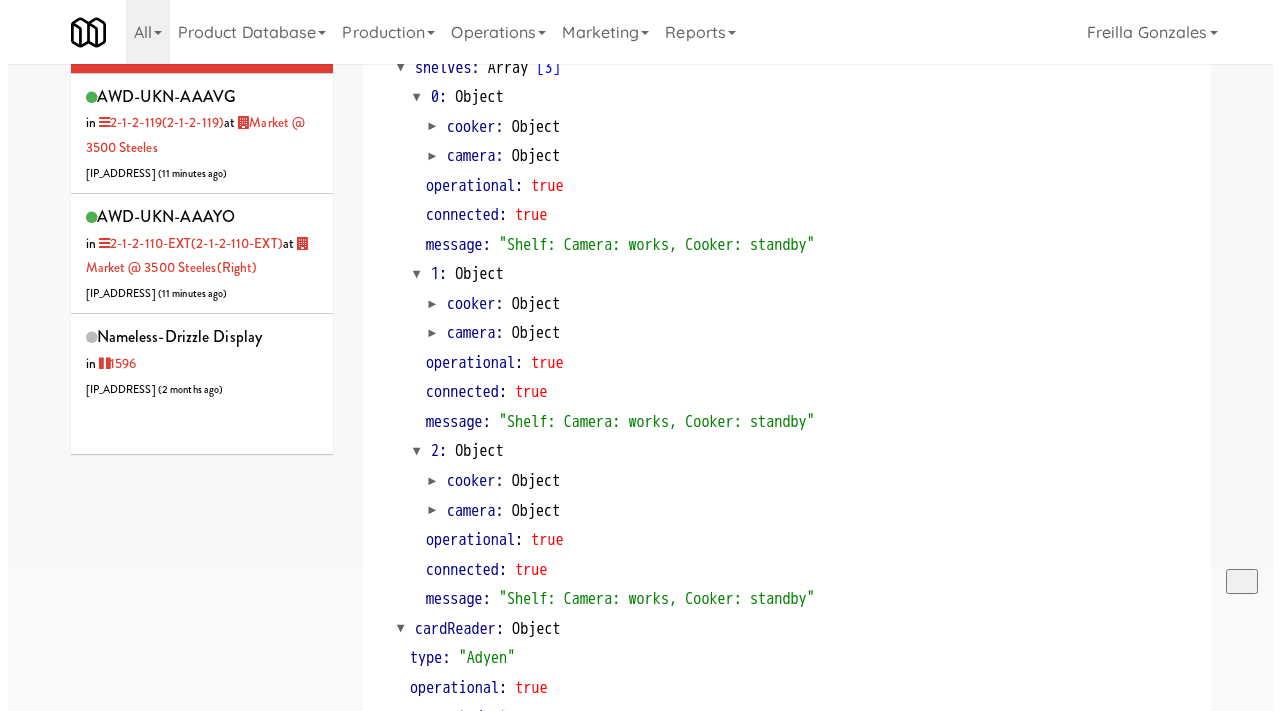 scroll, scrollTop: 0, scrollLeft: 0, axis: both 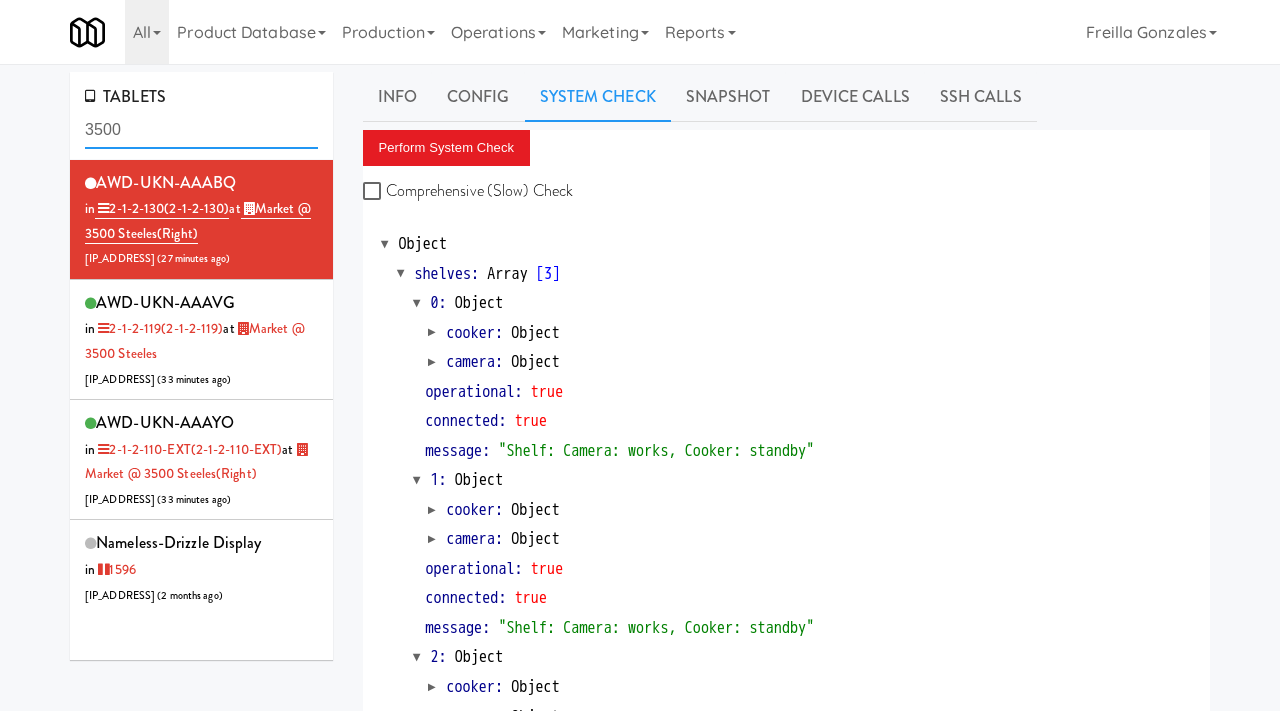 click on "3500" at bounding box center (201, 130) 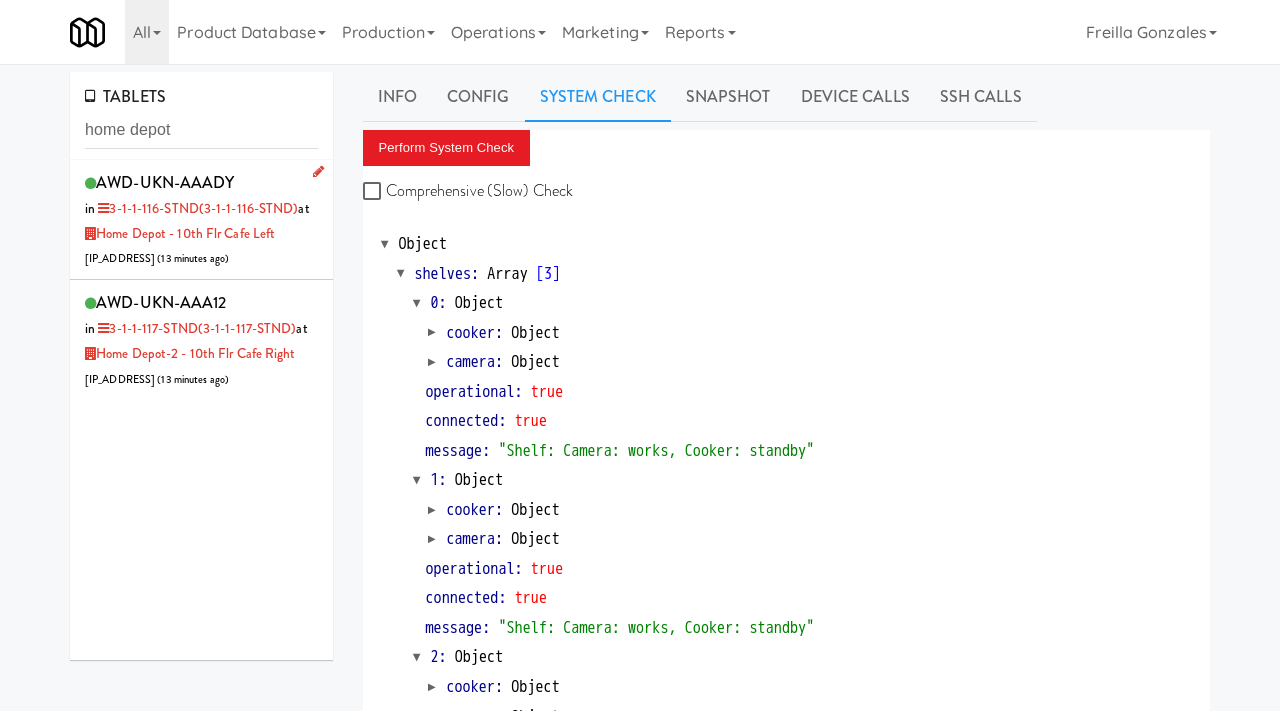 click on "AWD-UKN-AAADY   in     3-1-1-116-STND  (3-1-1-116-STND)  at     Home Depot - 10th Flr Cafe Left 76.74.148.109 ( 13 minutes ago )" at bounding box center (201, 219) 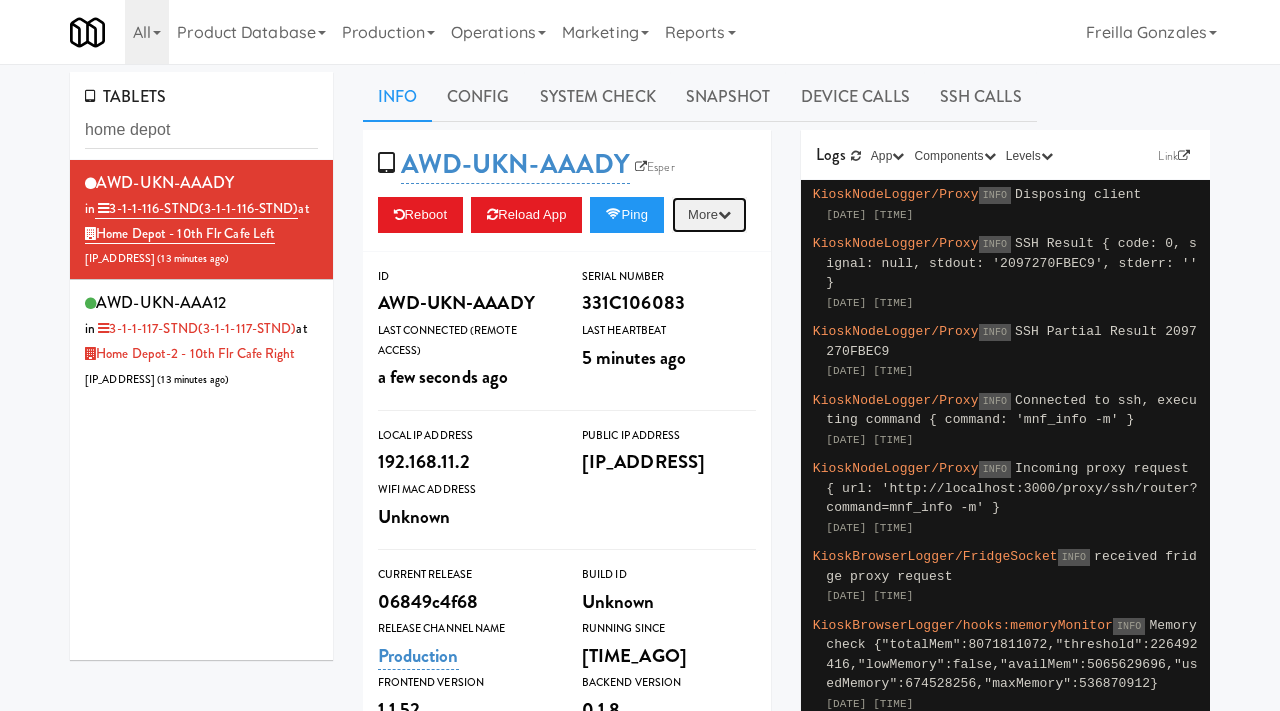 click at bounding box center (724, 214) 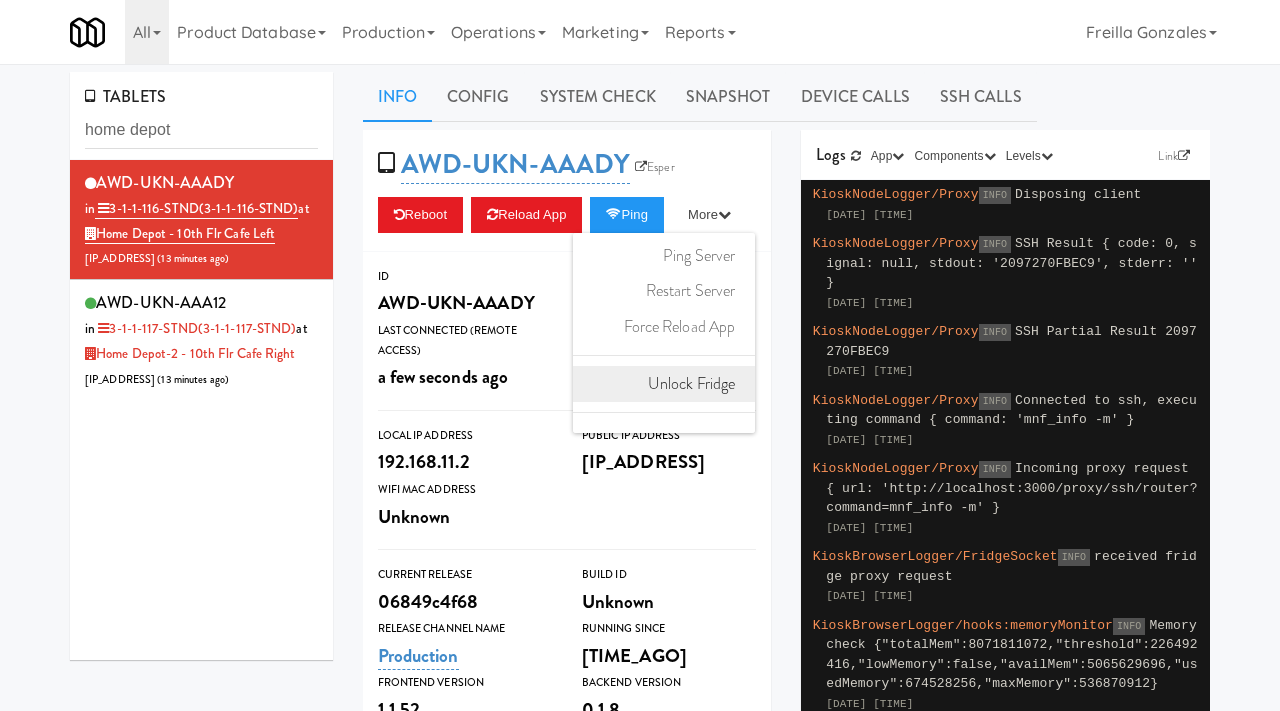 click on "Unlock Fridge" at bounding box center (664, 384) 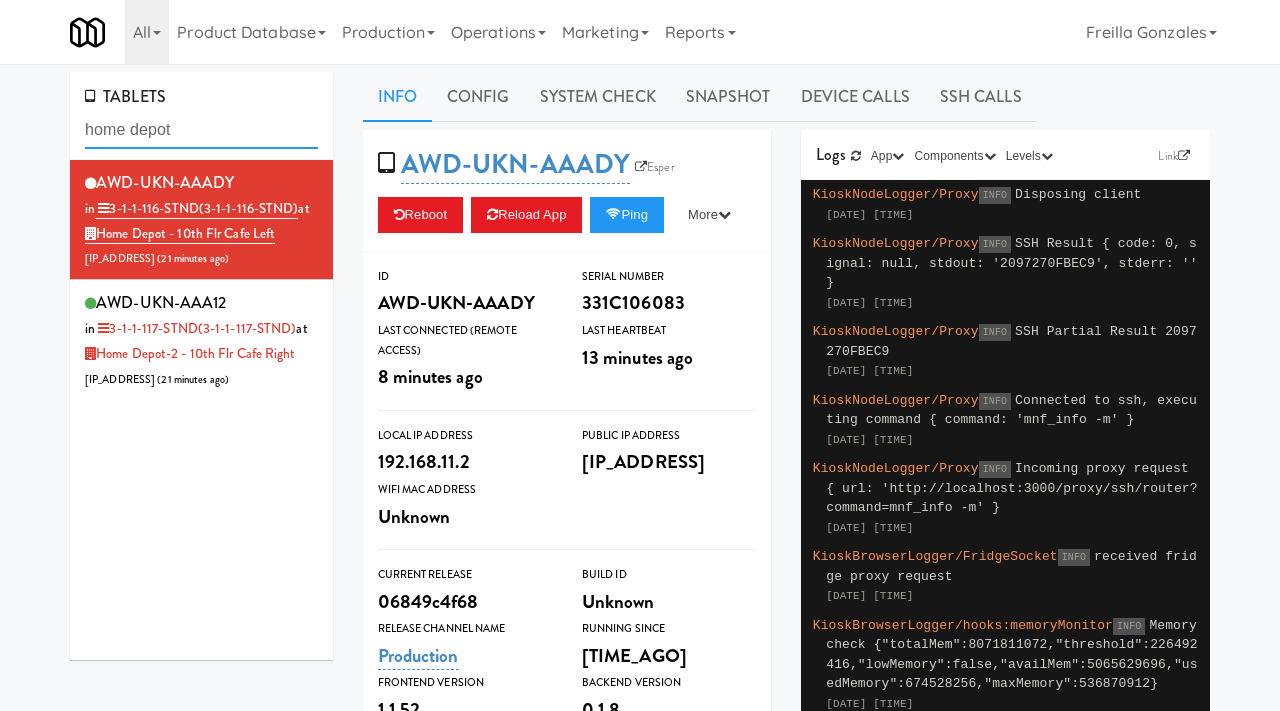 click on "home depot" at bounding box center (201, 130) 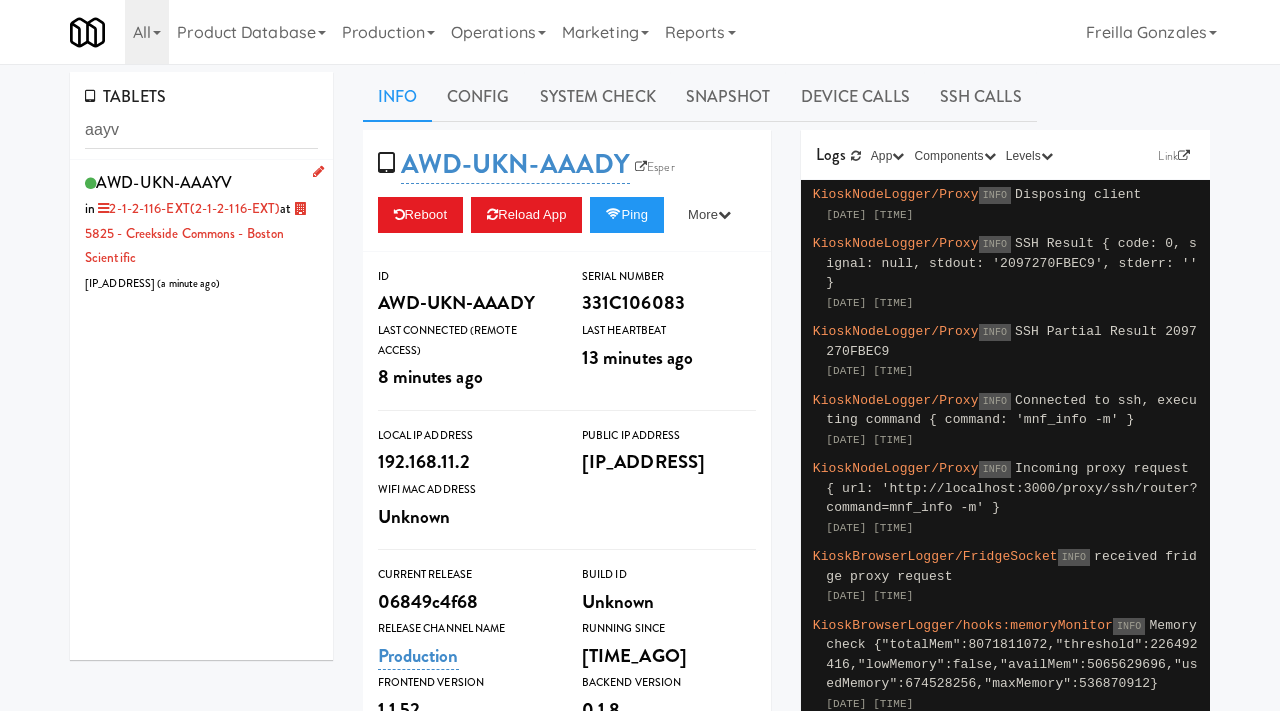 click on "AWD-UKN-AAAYV   in     2-1-2-116-EXT  (2-1-2-116-EXT)  at     5825 - Creekside Commons - Boston Scientific 206.0.69.53 ( a minute ago )" at bounding box center [201, 232] 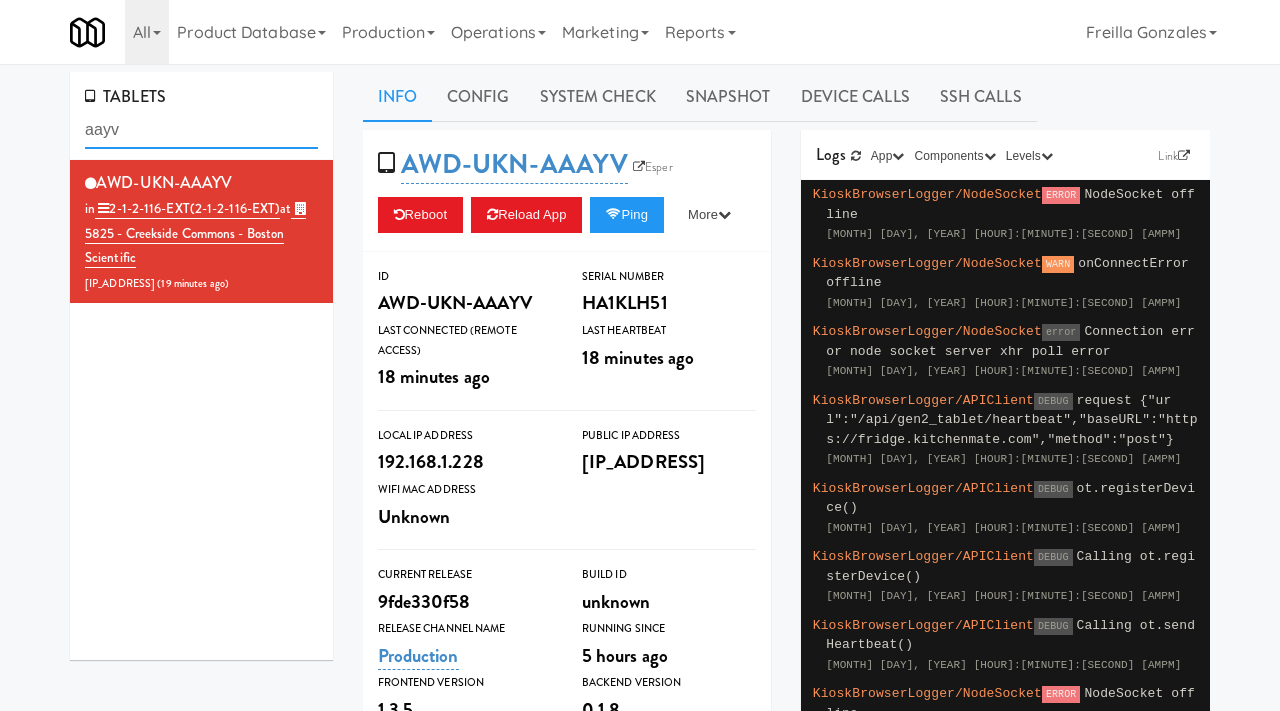 click on "aayv" at bounding box center (201, 130) 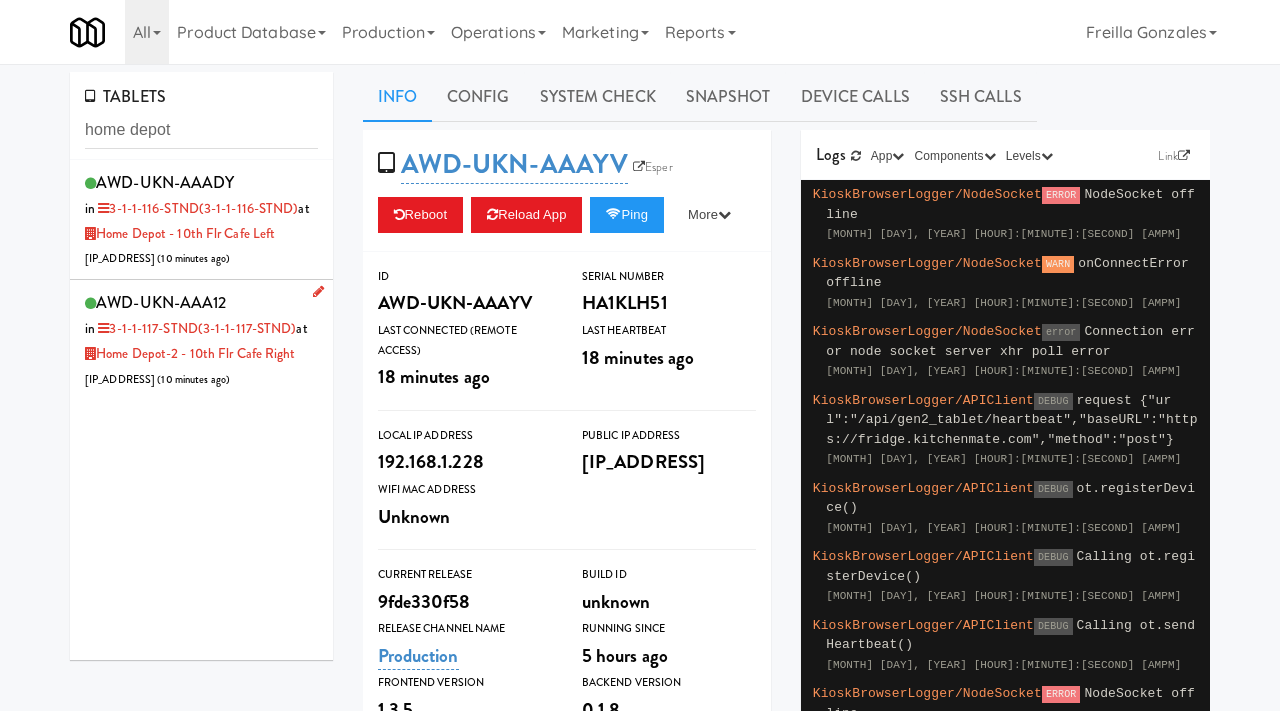 click on "AWD-UKN-AAA12   in     3-1-1-117-STND  (3-1-1-117-STND)  at     Home Depot-2 - 10th Flr Cafe Right 76.74.148.109 ( 10 minutes ago )" at bounding box center (201, 339) 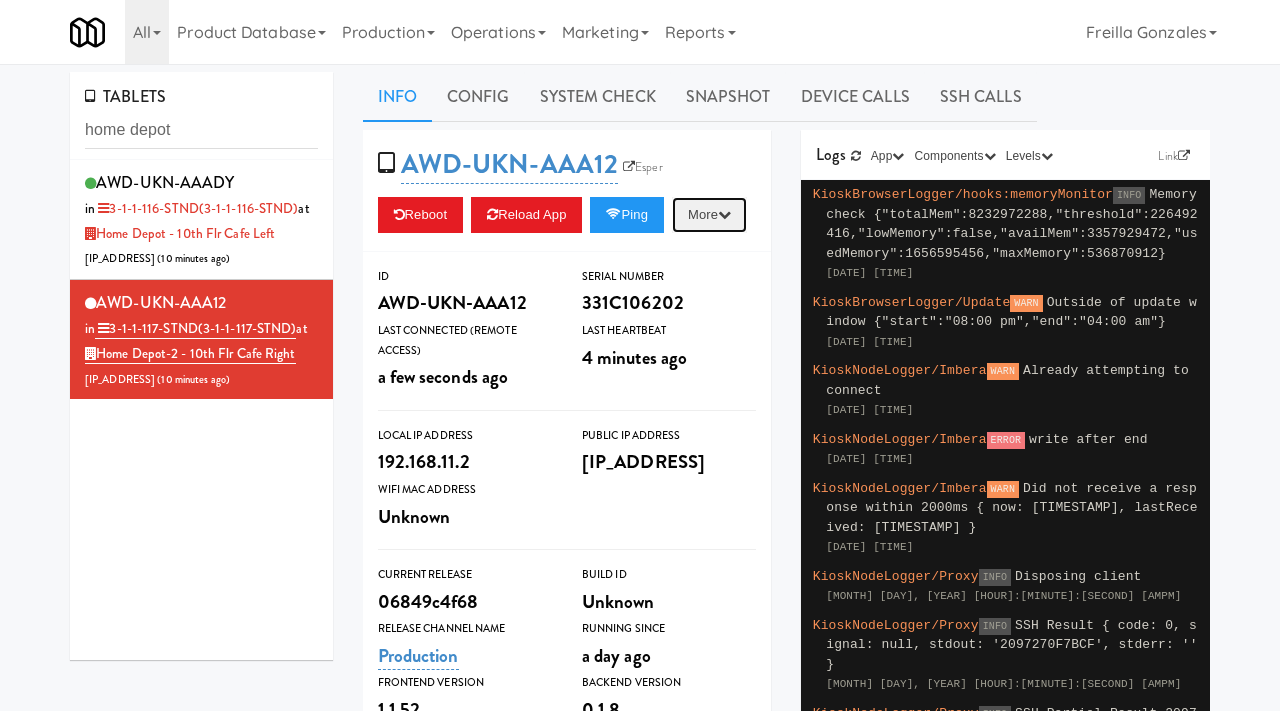 click at bounding box center [724, 214] 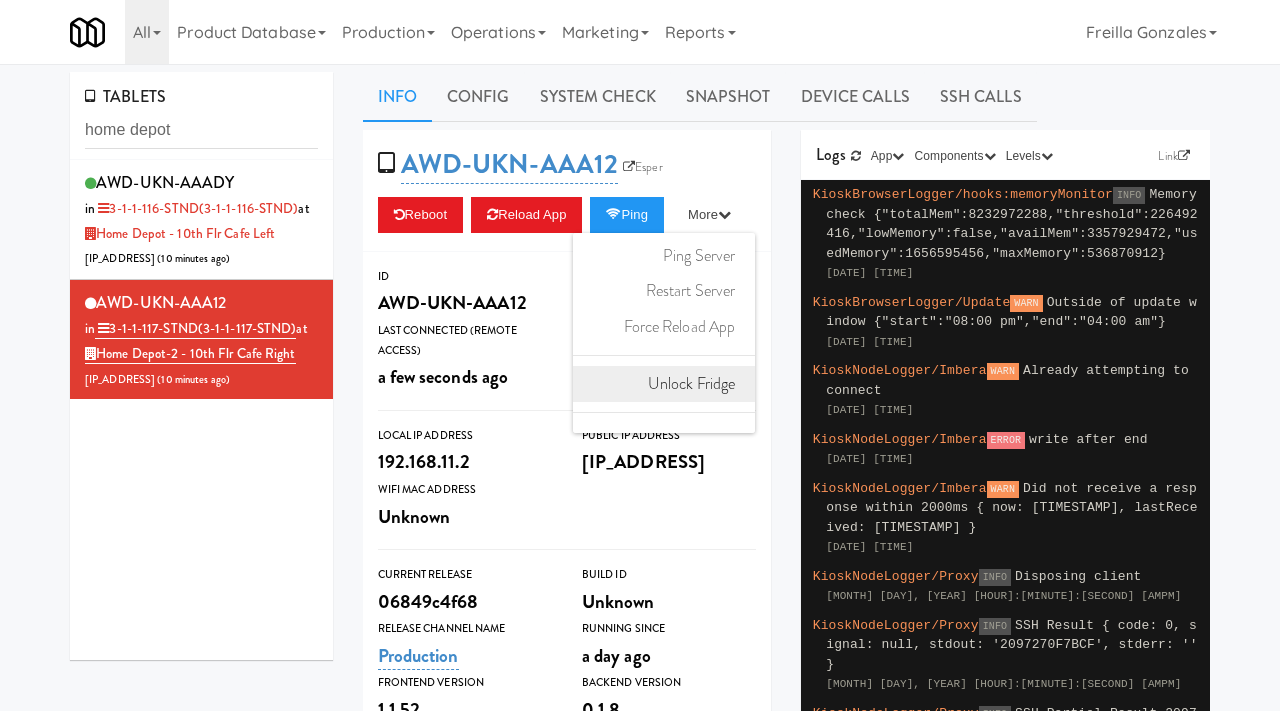 click on "Unlock Fridge" at bounding box center (664, 384) 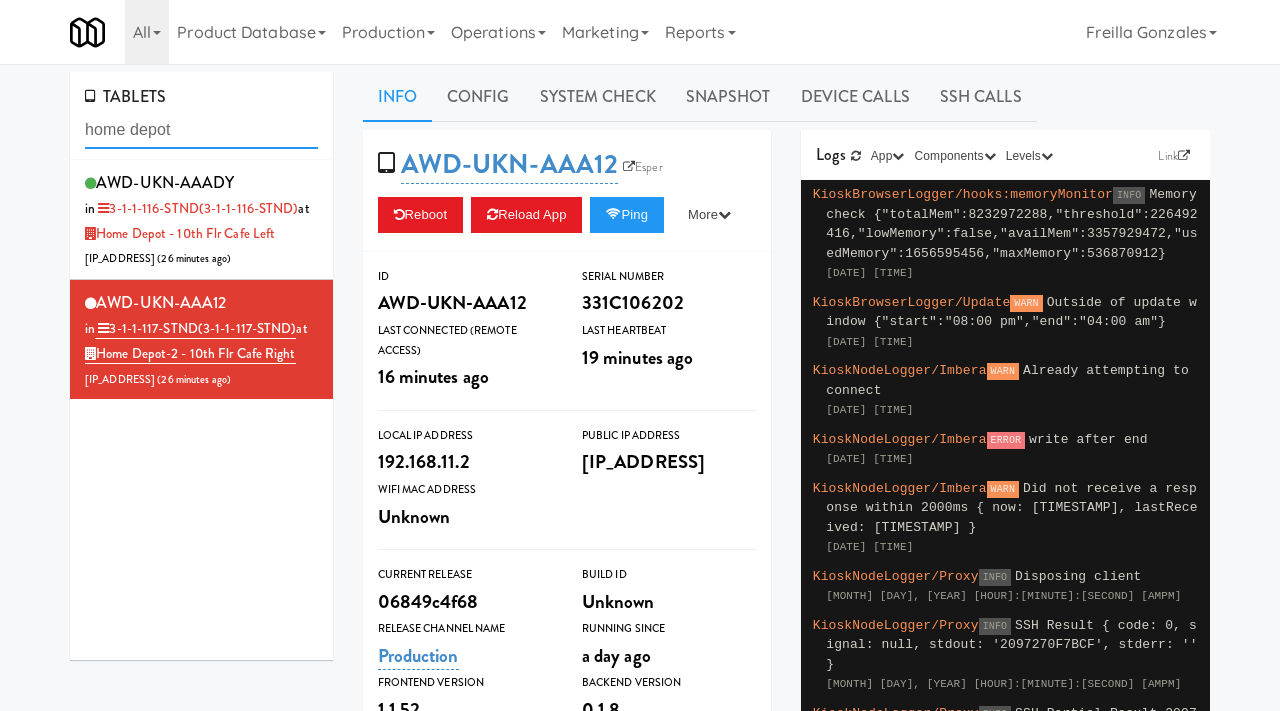 click on "home depot" at bounding box center [201, 130] 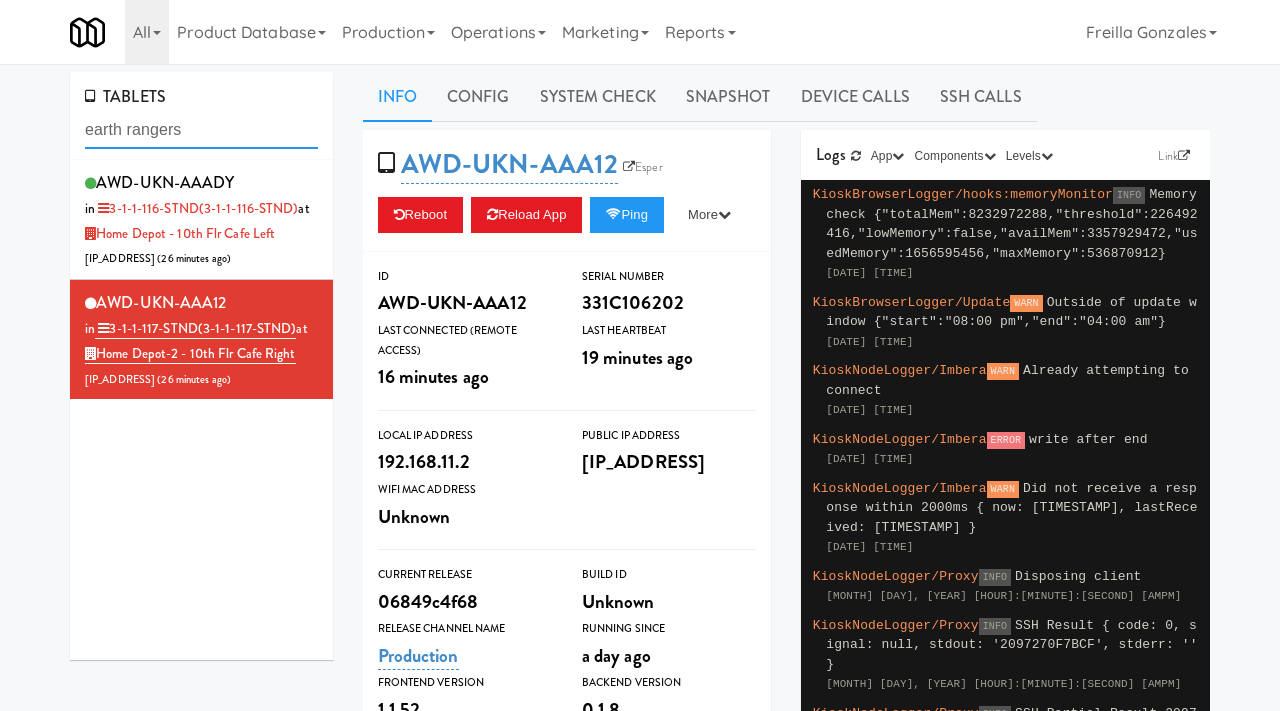 type on "earth rangers" 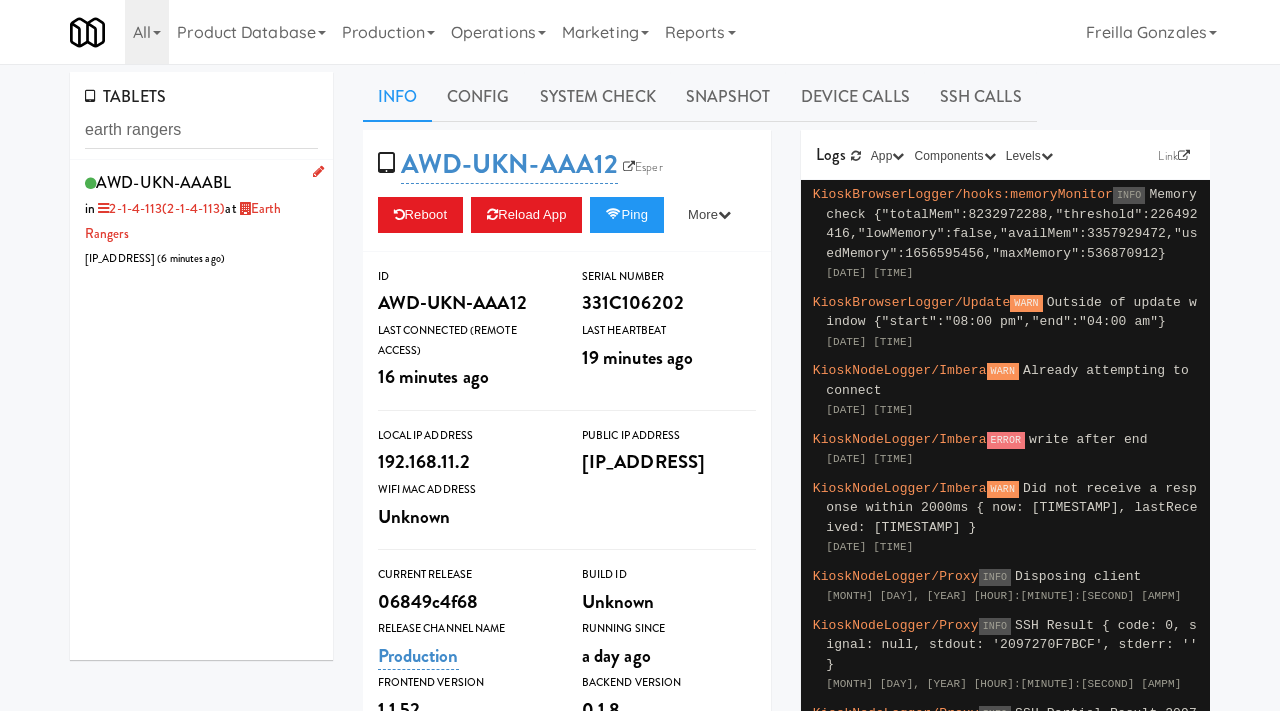 click on "AWD-UKN-AAABL   in     2-1-4-113  (2-1-4-113)  at     Earth Rangers 208.88.199.186 ( 6 minutes ago )" at bounding box center [201, 219] 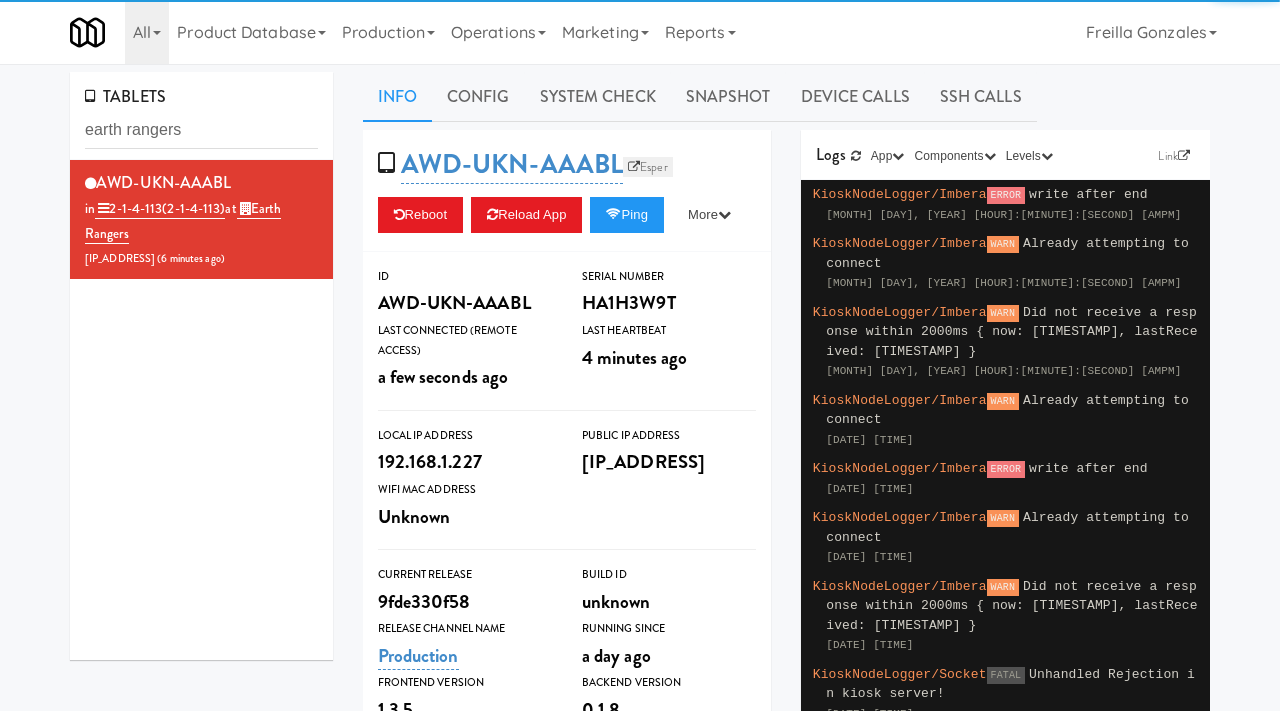 click on "Esper" at bounding box center (648, 167) 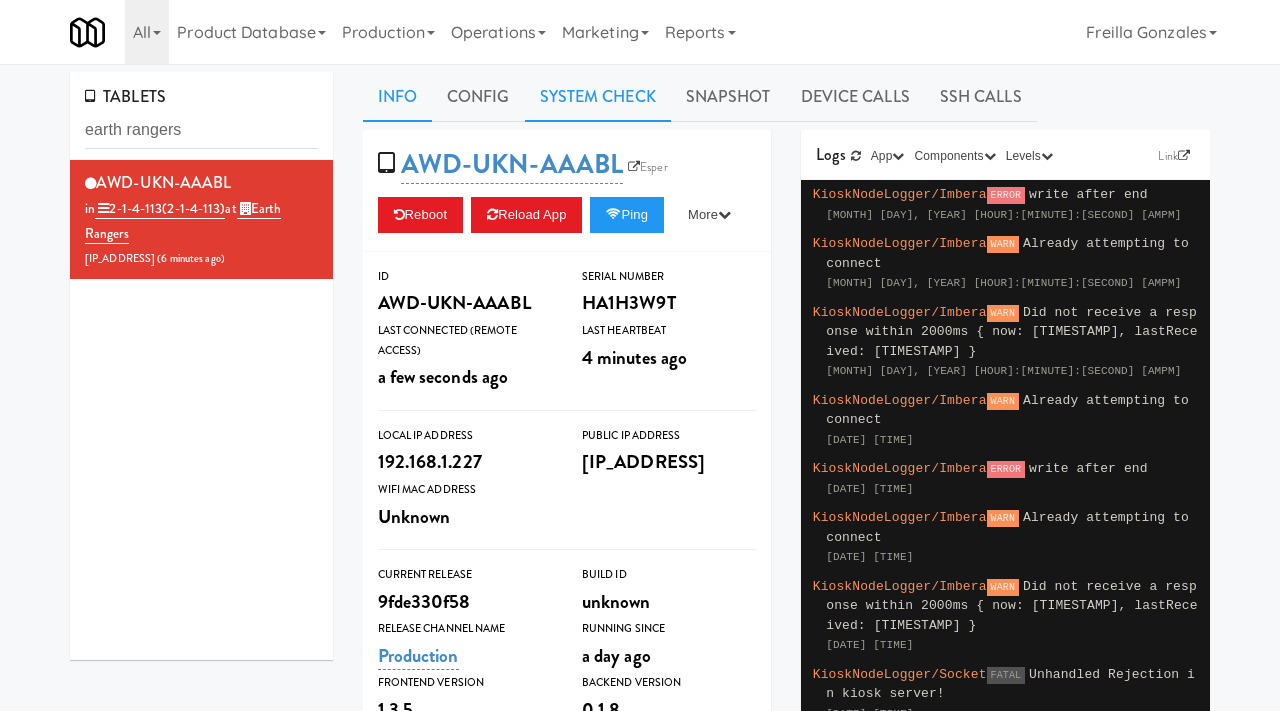 click on "System Check" at bounding box center [598, 97] 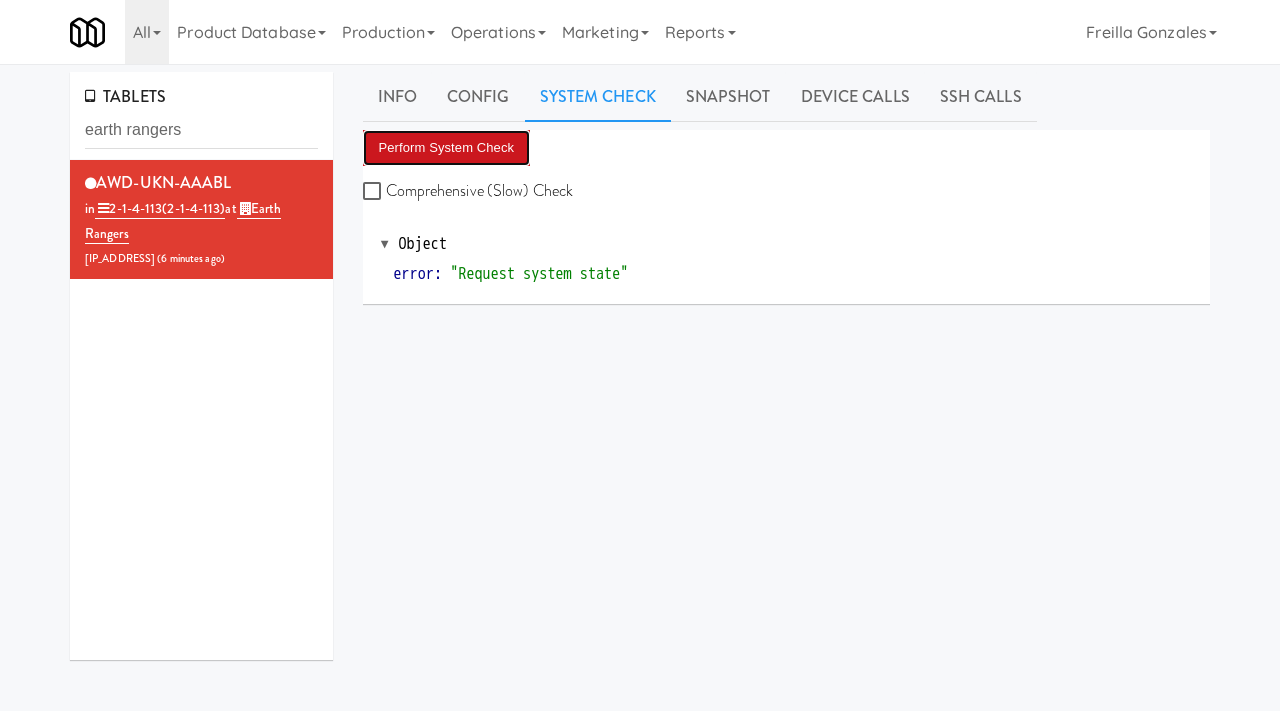 click on "Perform System Check" at bounding box center [447, 148] 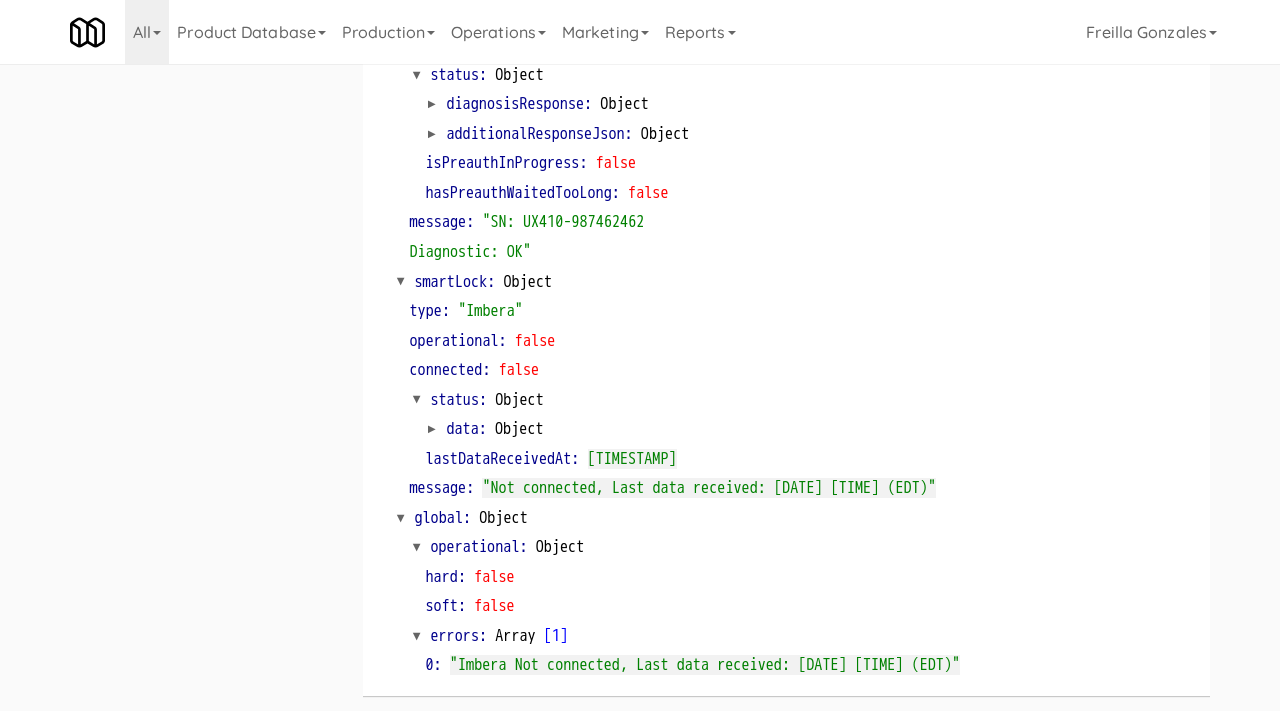 scroll, scrollTop: 0, scrollLeft: 0, axis: both 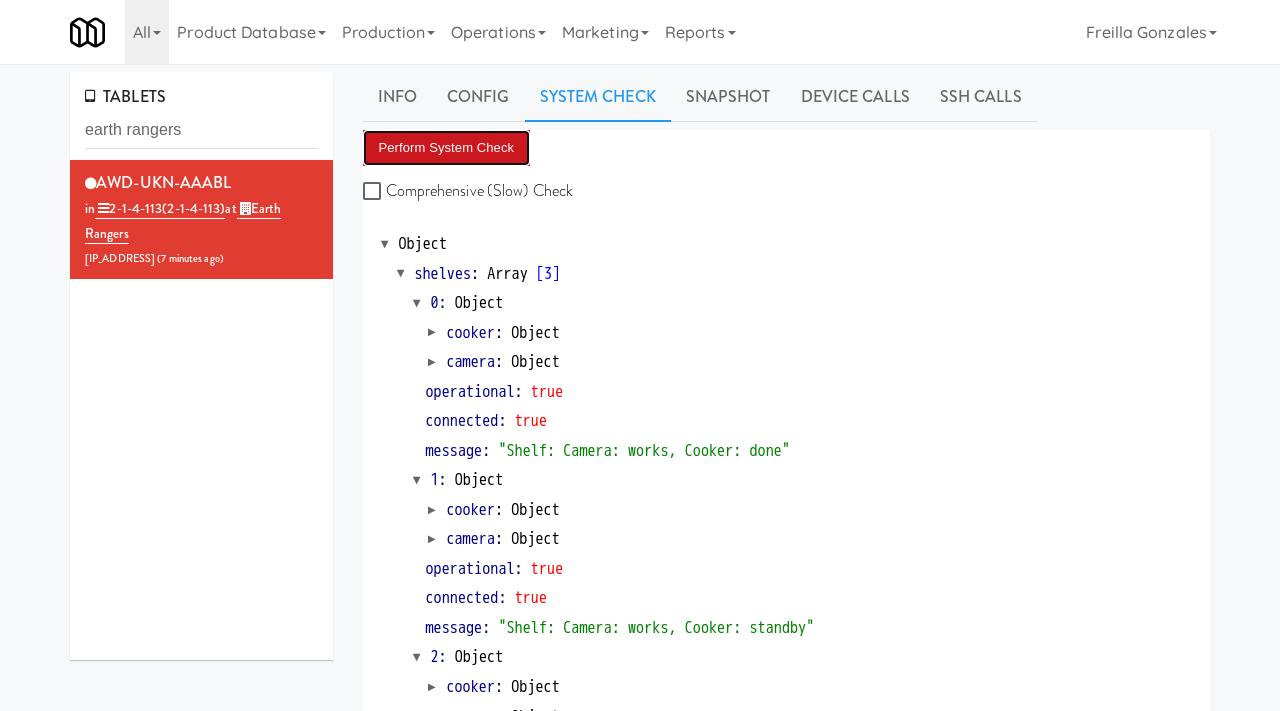click on "Perform System Check" at bounding box center [447, 148] 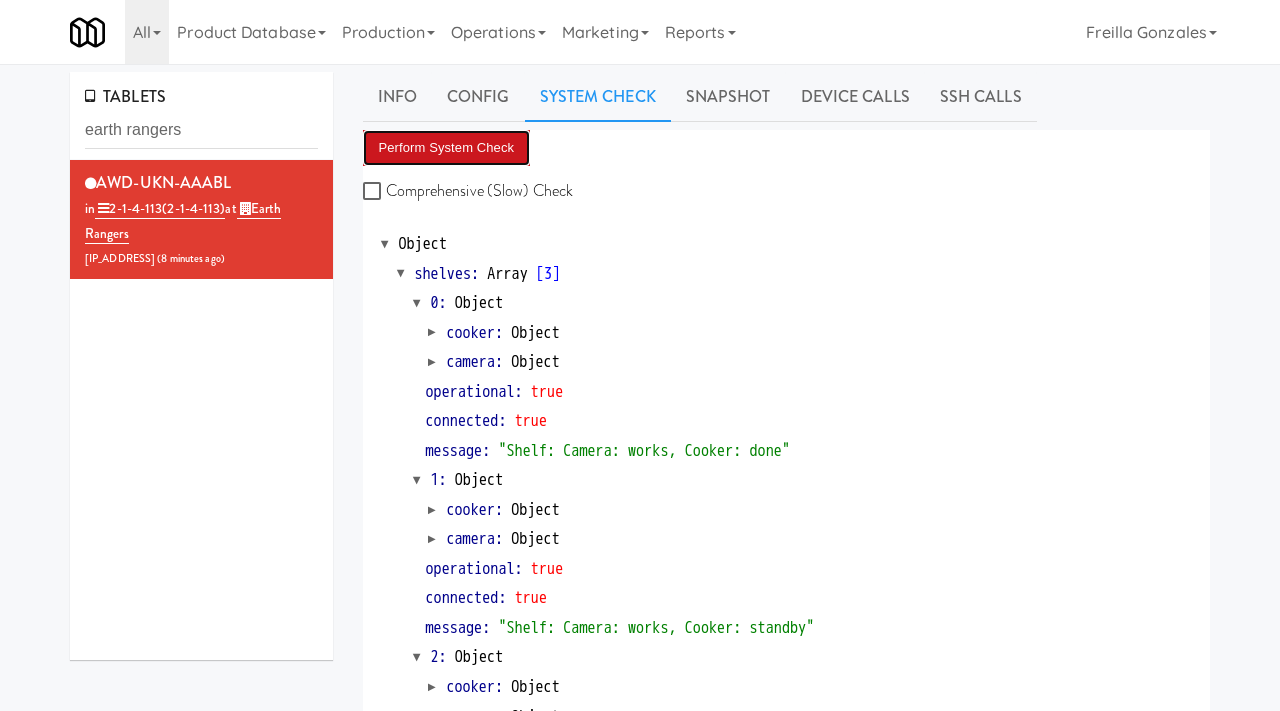 click on "Perform System Check" at bounding box center (447, 148) 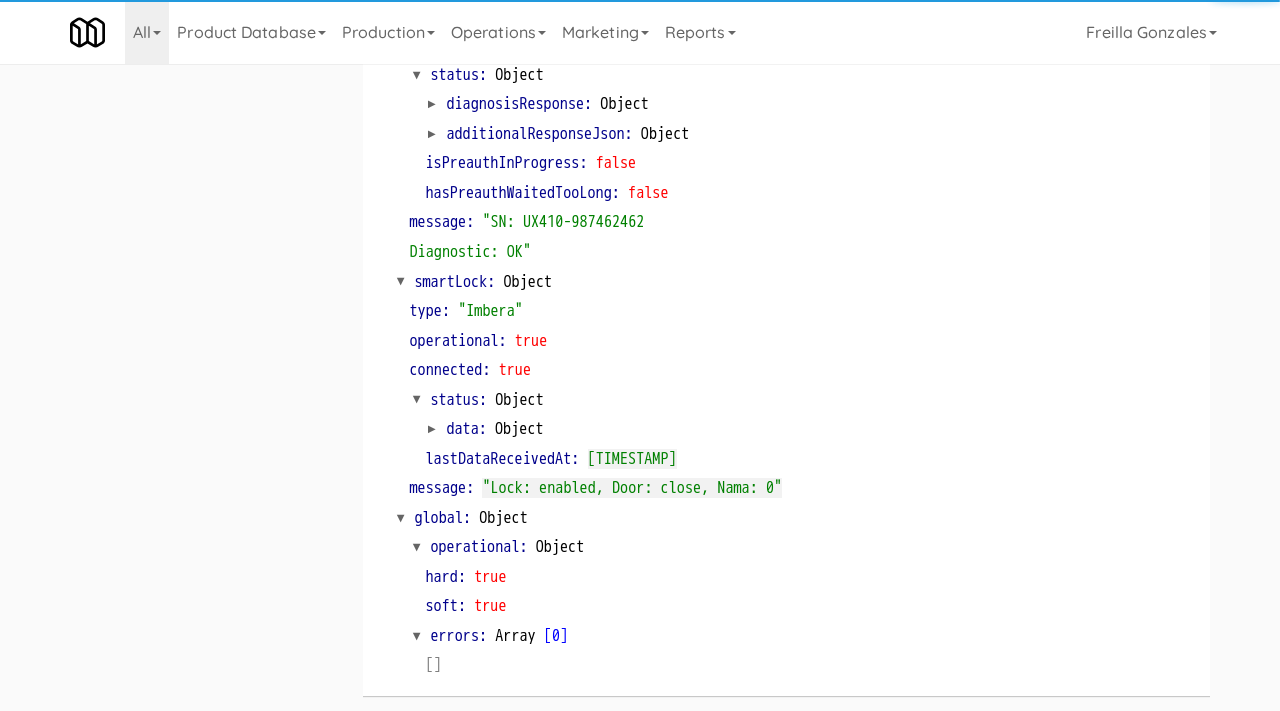 scroll, scrollTop: 878, scrollLeft: 0, axis: vertical 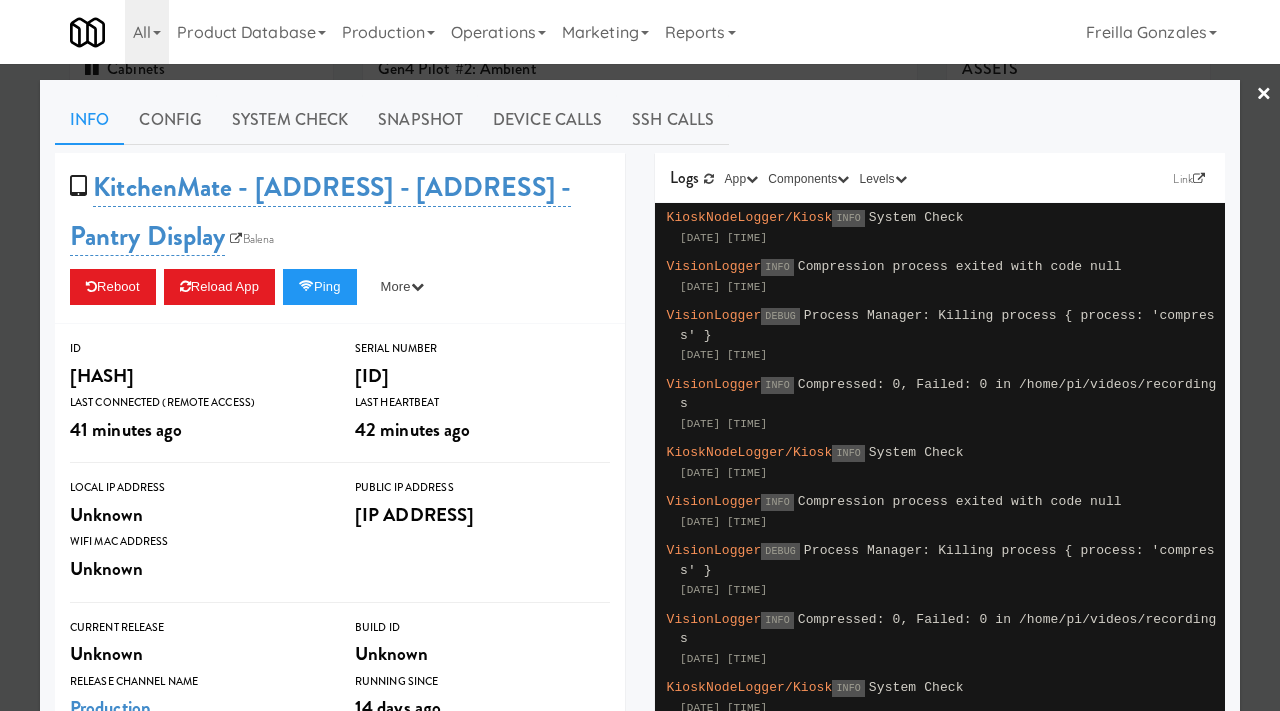 click at bounding box center [640, 355] 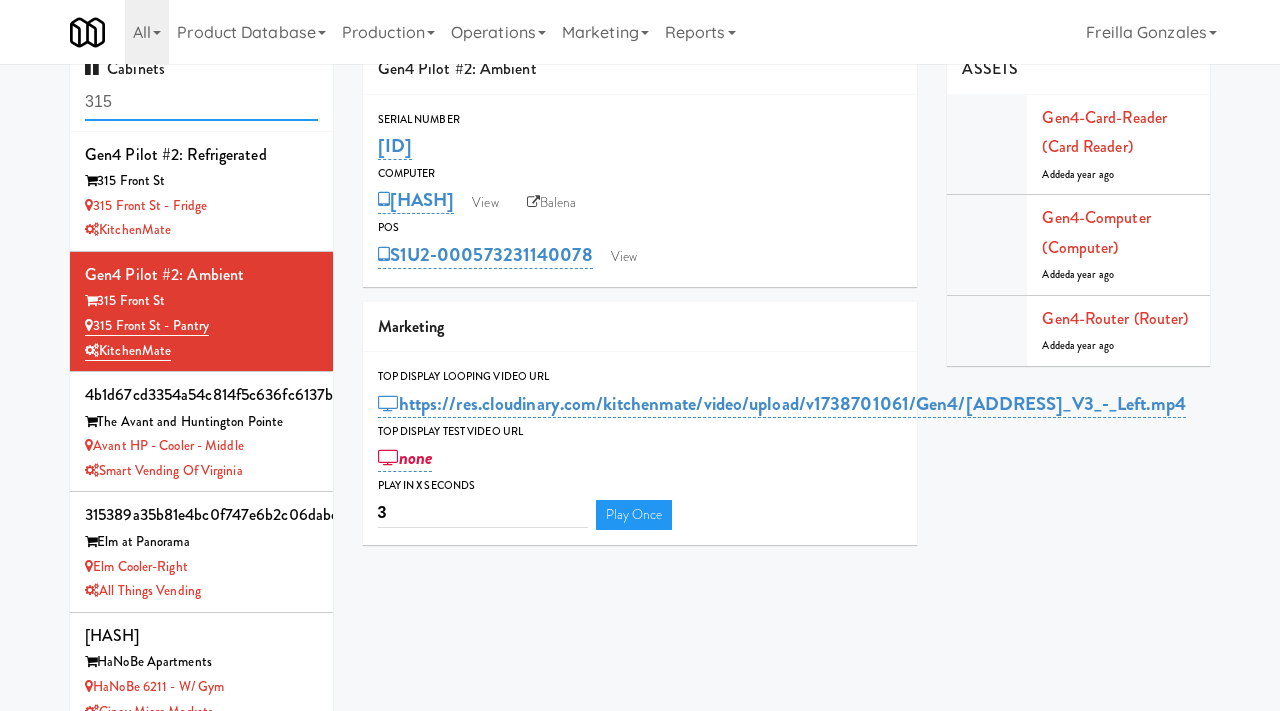 click on "315" at bounding box center (201, 102) 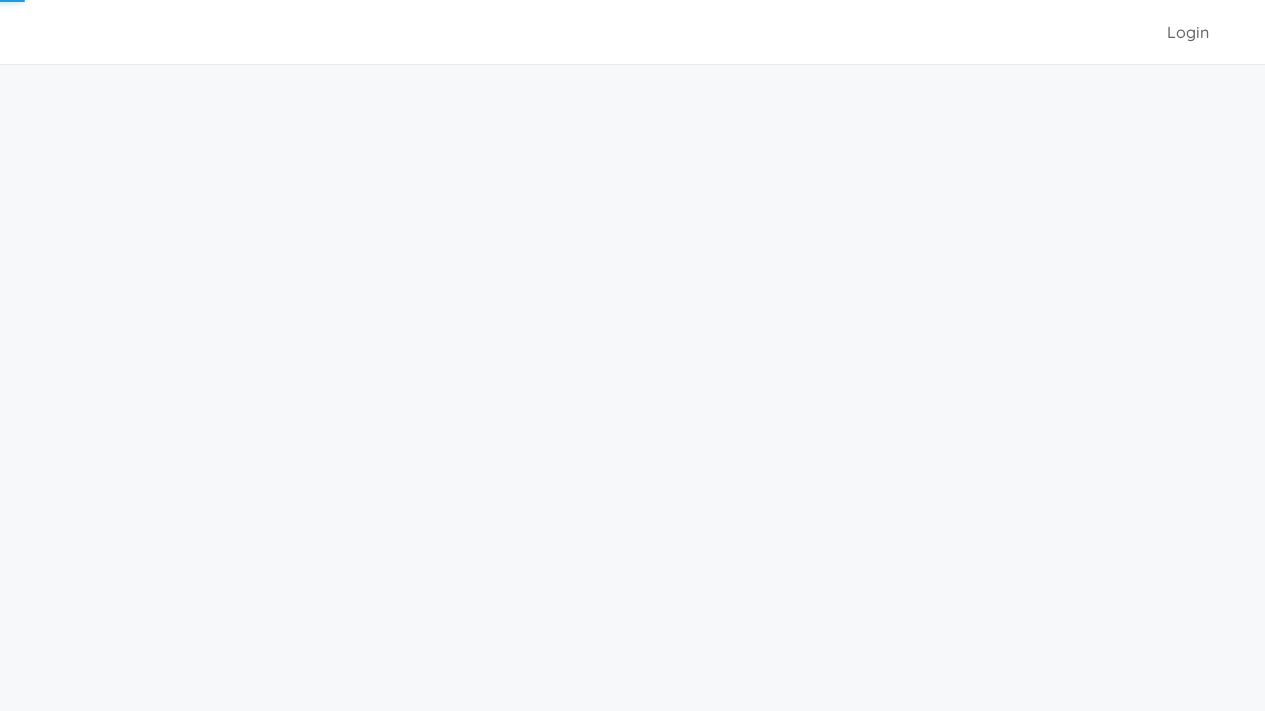 scroll, scrollTop: 28, scrollLeft: 0, axis: vertical 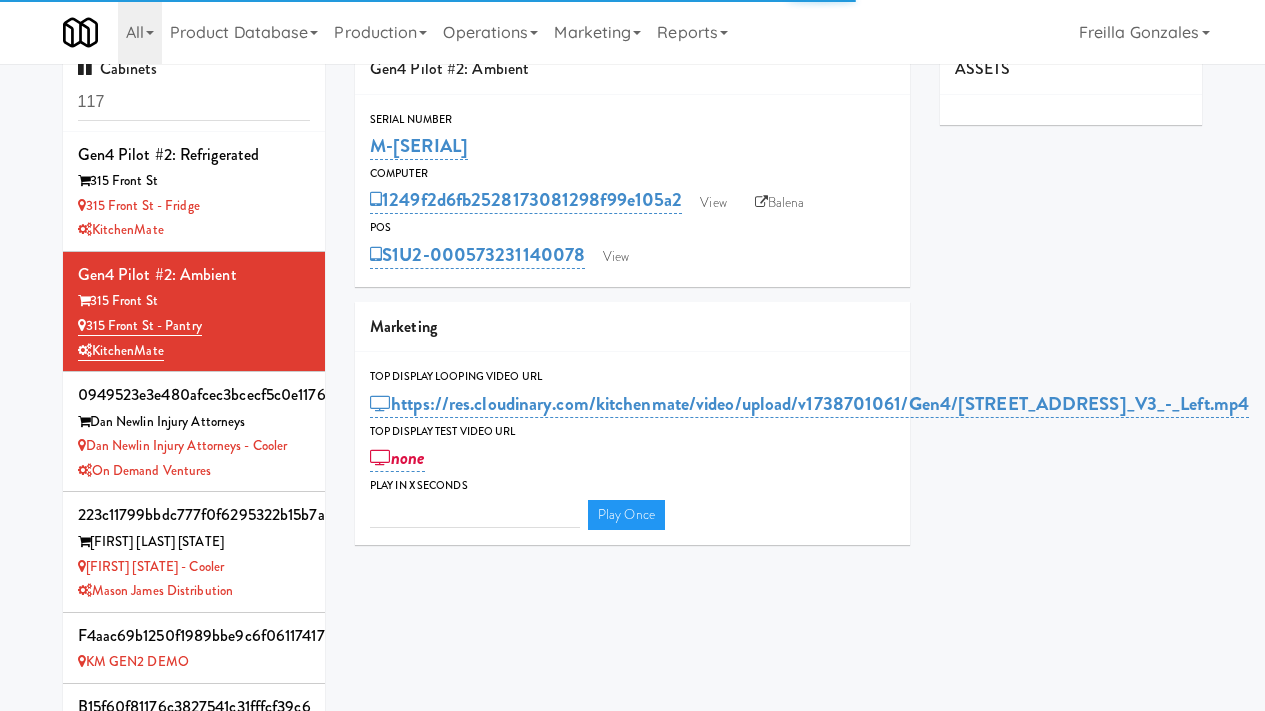 type on "3" 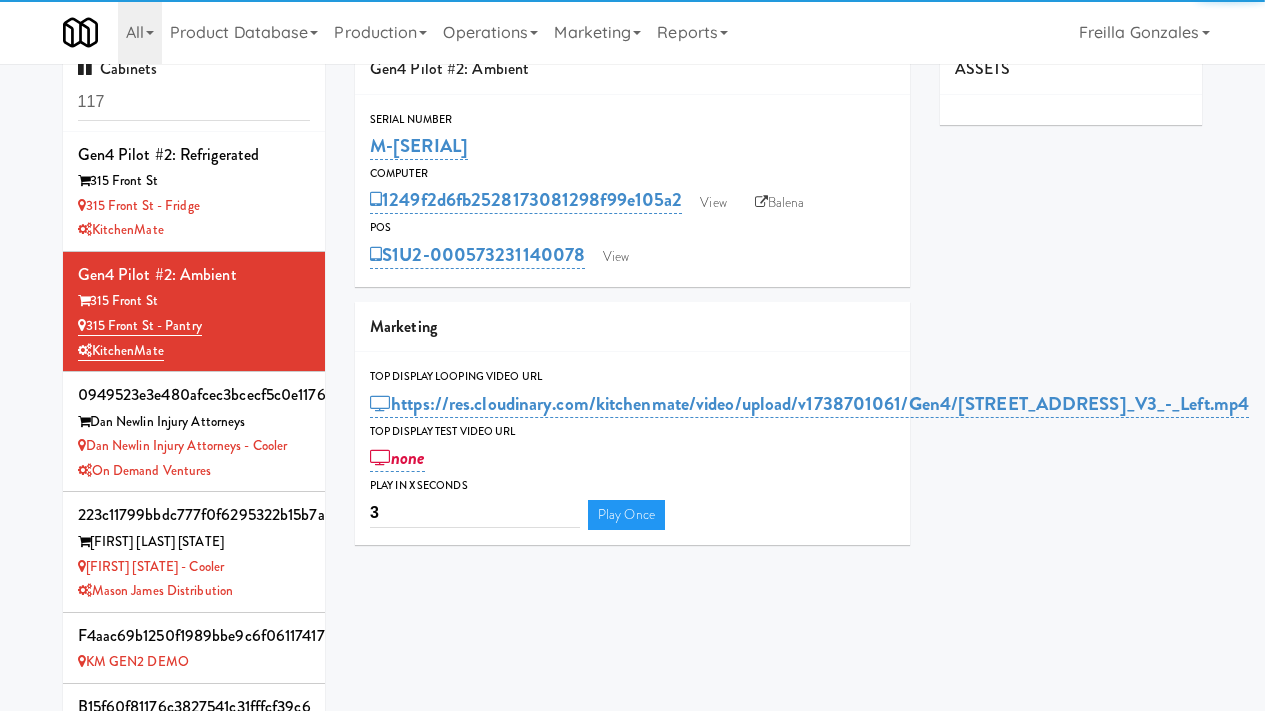 drag, startPoint x: 143, startPoint y: 106, endPoint x: 40, endPoint y: 105, distance: 103.00485 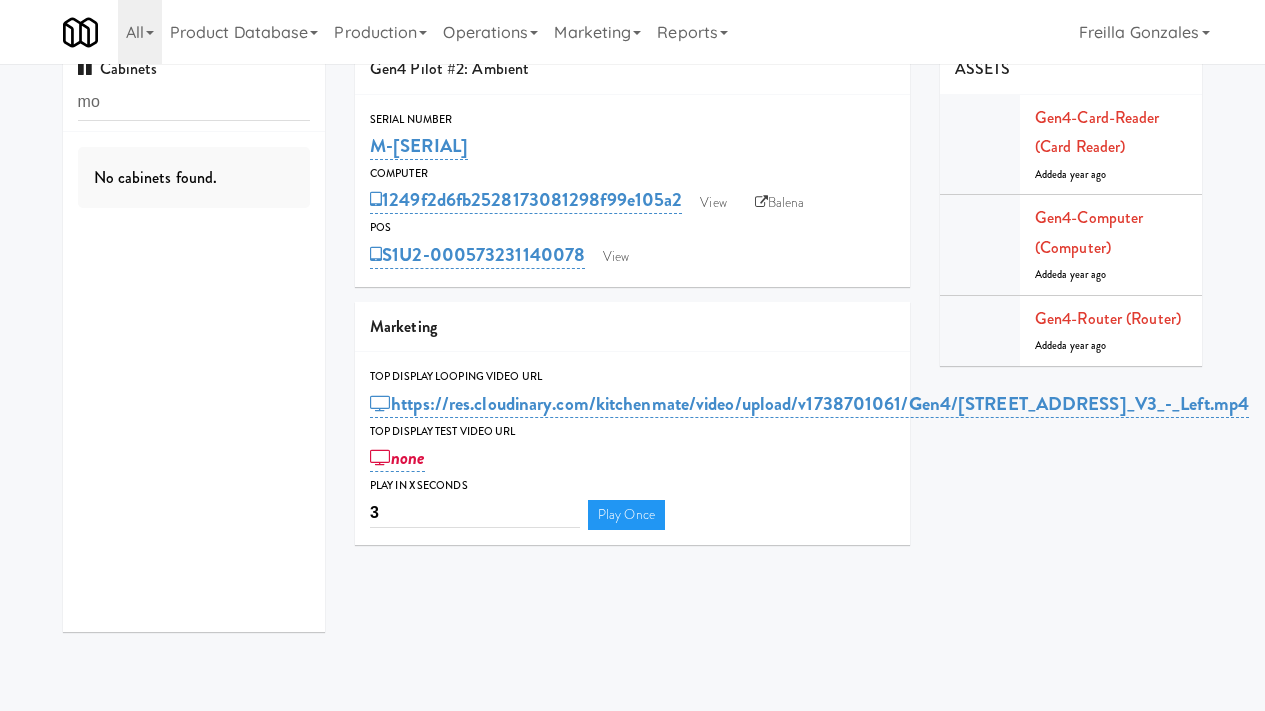 type on "m" 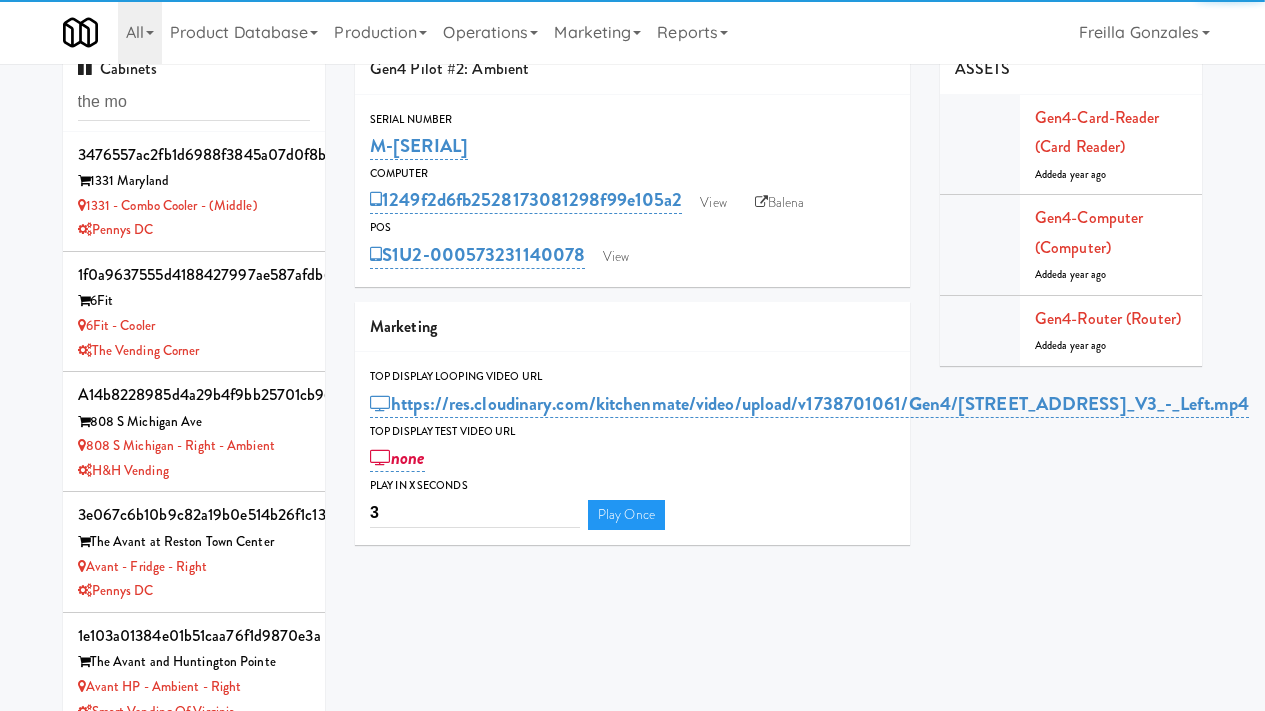 type on "the mo" 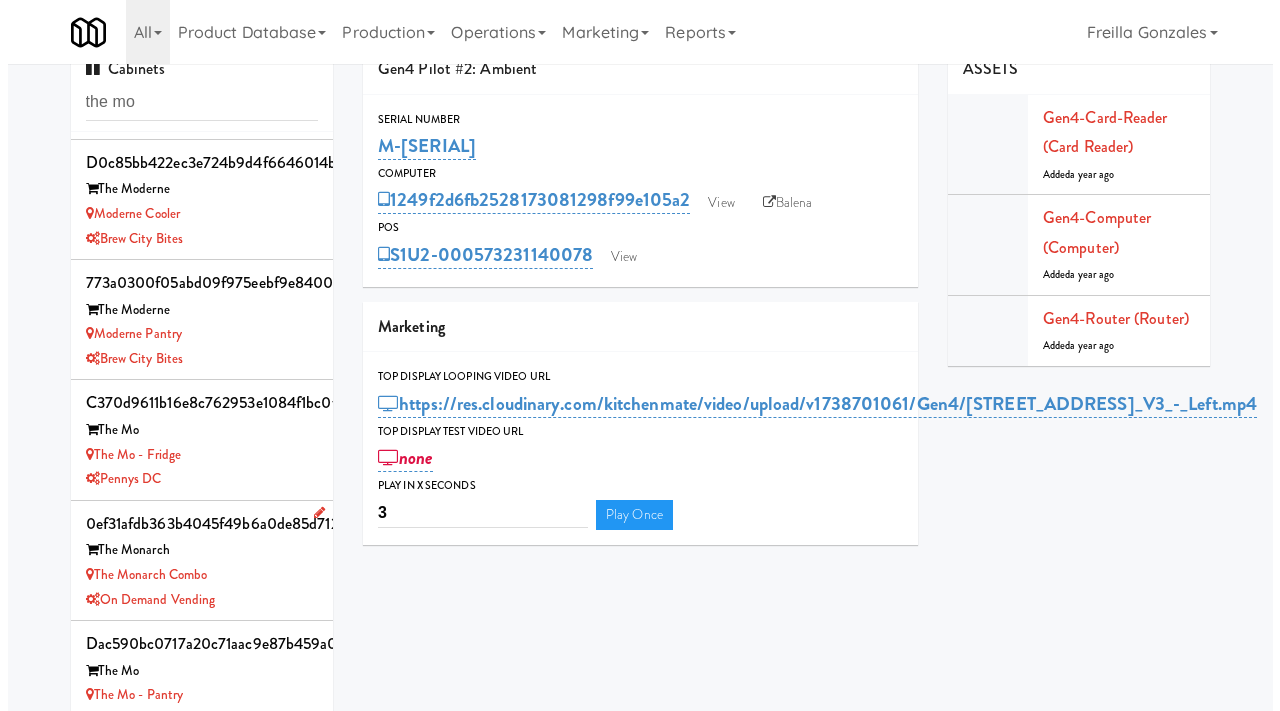 scroll, scrollTop: 136, scrollLeft: 0, axis: vertical 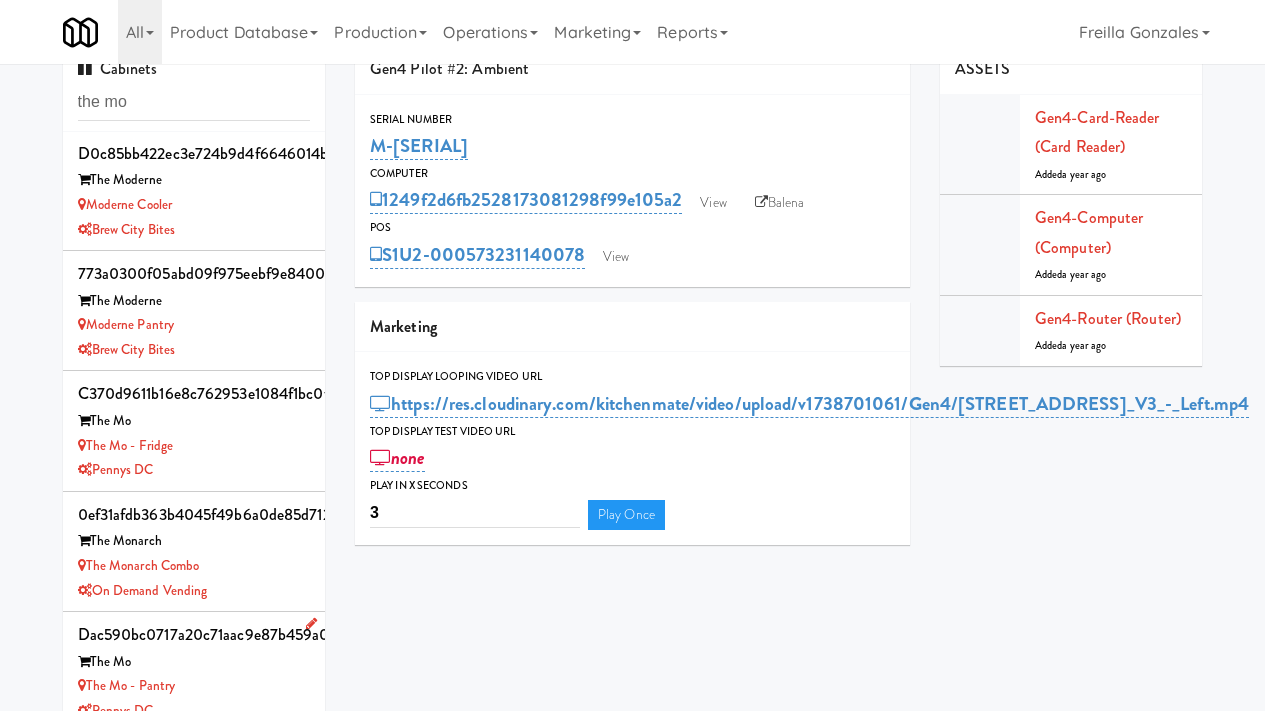 click on "The Mo" at bounding box center (194, 662) 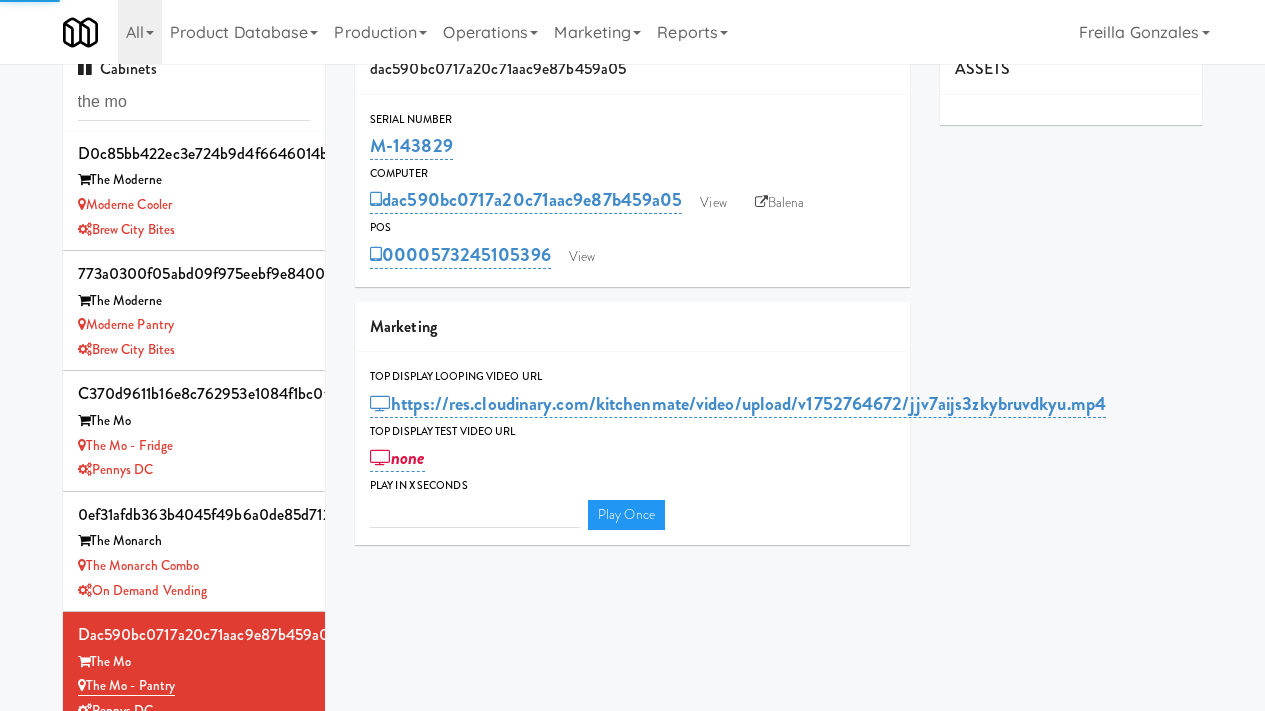 type on "3" 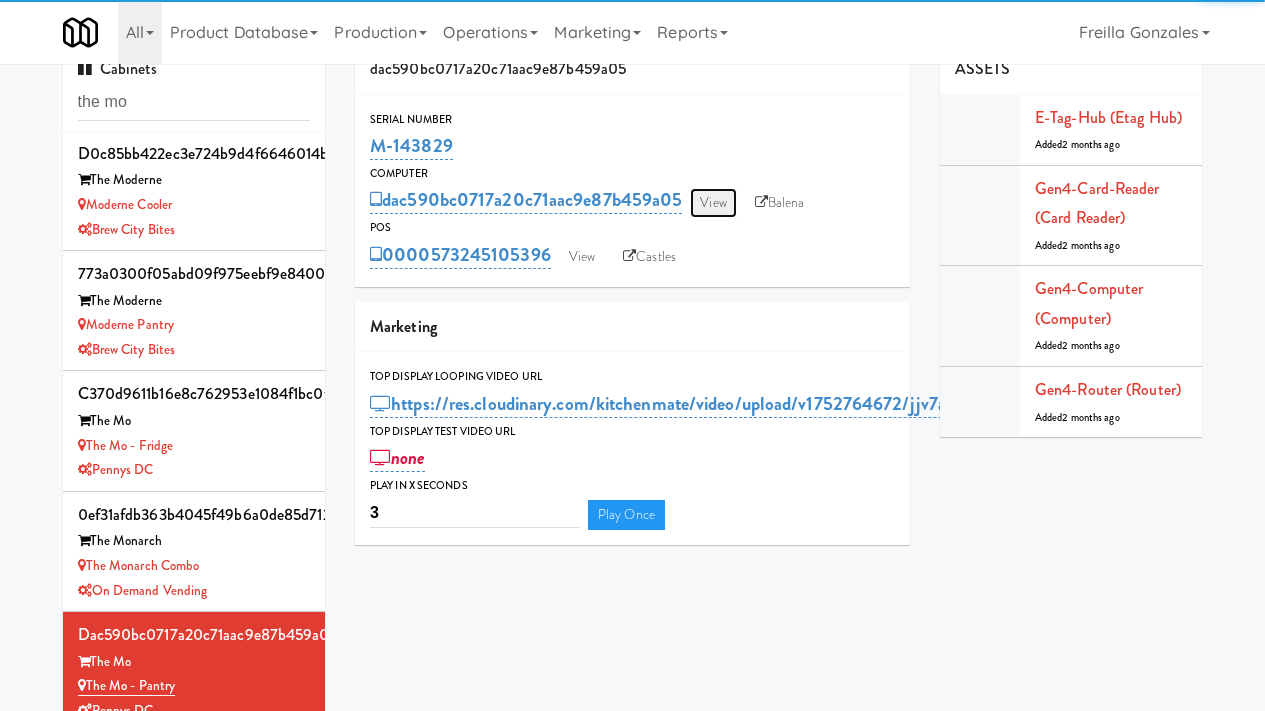 click on "View" at bounding box center (713, 203) 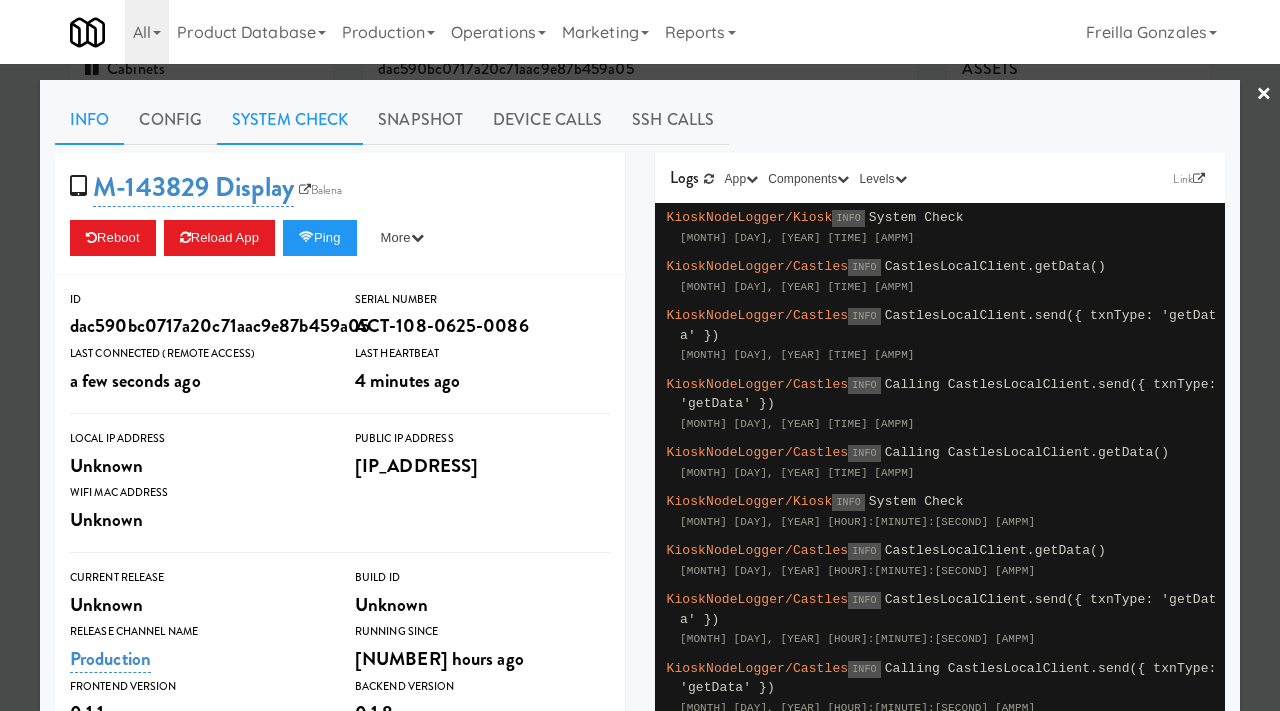 click on "System Check" at bounding box center [290, 120] 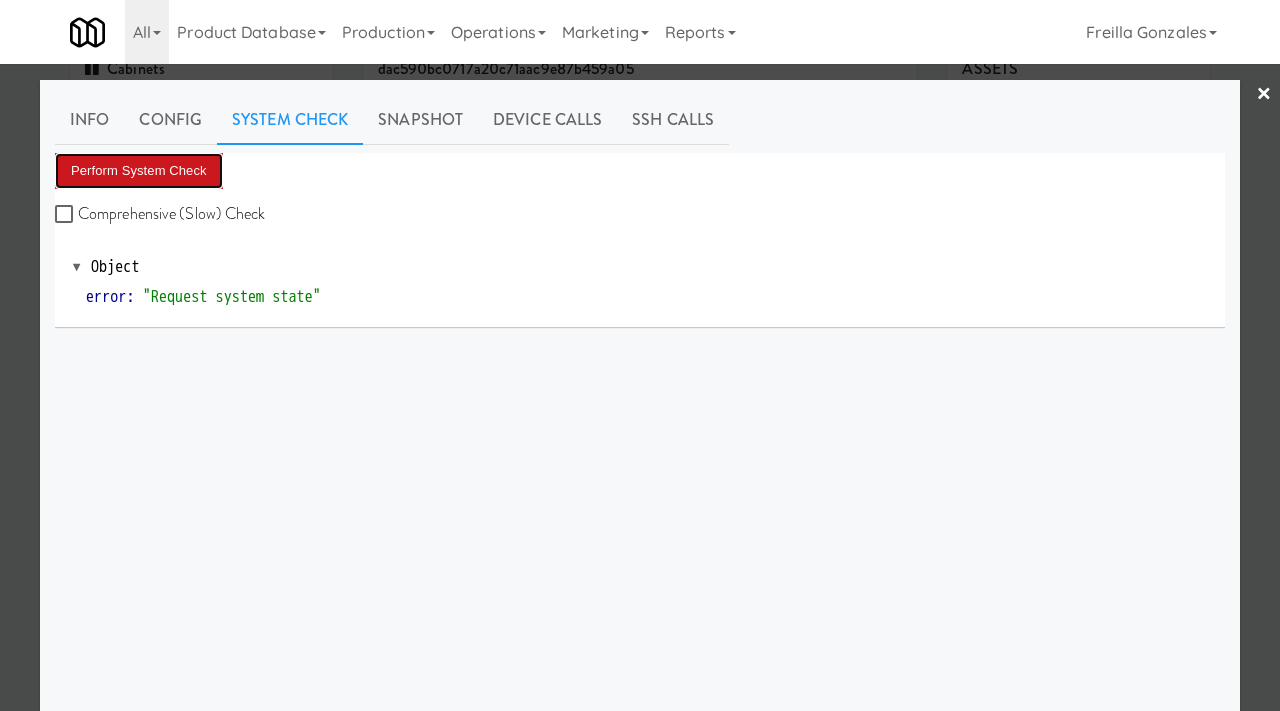 click on "Perform System Check" at bounding box center (139, 171) 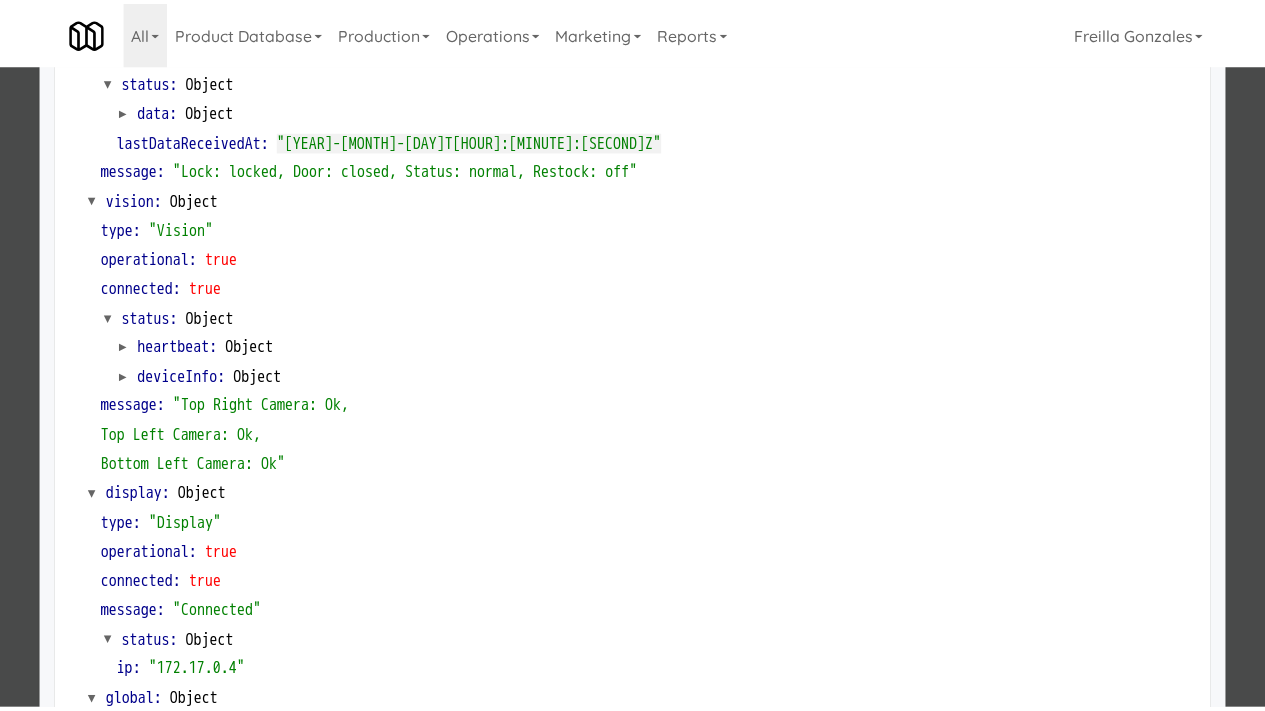 scroll, scrollTop: 842, scrollLeft: 0, axis: vertical 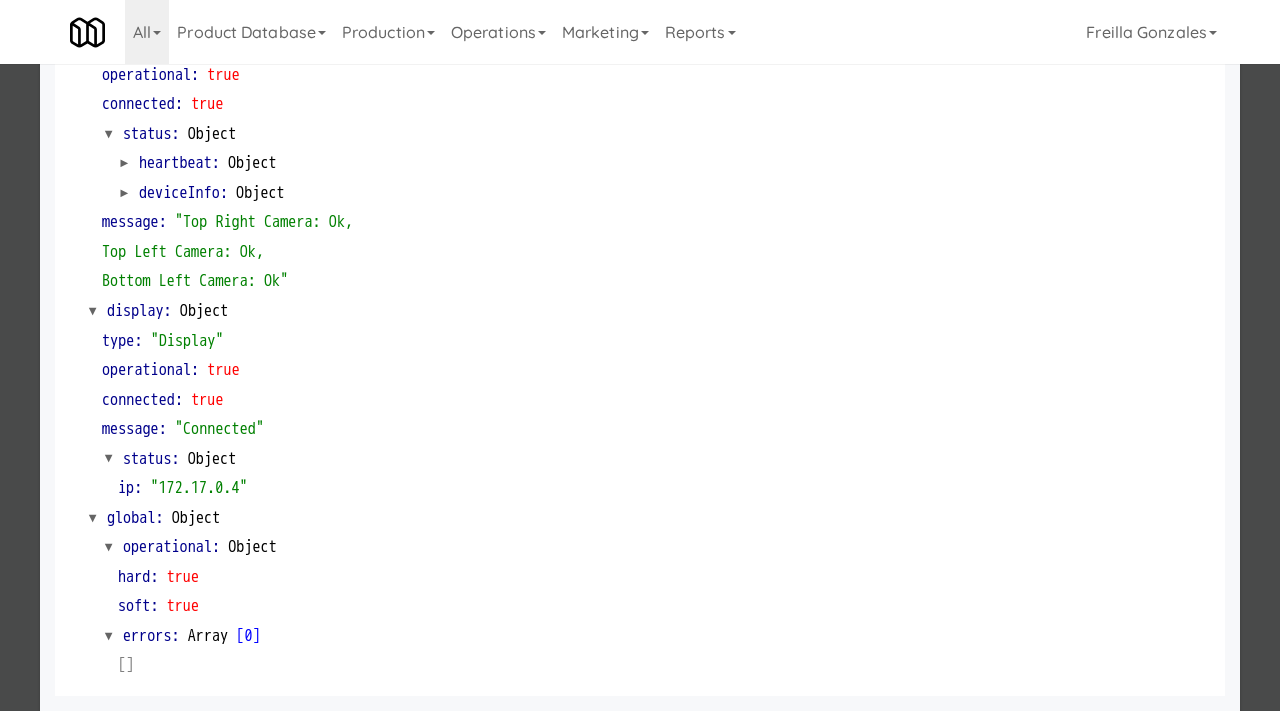 click at bounding box center [640, 355] 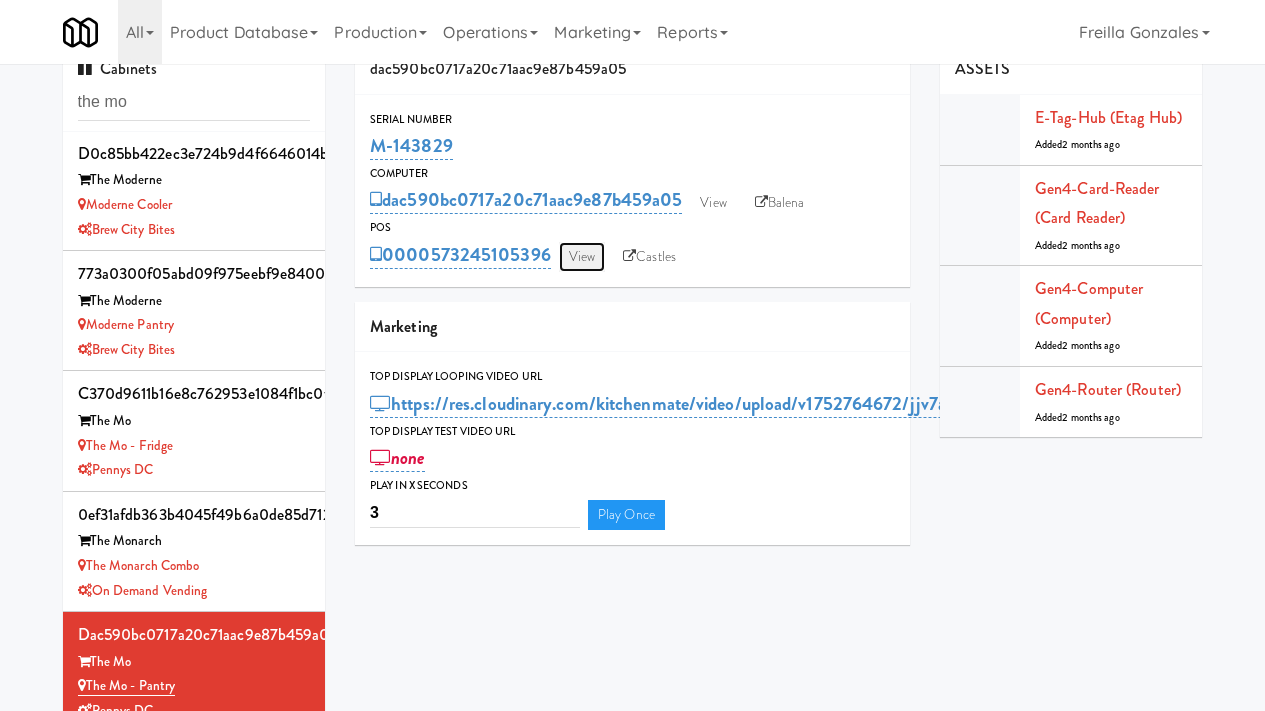 click on "View" at bounding box center [582, 257] 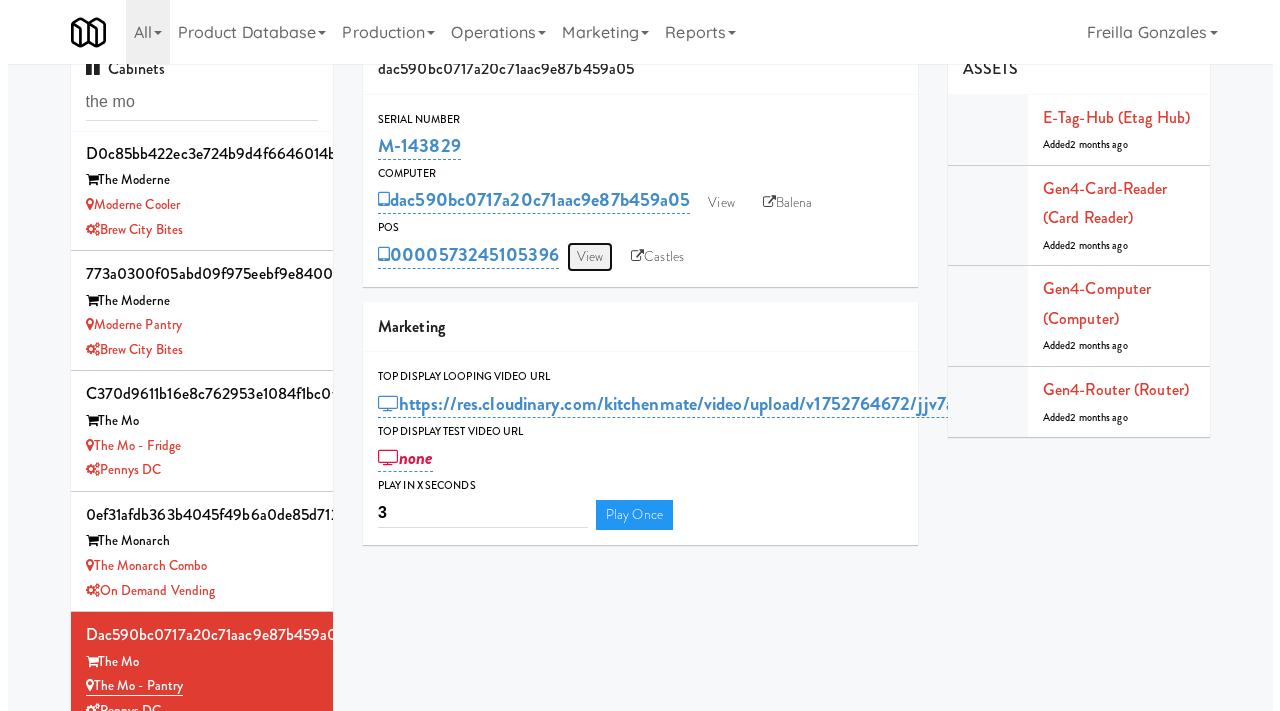 scroll, scrollTop: 0, scrollLeft: 0, axis: both 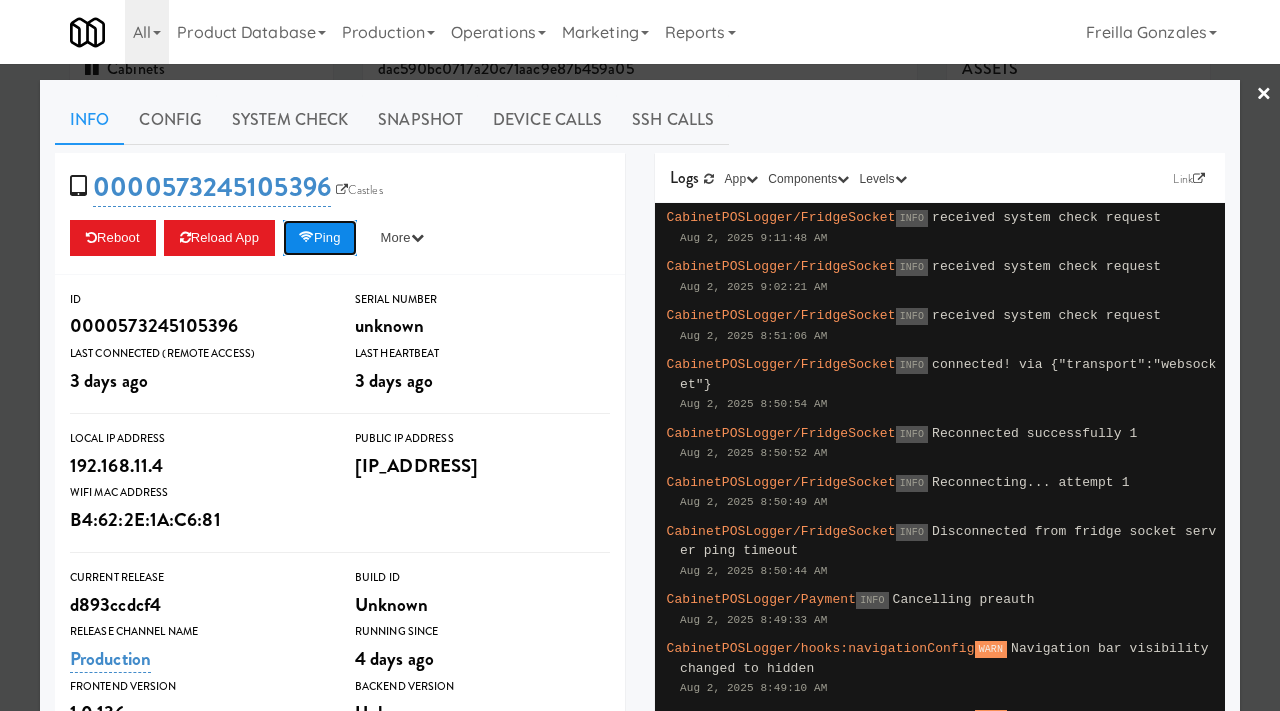 click on "Ping" at bounding box center (320, 238) 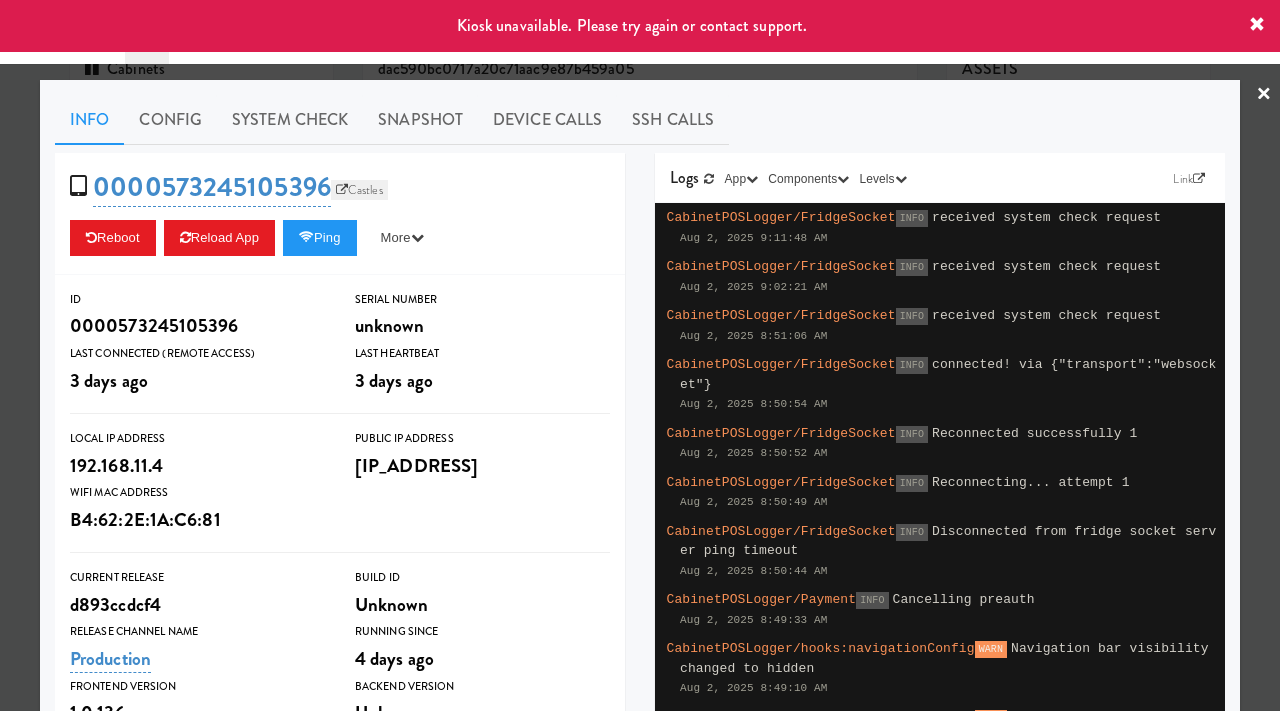 click on "Castles" at bounding box center (359, 190) 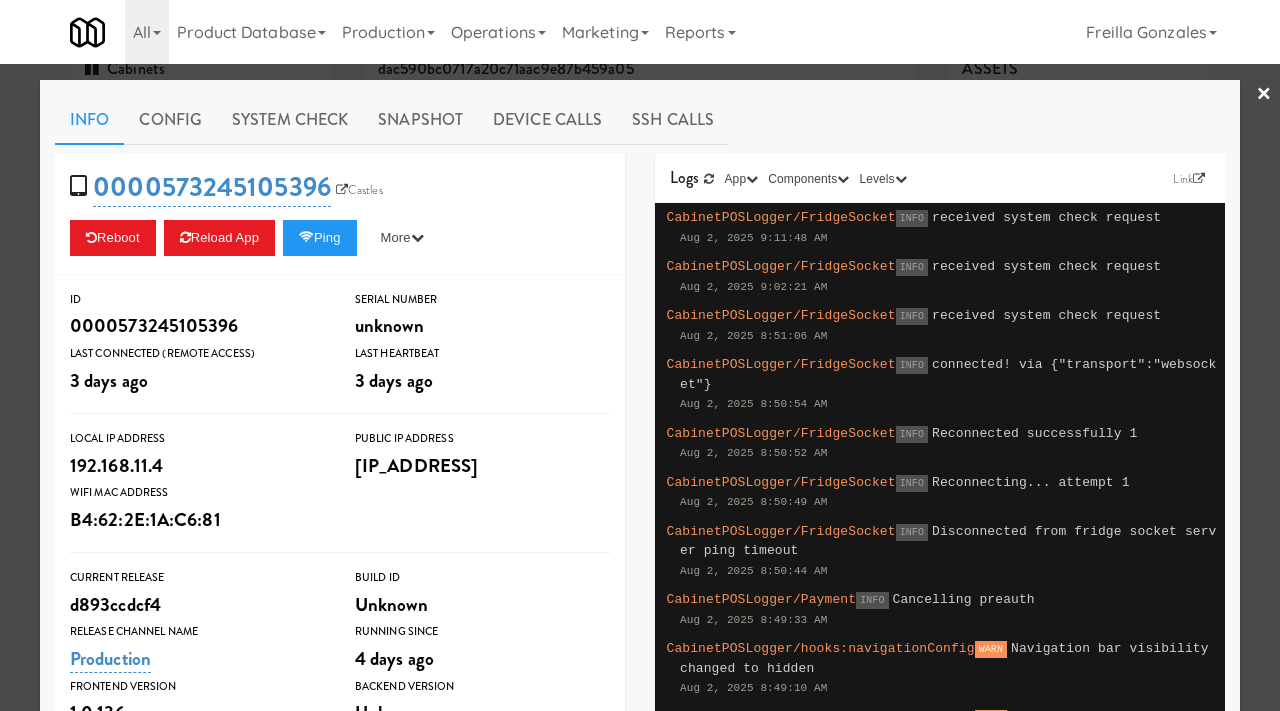 click at bounding box center (640, 355) 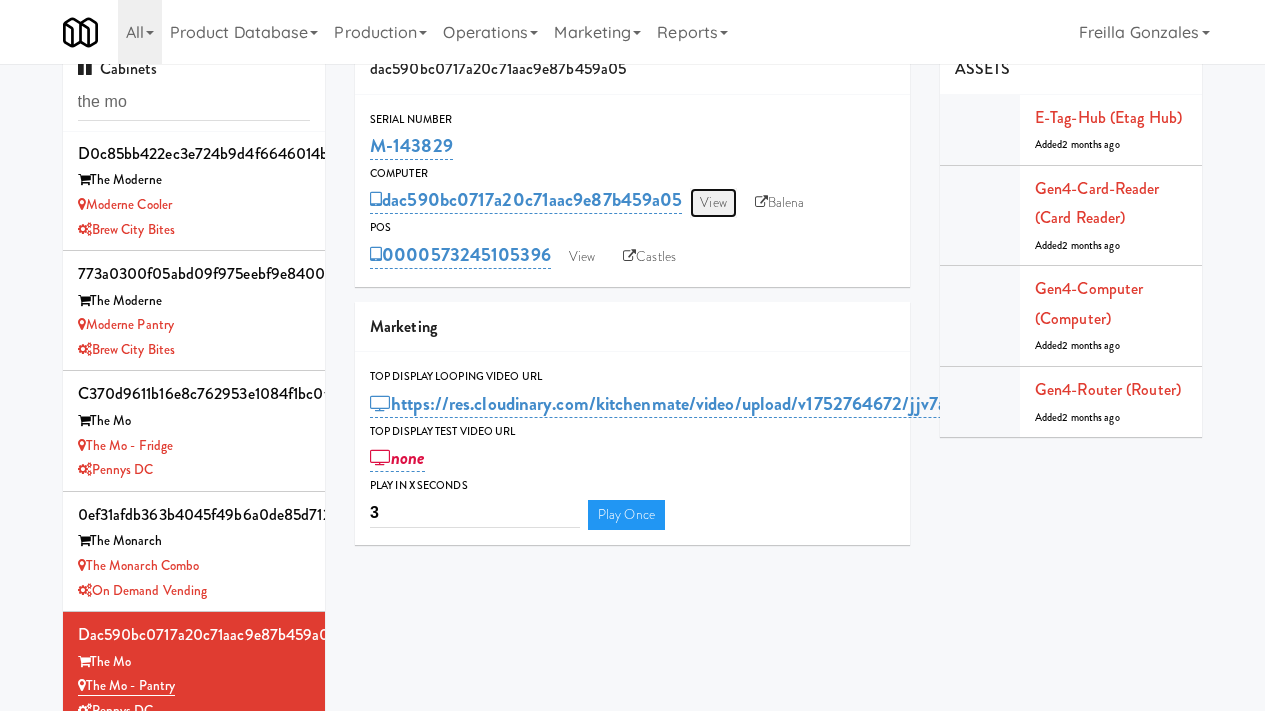 click on "View" at bounding box center (713, 203) 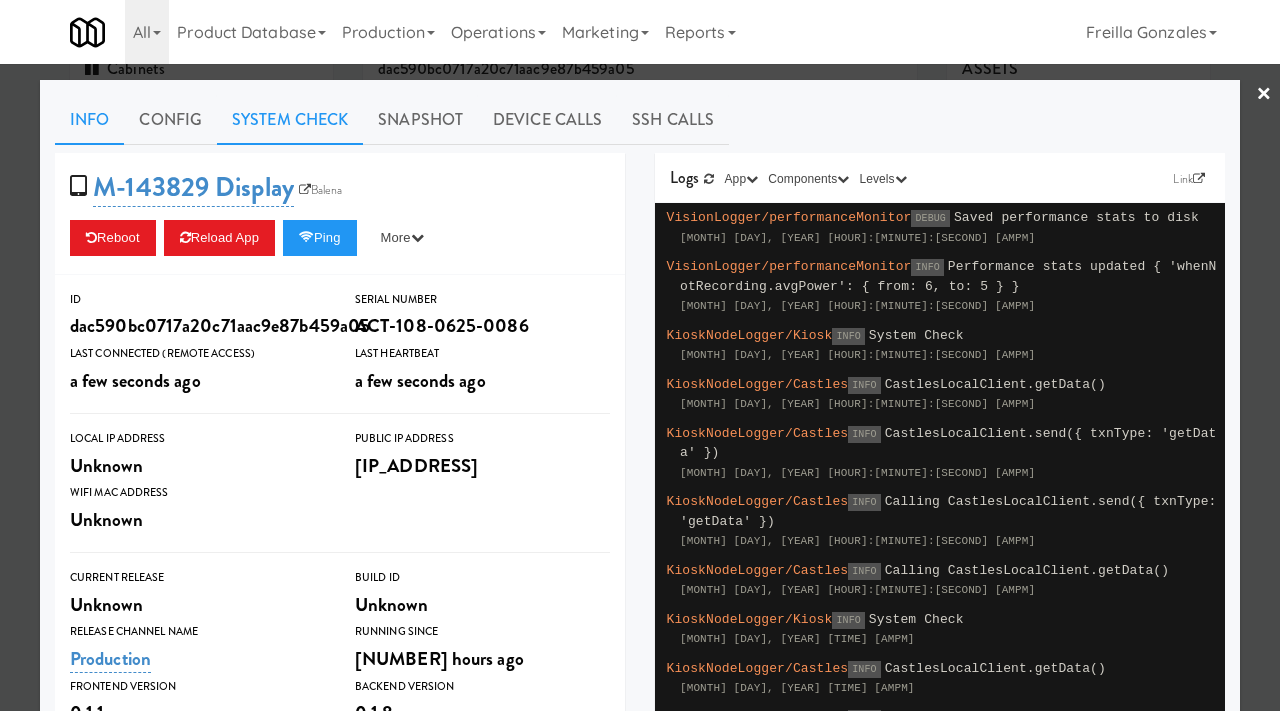 click on "System Check" at bounding box center (290, 120) 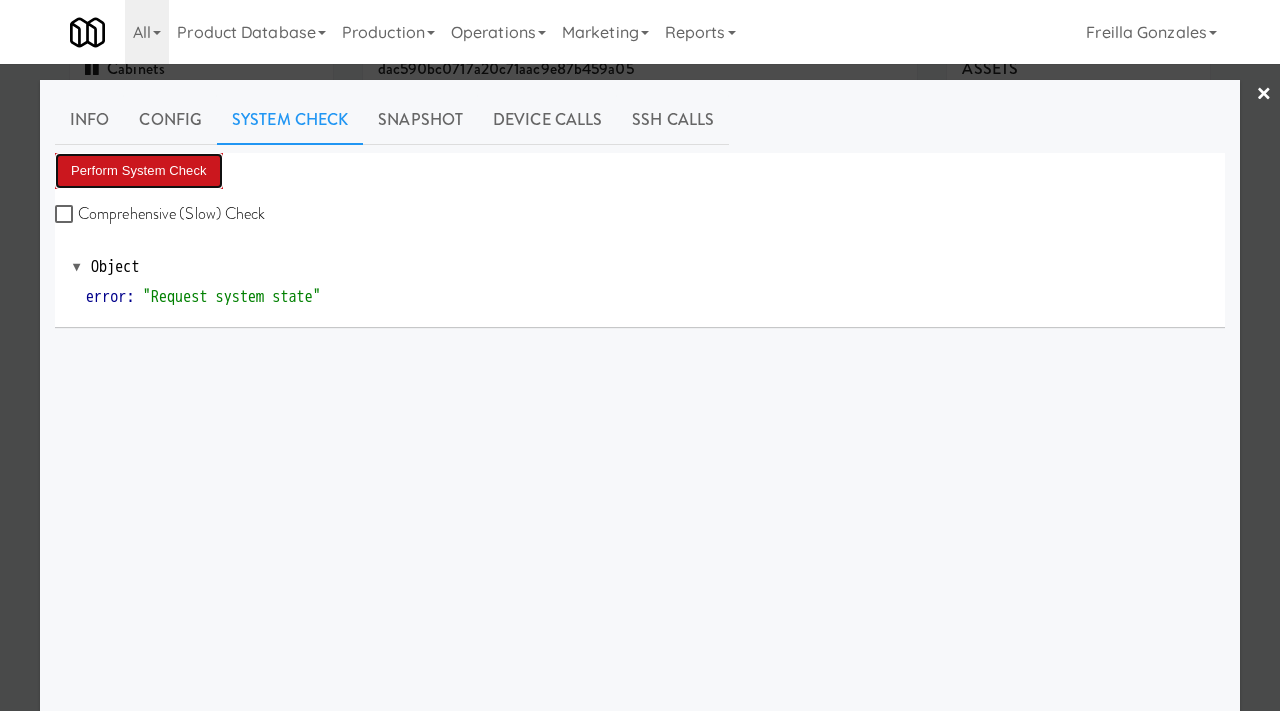 click on "Perform System Check" at bounding box center (139, 171) 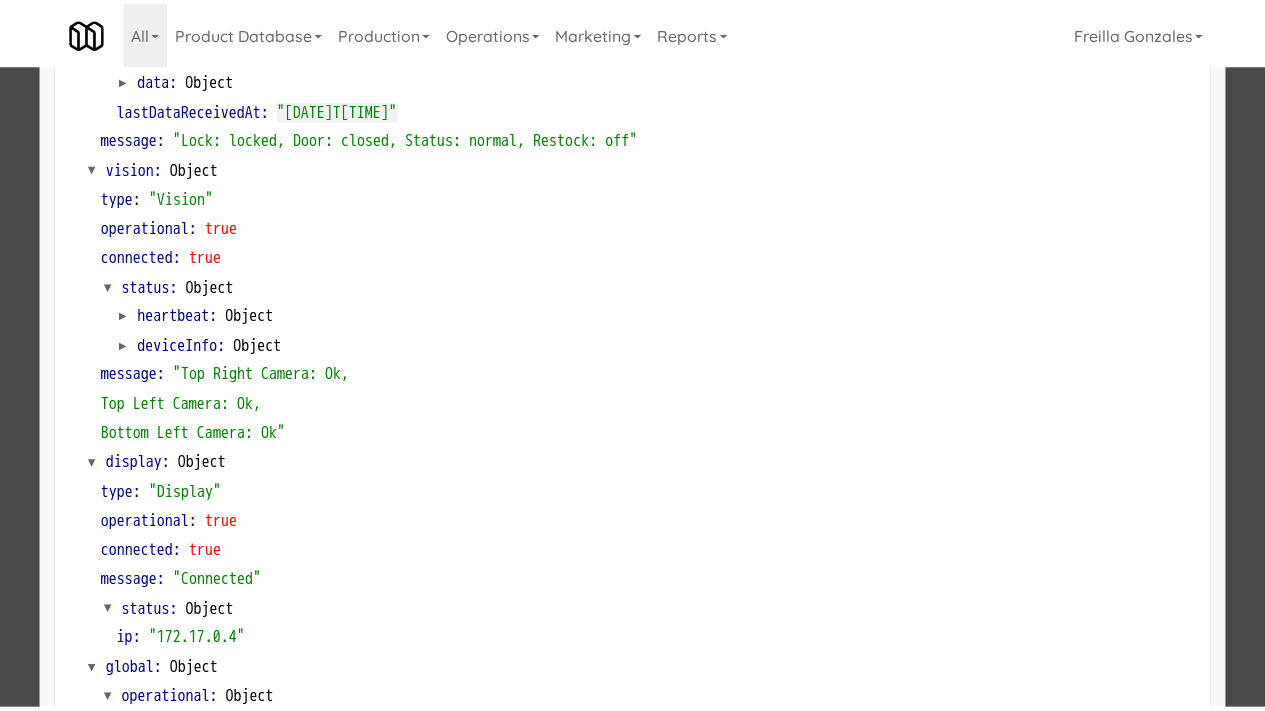 scroll, scrollTop: 842, scrollLeft: 0, axis: vertical 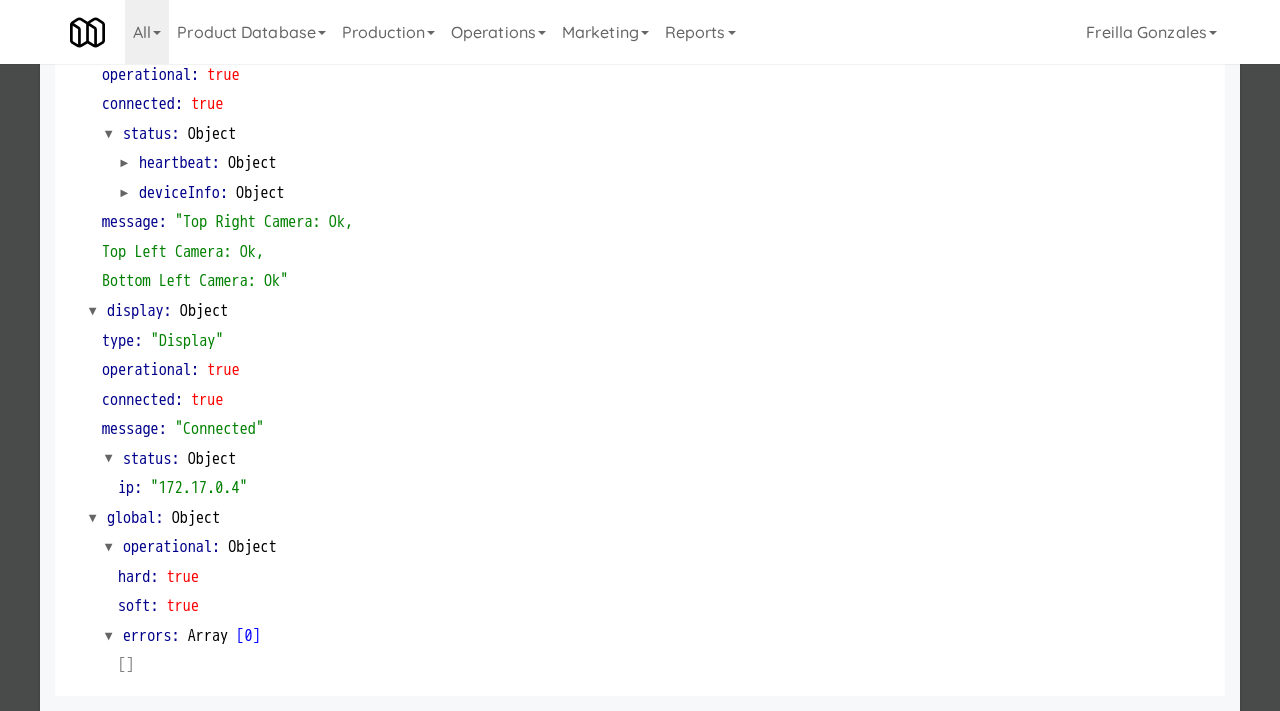 click at bounding box center [640, 355] 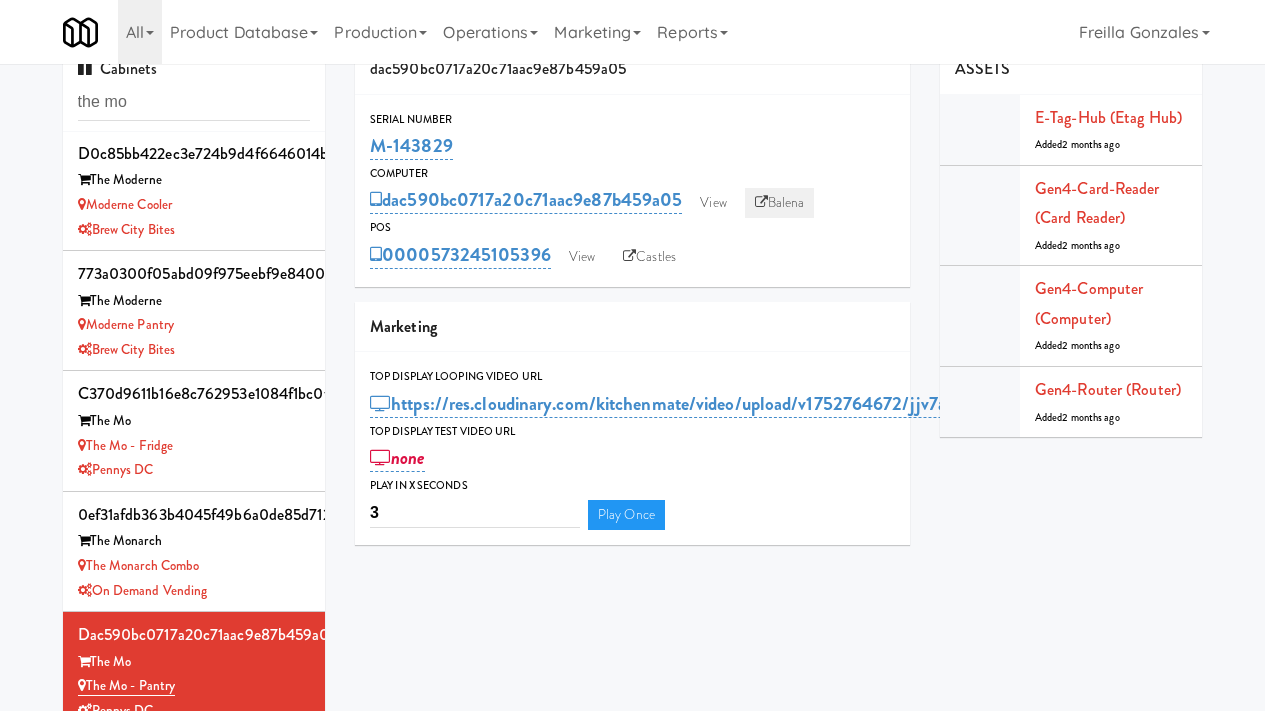 click on "Balena" at bounding box center (780, 203) 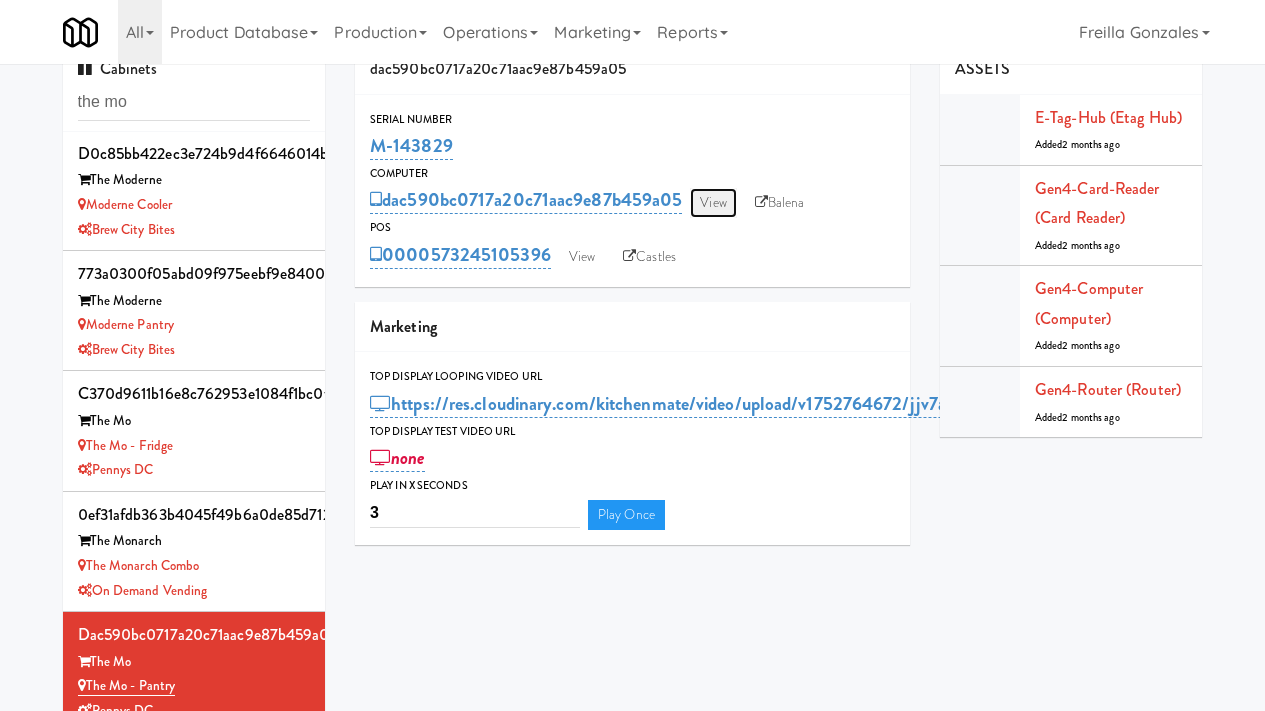 click on "View" at bounding box center (713, 203) 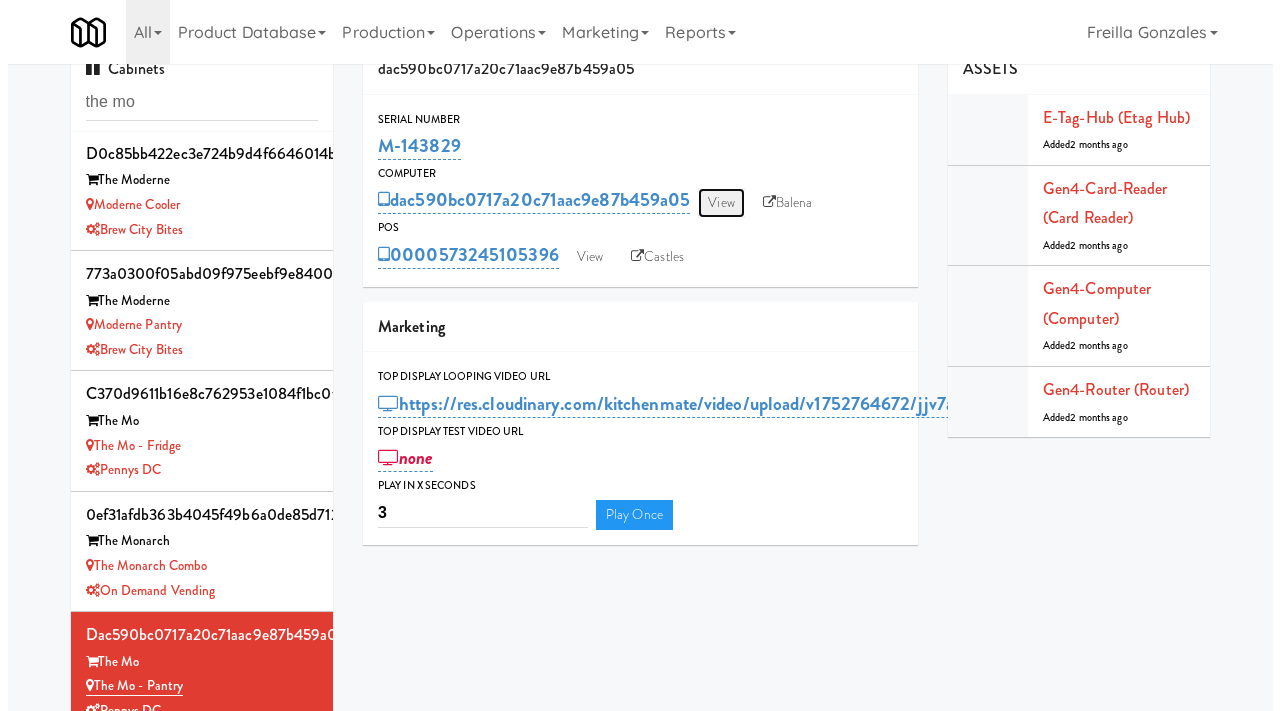 scroll, scrollTop: 0, scrollLeft: 0, axis: both 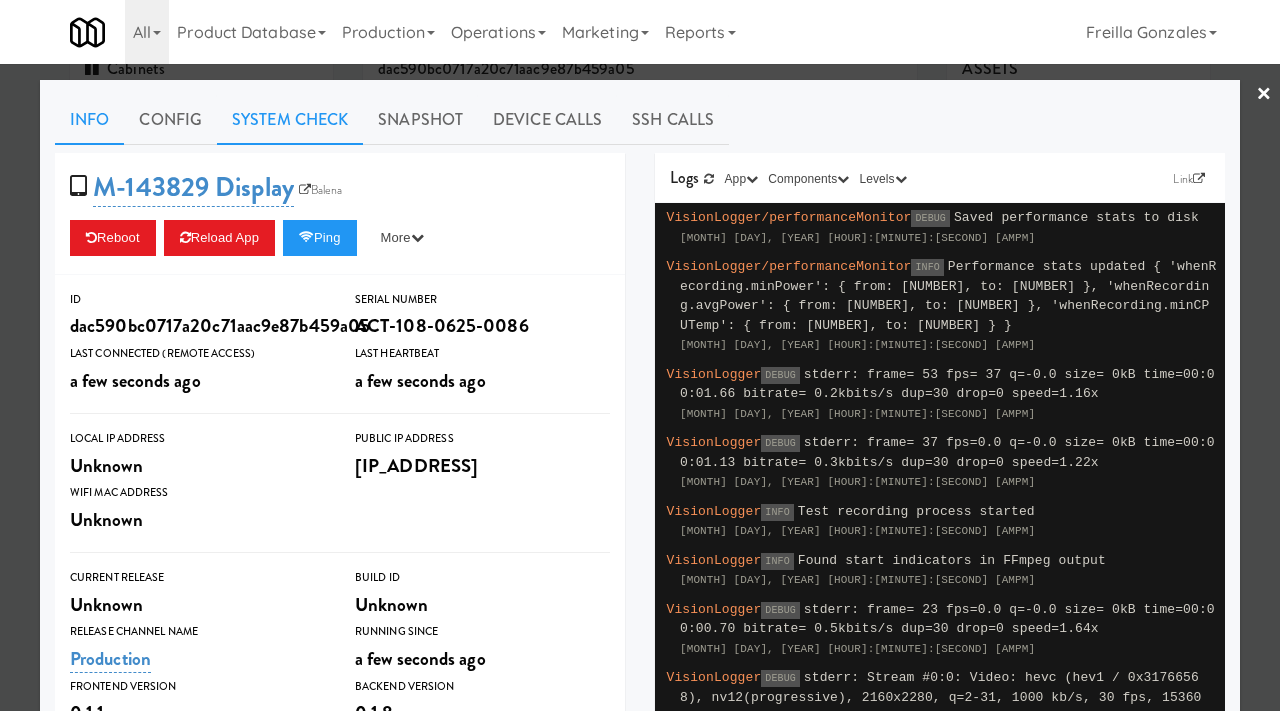 click on "System Check" at bounding box center (290, 120) 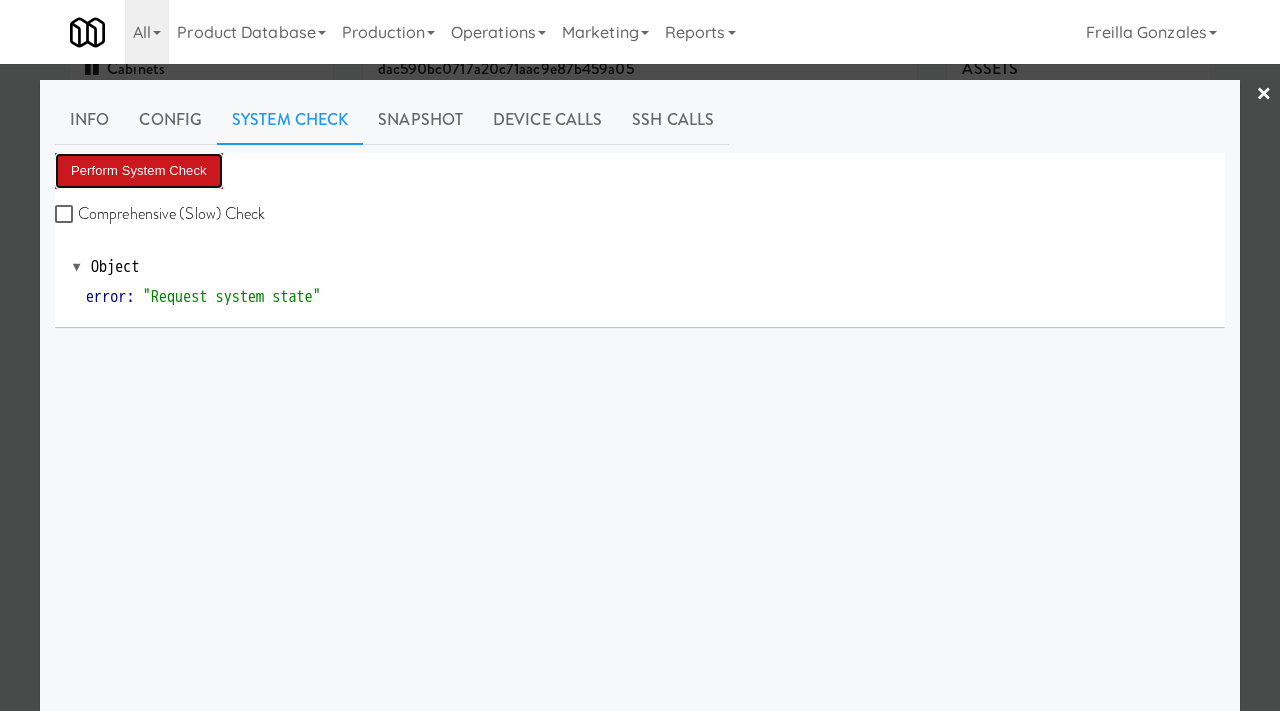 click on "Perform System Check" at bounding box center [139, 171] 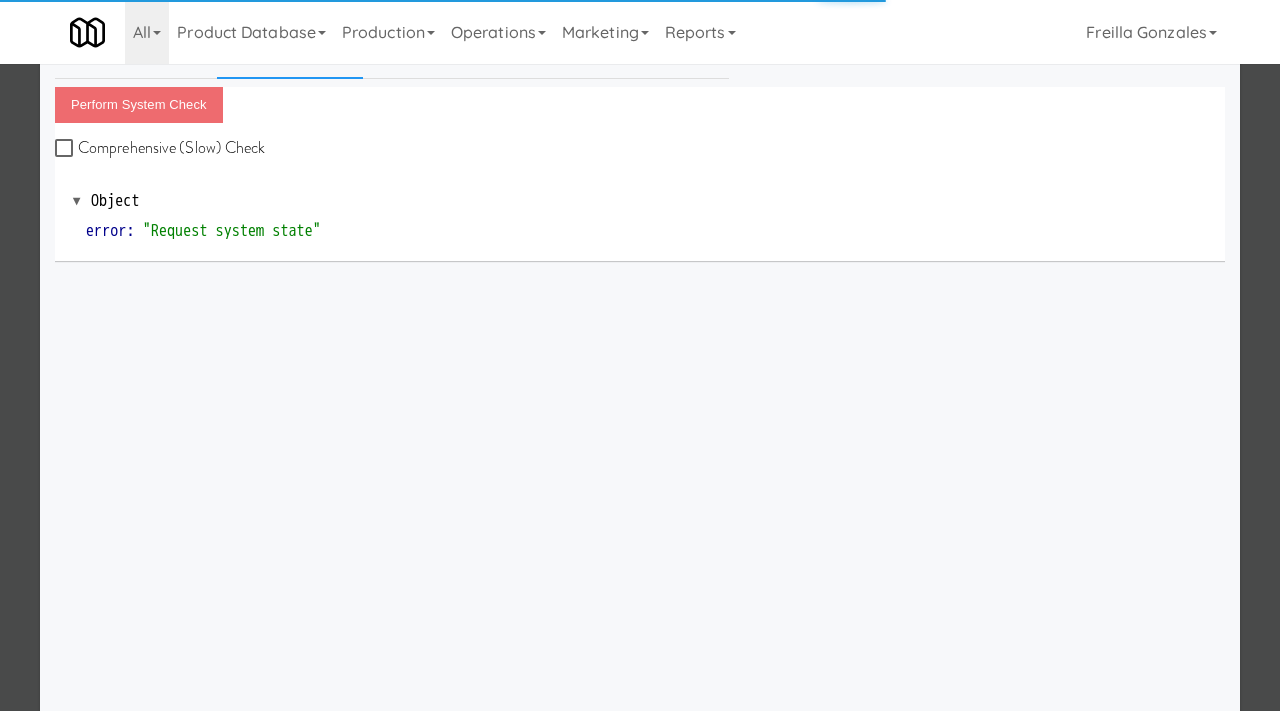 scroll, scrollTop: 58, scrollLeft: 0, axis: vertical 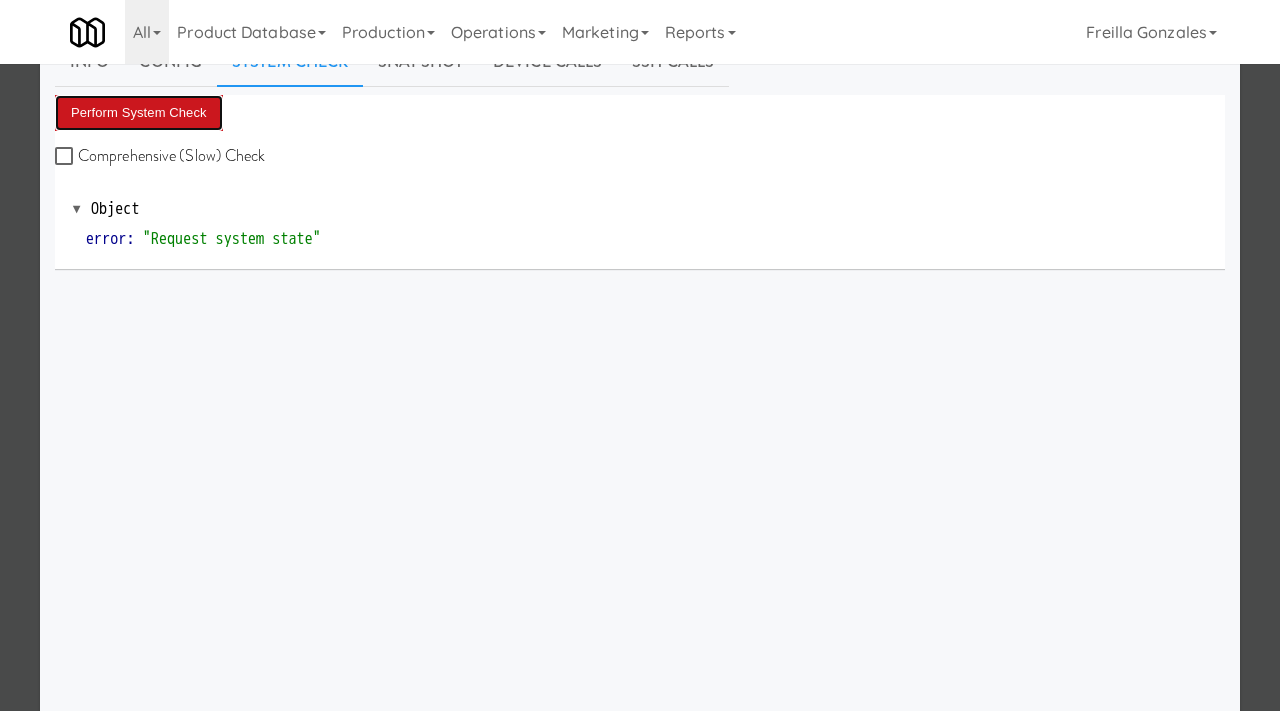 click on "Perform System Check" at bounding box center [139, 113] 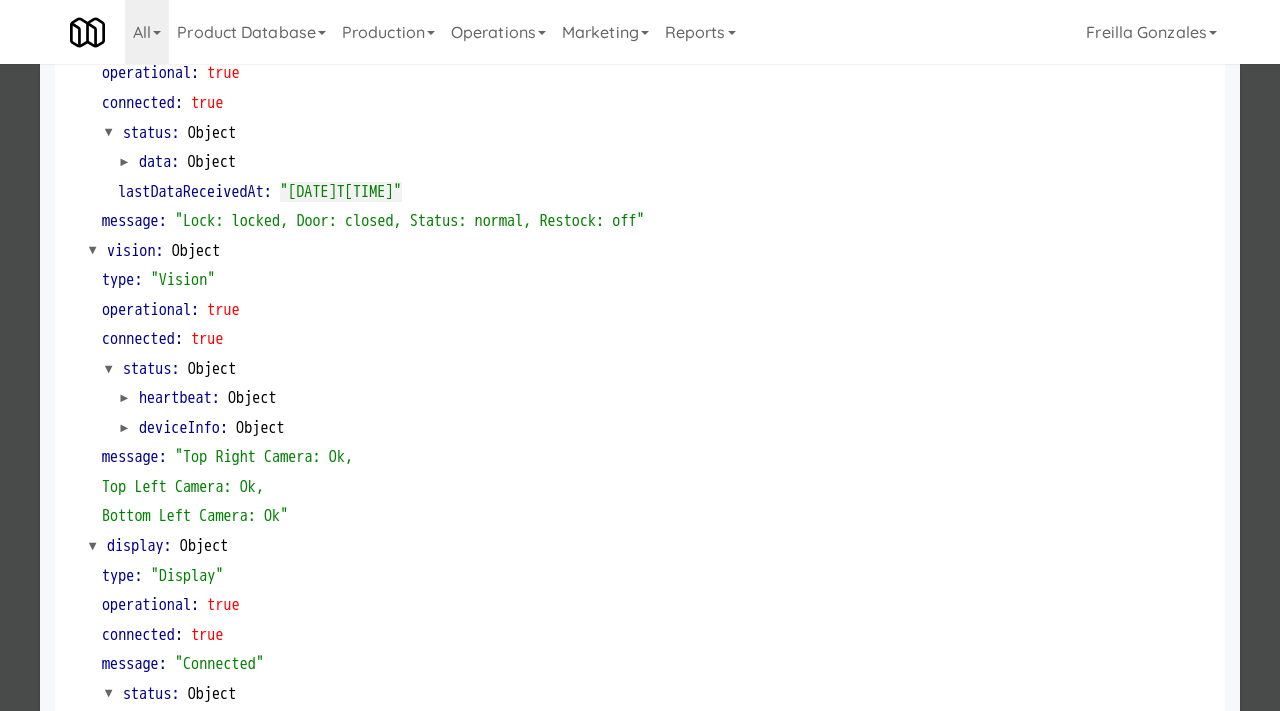 scroll, scrollTop: 842, scrollLeft: 0, axis: vertical 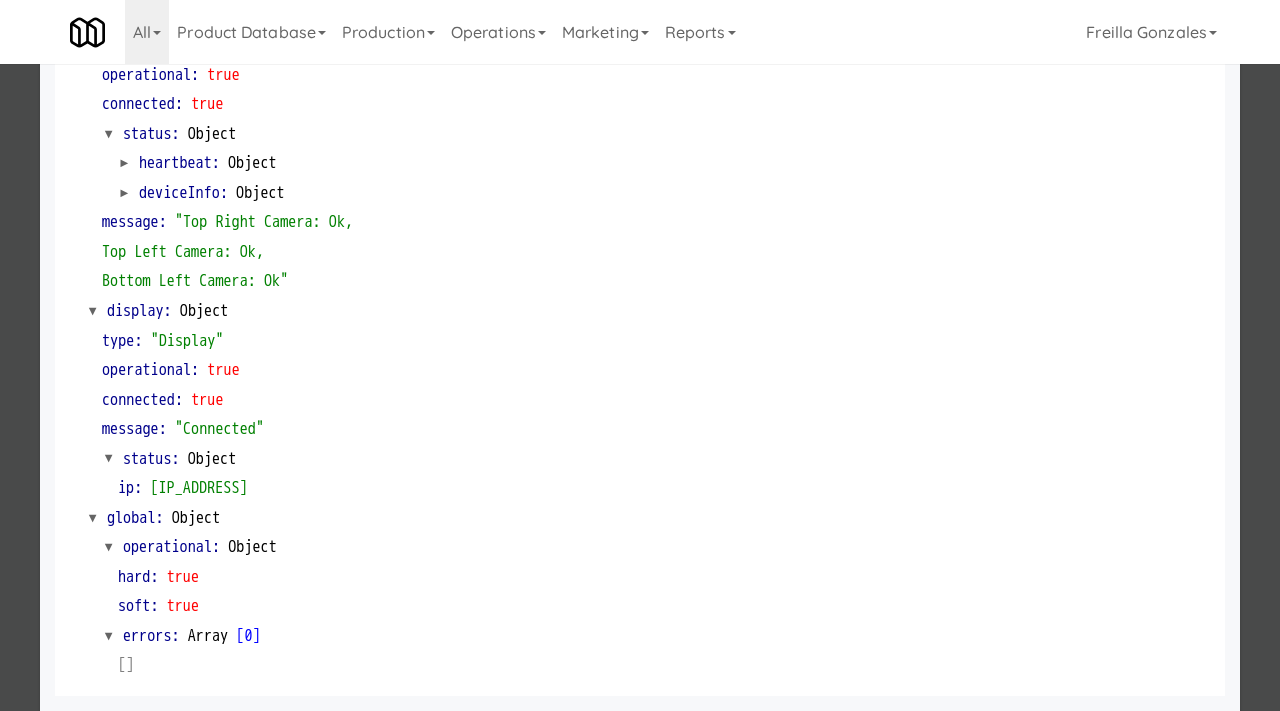click at bounding box center [640, 355] 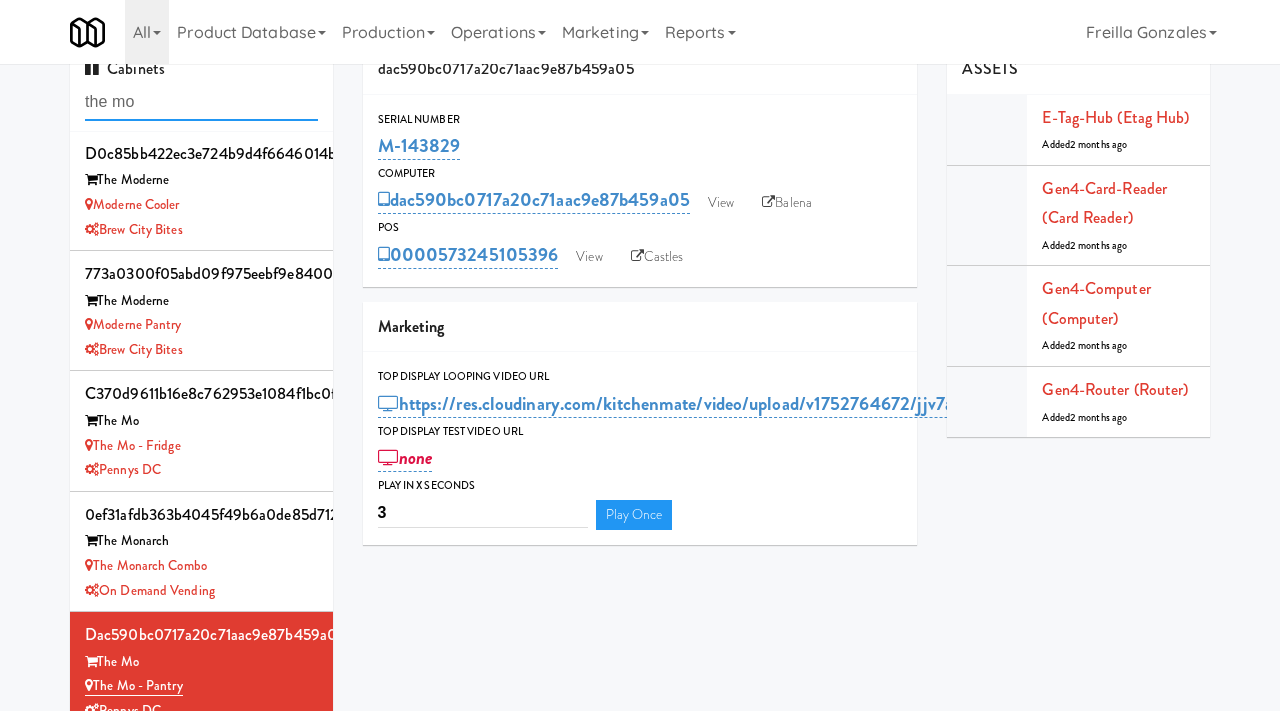 drag, startPoint x: 180, startPoint y: 107, endPoint x: 104, endPoint y: 105, distance: 76.02631 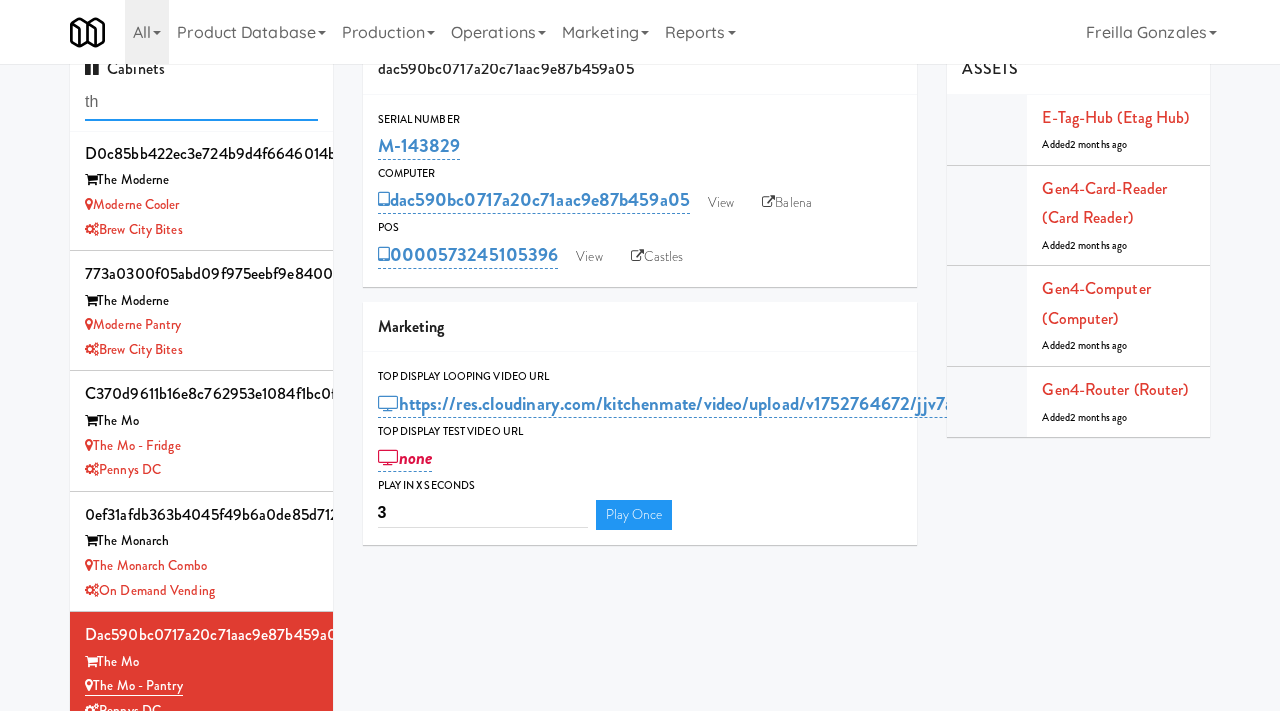 type on "t" 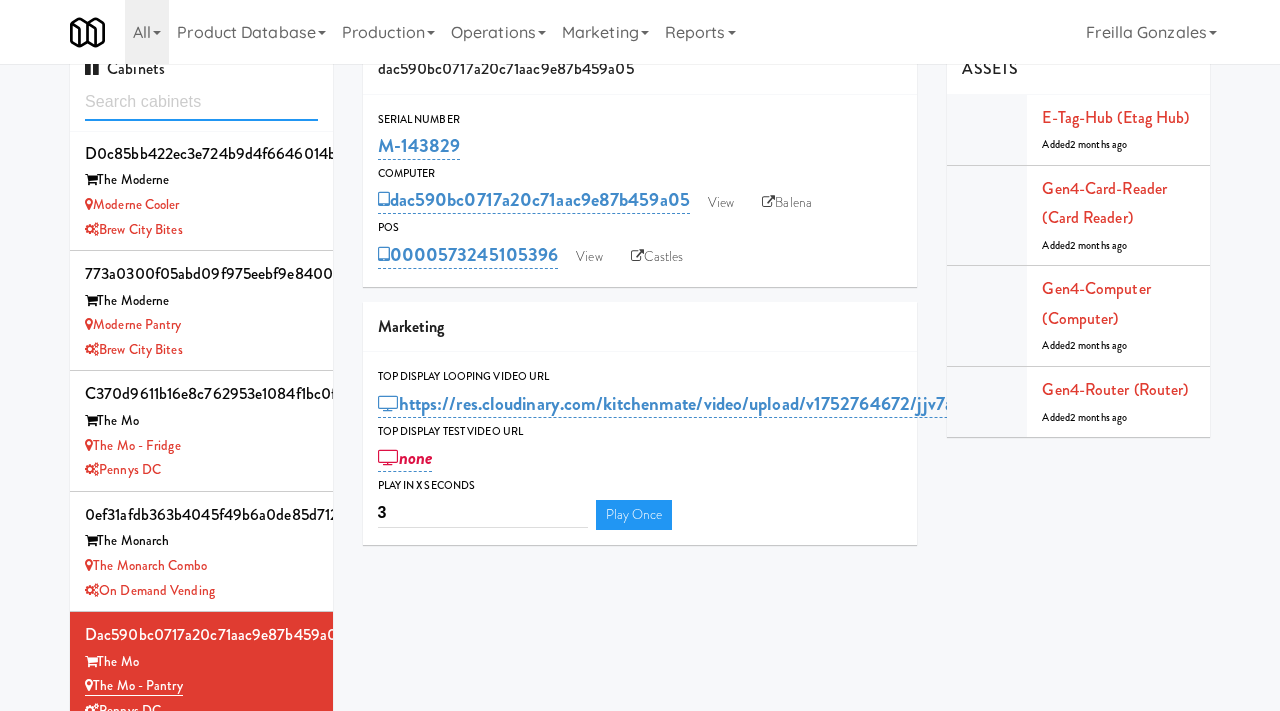 scroll, scrollTop: 0, scrollLeft: 0, axis: both 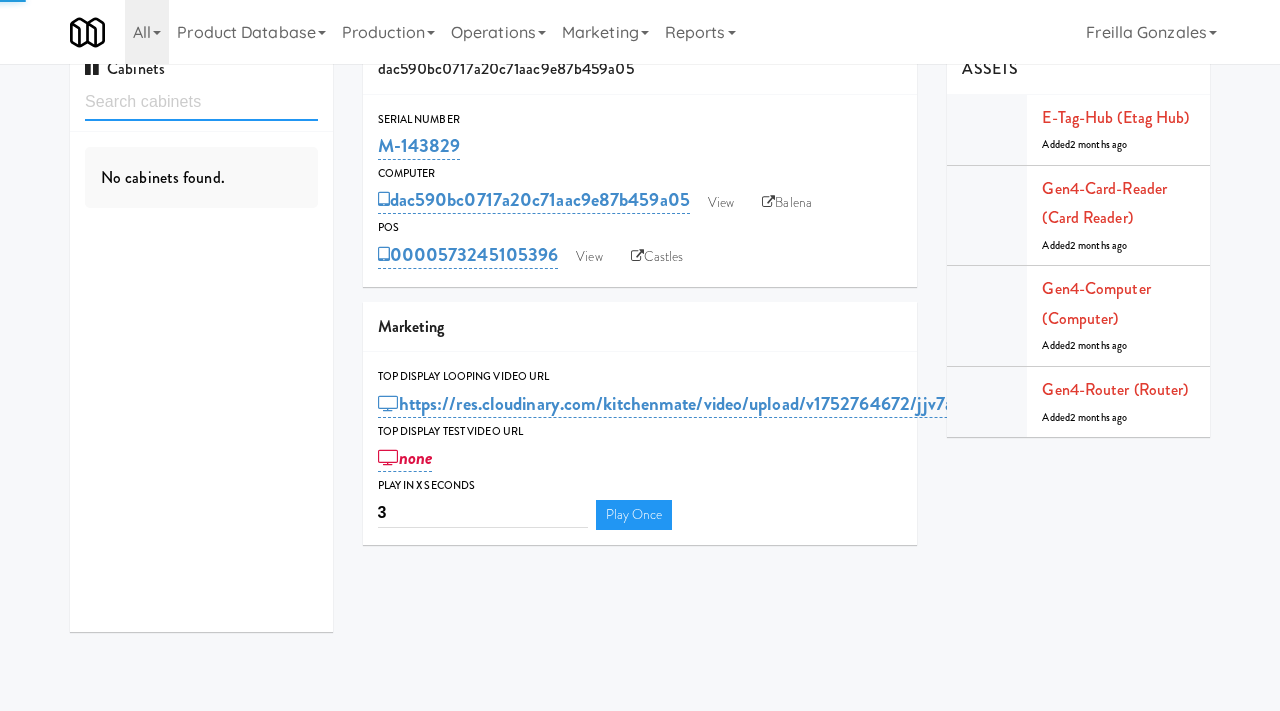 paste on "M-126997" 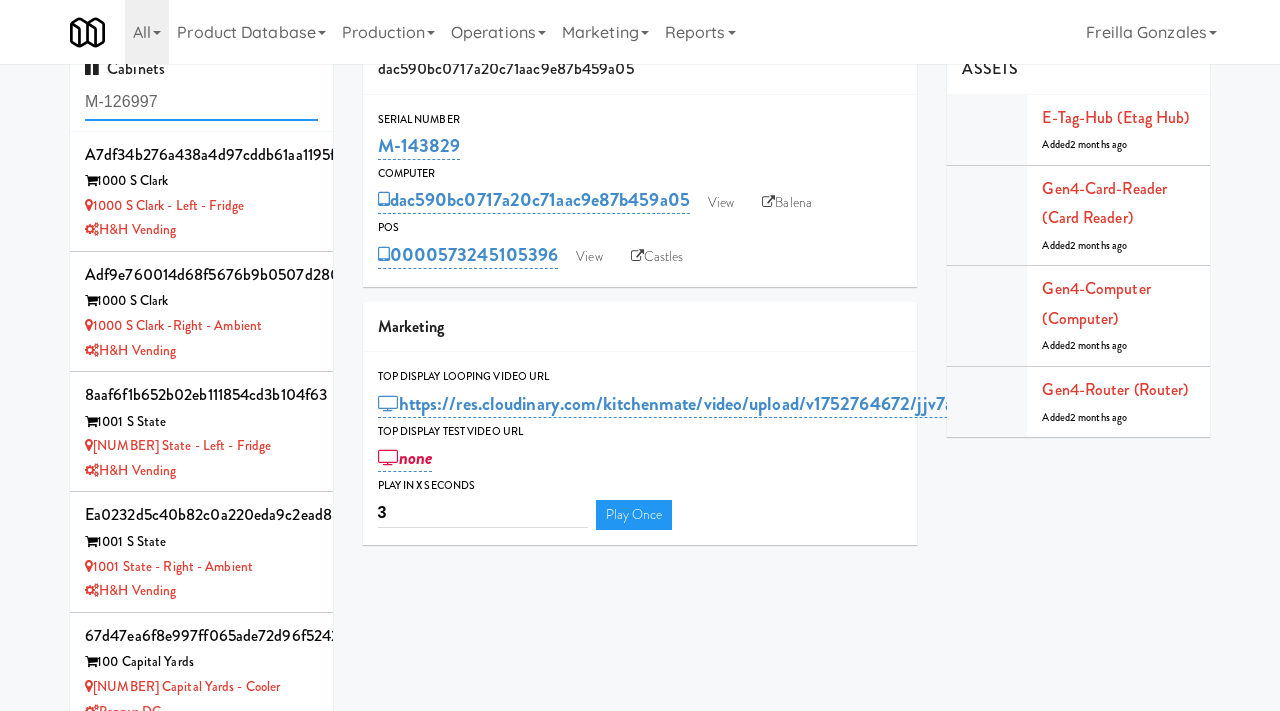 type on "M-126997" 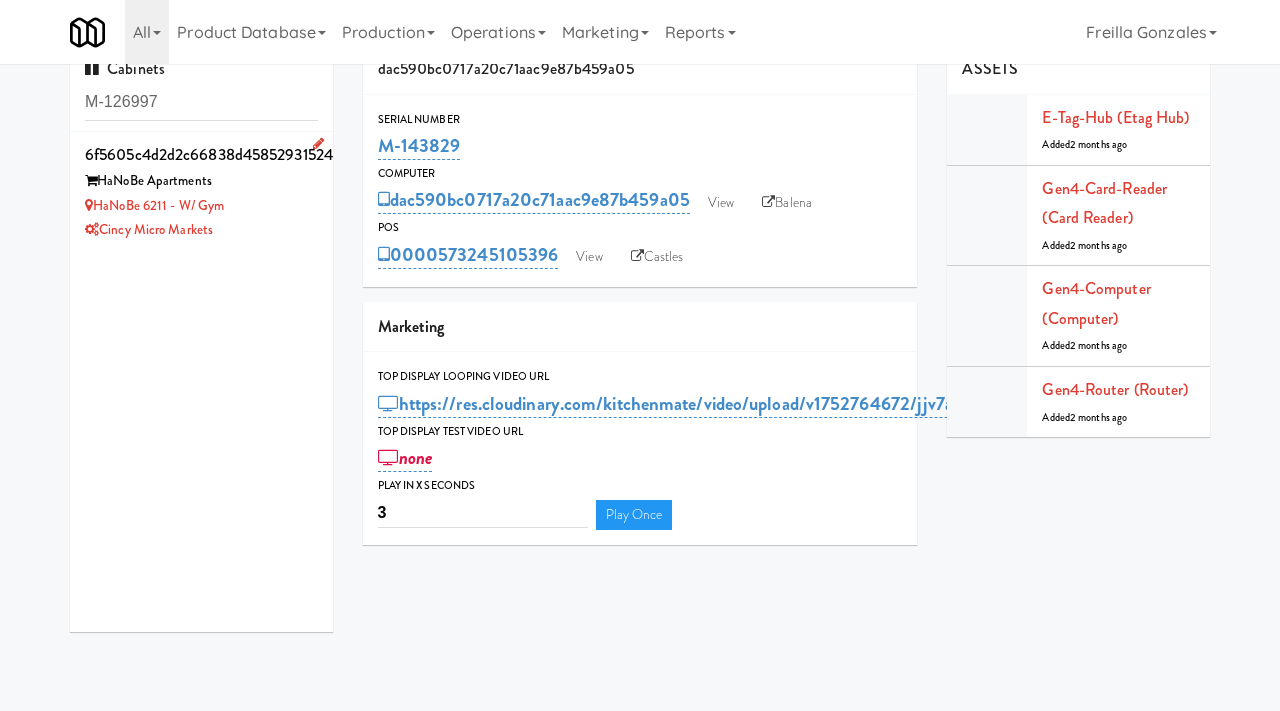 click on "Cincy Micro Markets" at bounding box center (201, 230) 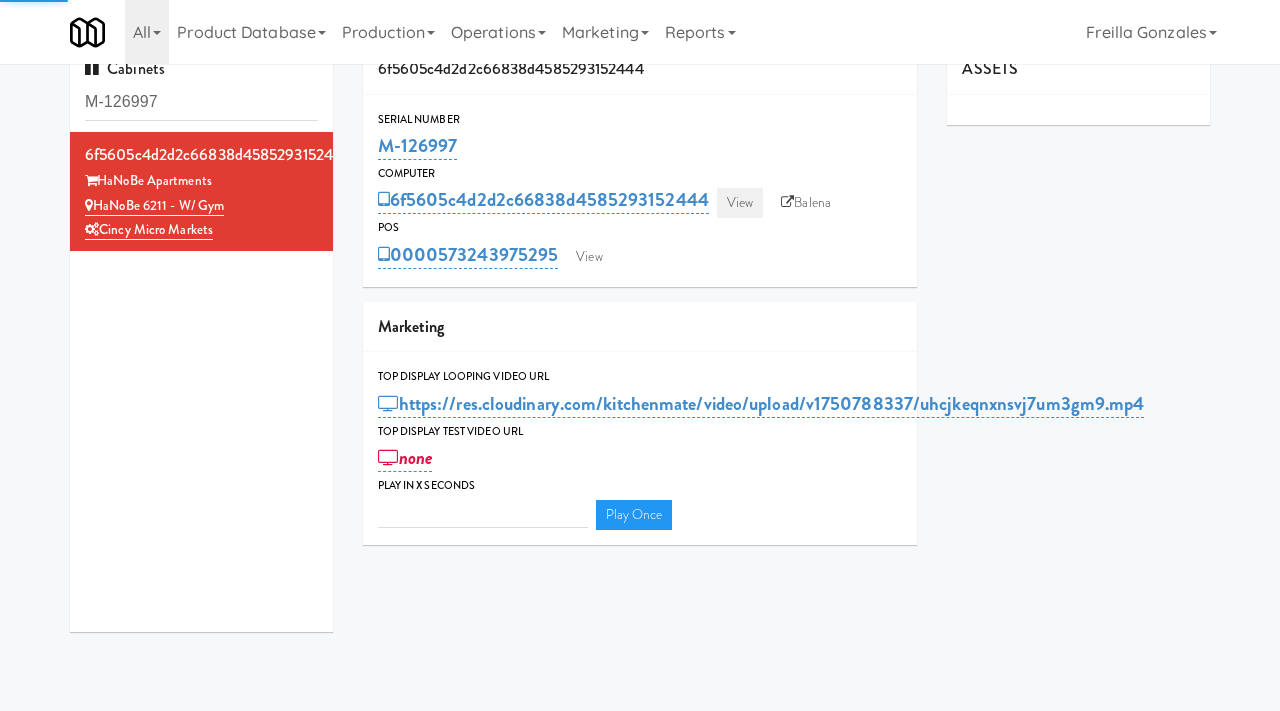 type on "3" 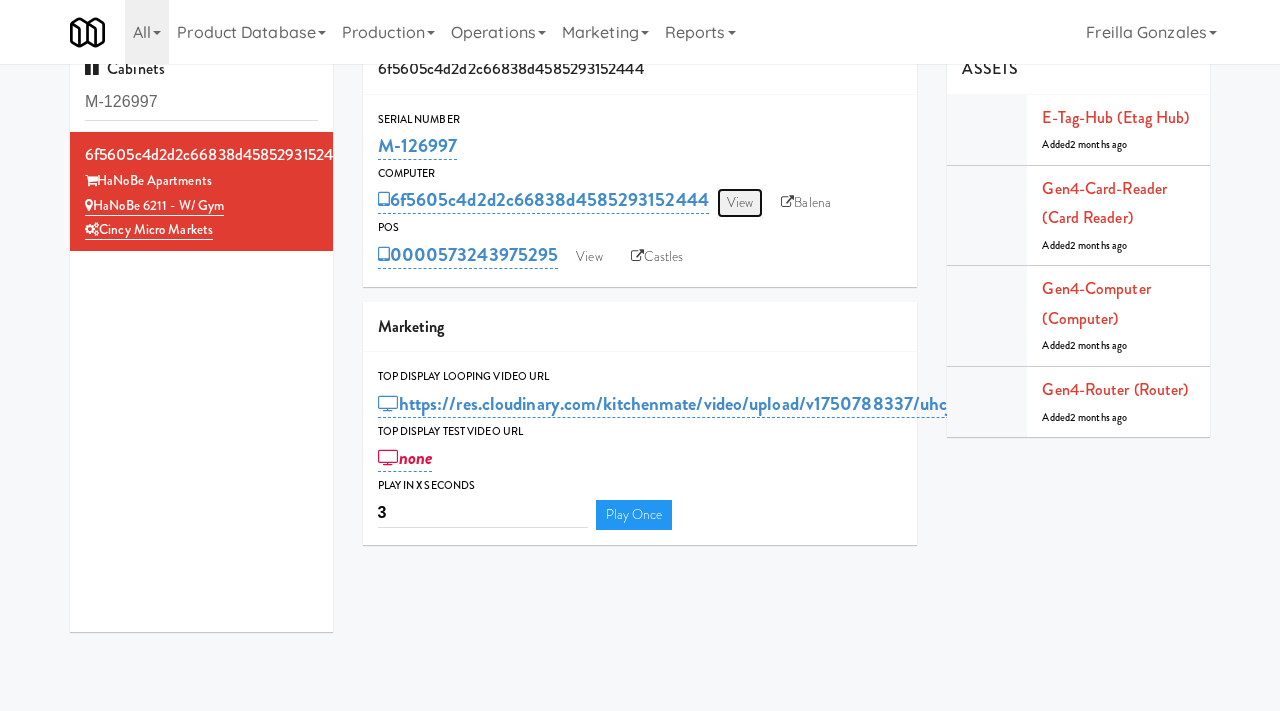 click on "View" at bounding box center (740, 203) 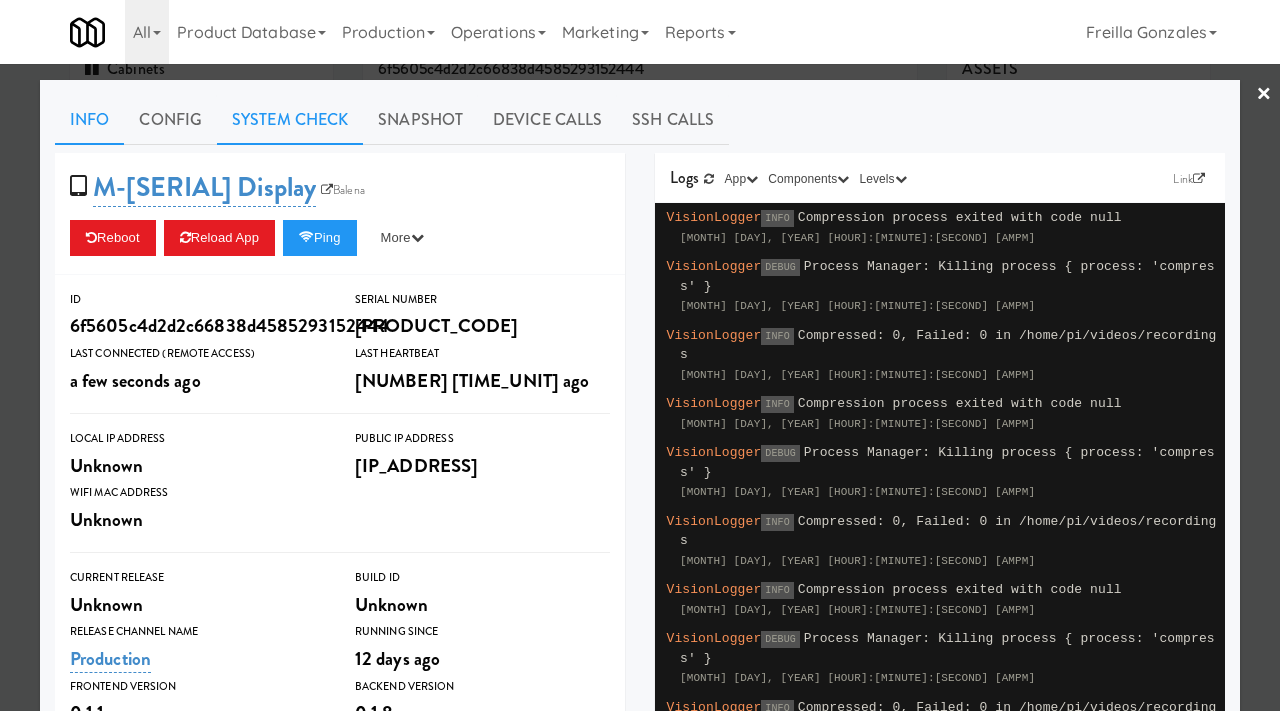 click on "System Check" at bounding box center [290, 120] 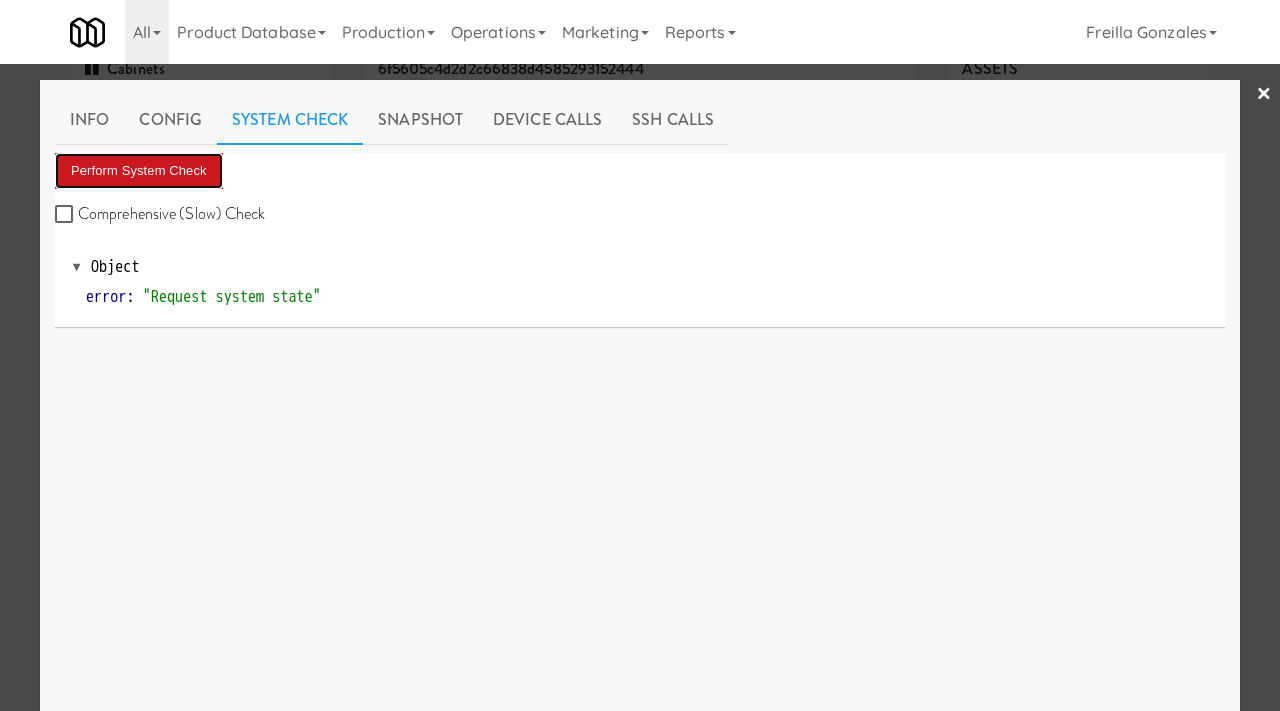 click on "Perform System Check" at bounding box center [139, 171] 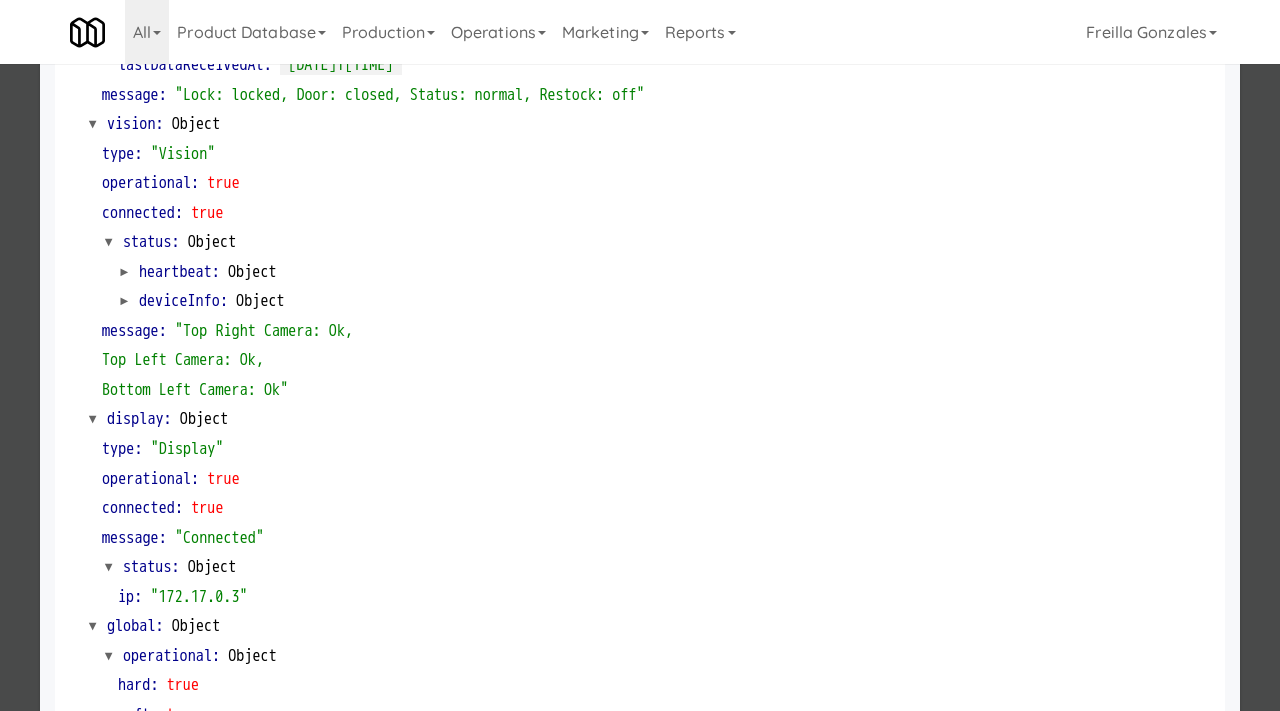 scroll, scrollTop: 812, scrollLeft: 0, axis: vertical 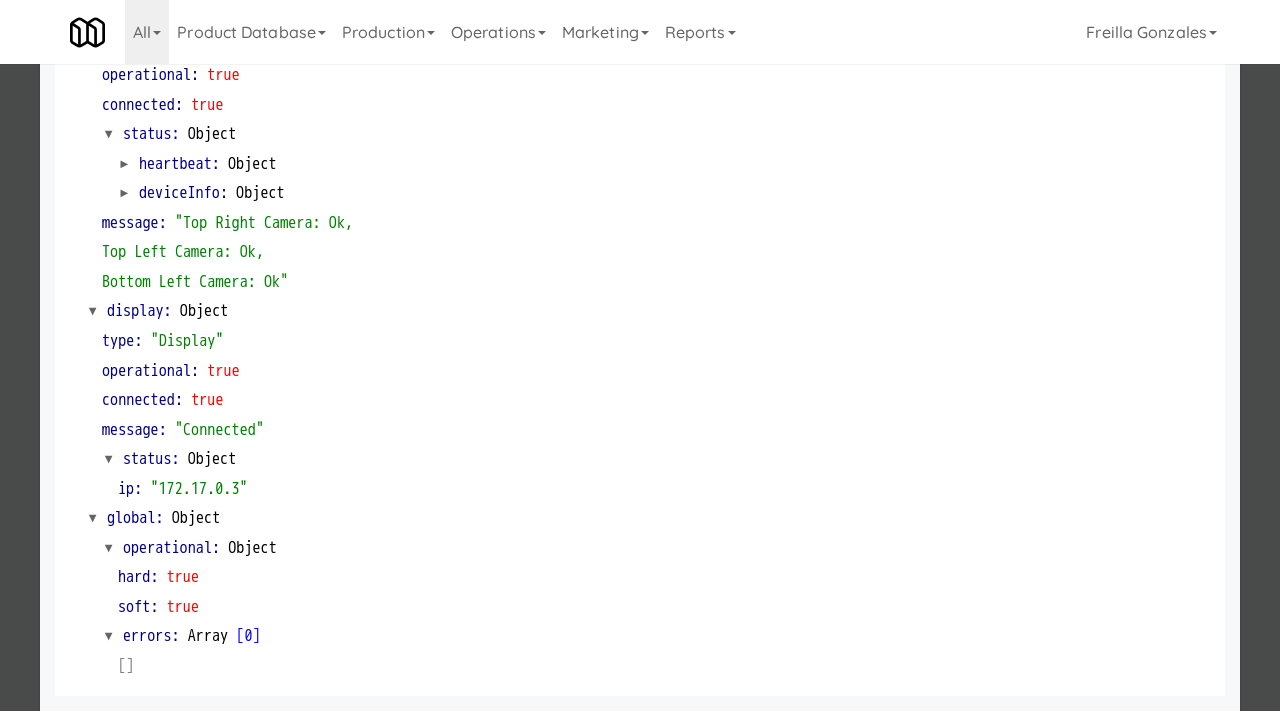 click at bounding box center [640, 355] 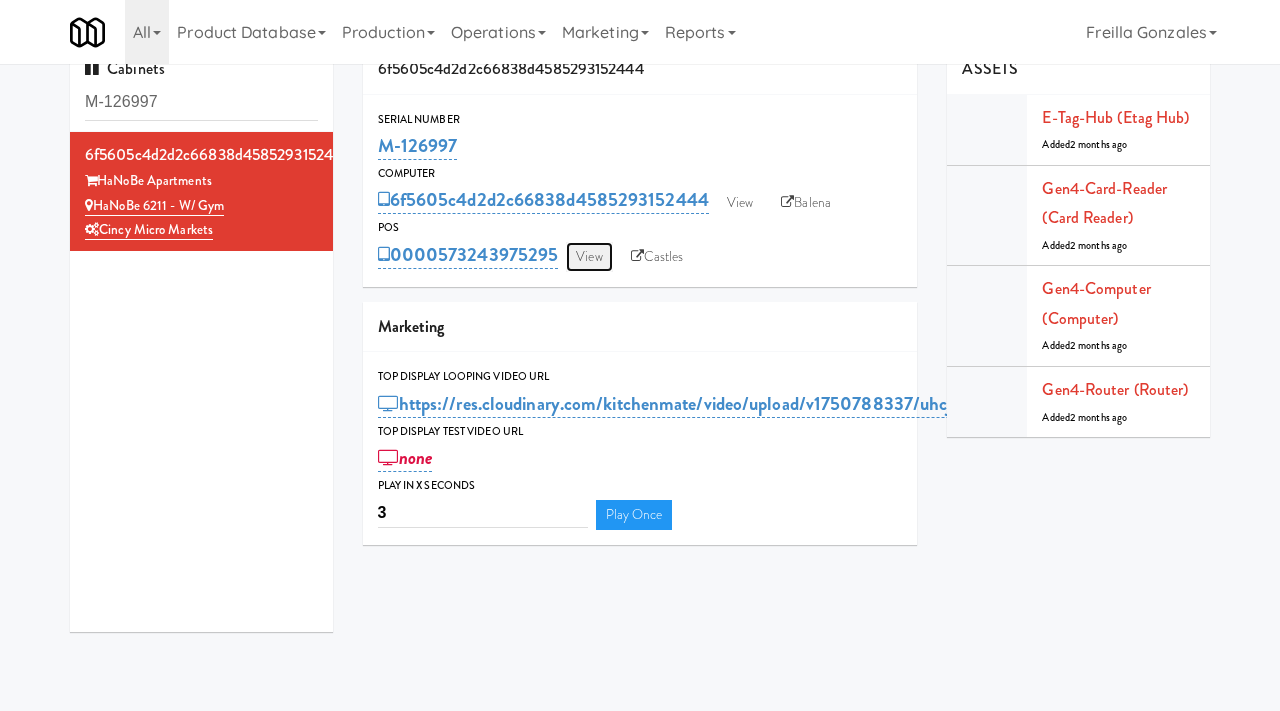click on "View" at bounding box center (589, 257) 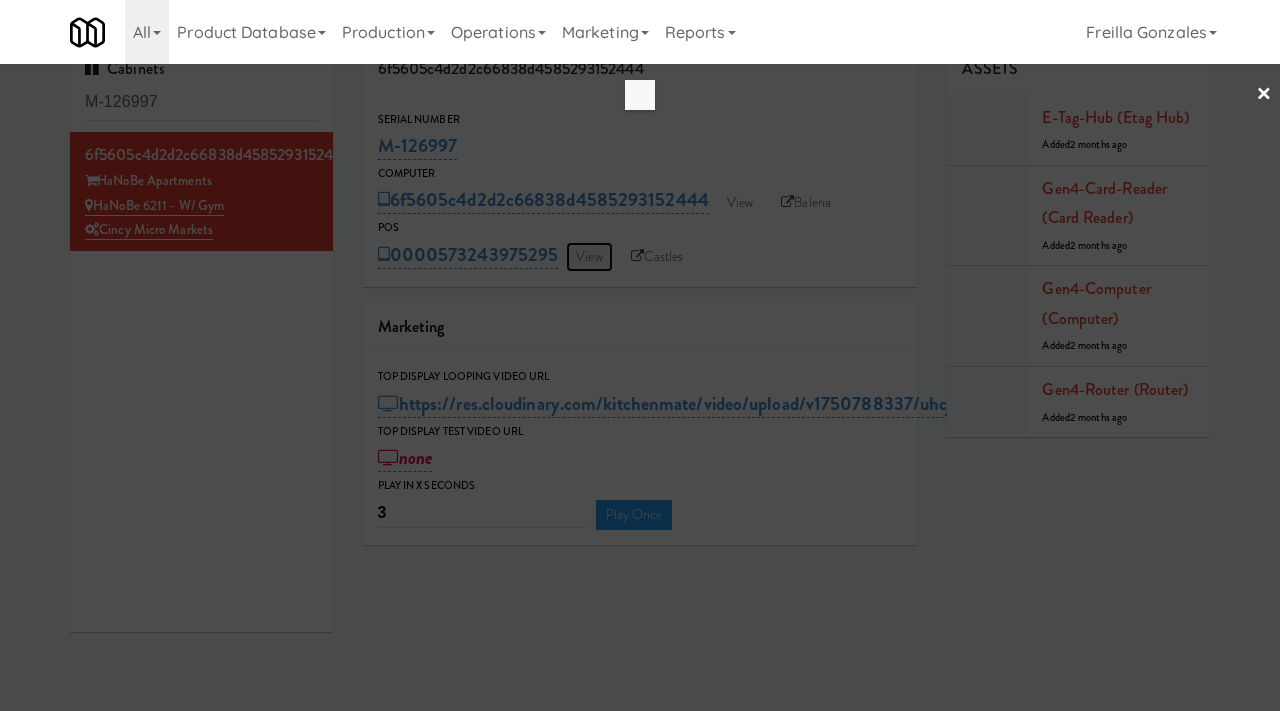 scroll, scrollTop: 0, scrollLeft: 0, axis: both 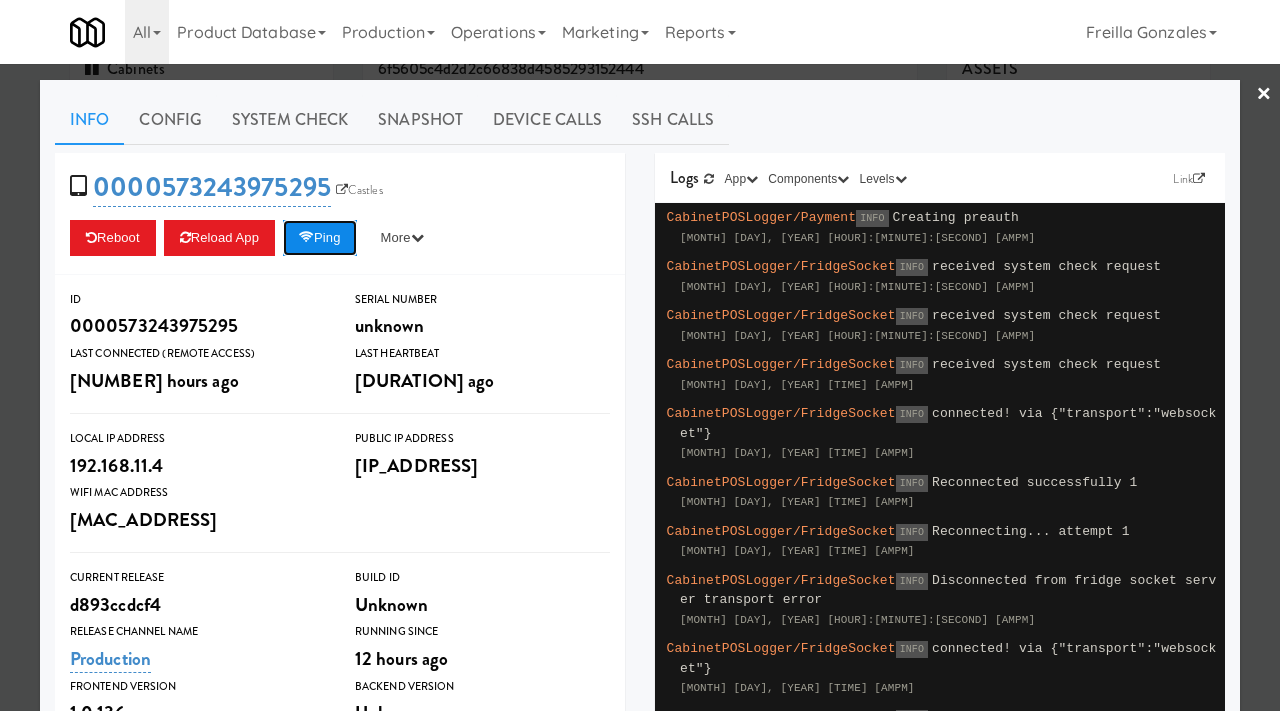 click on "Ping" at bounding box center [320, 238] 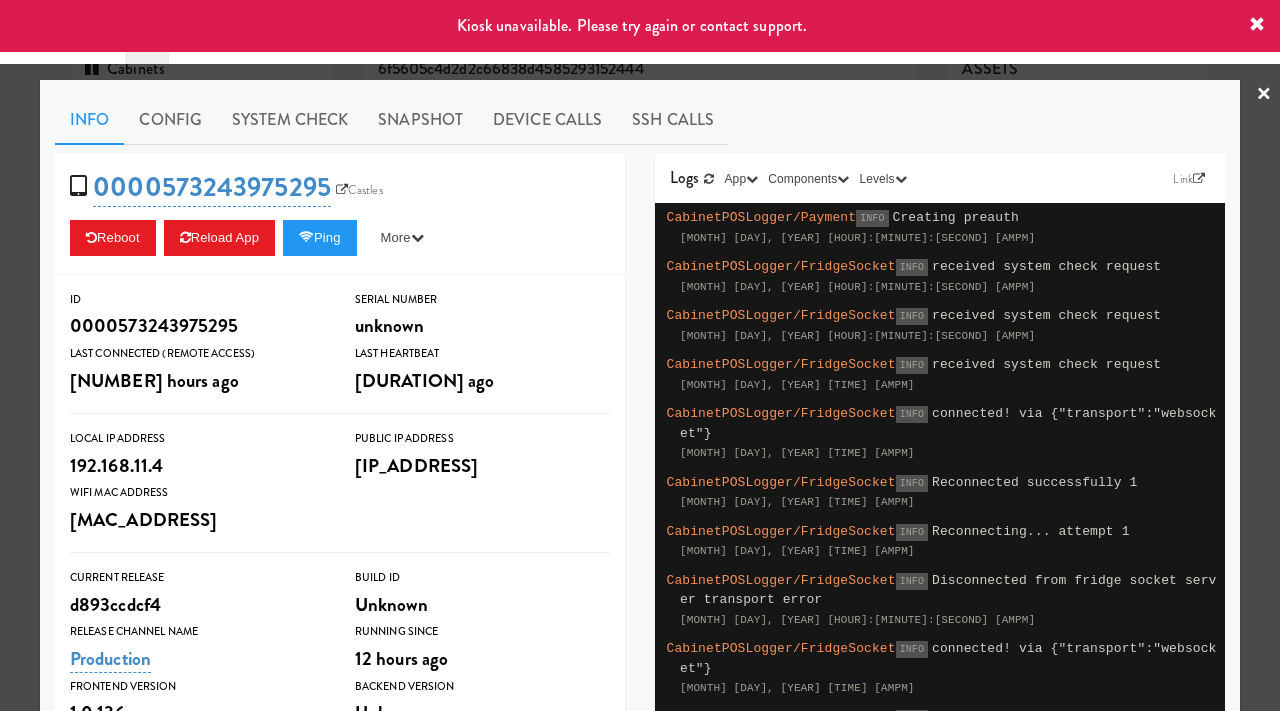 click at bounding box center [640, 355] 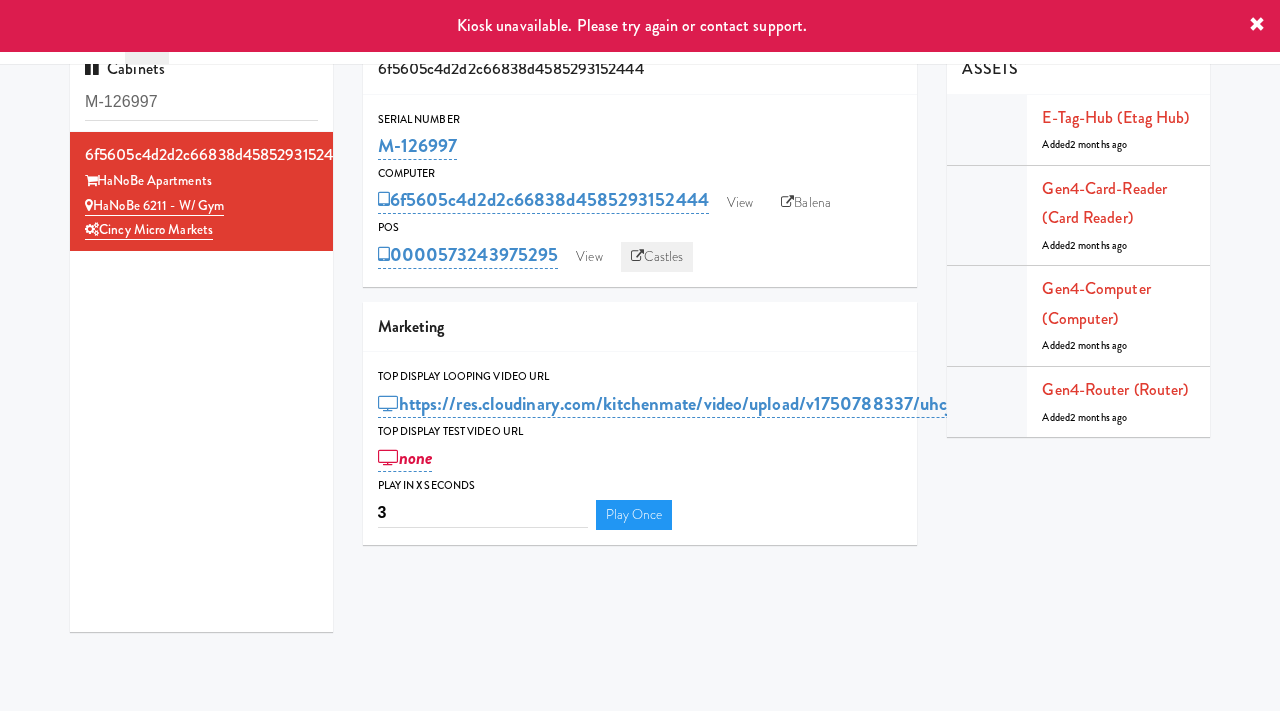 click on "Castles" at bounding box center (657, 257) 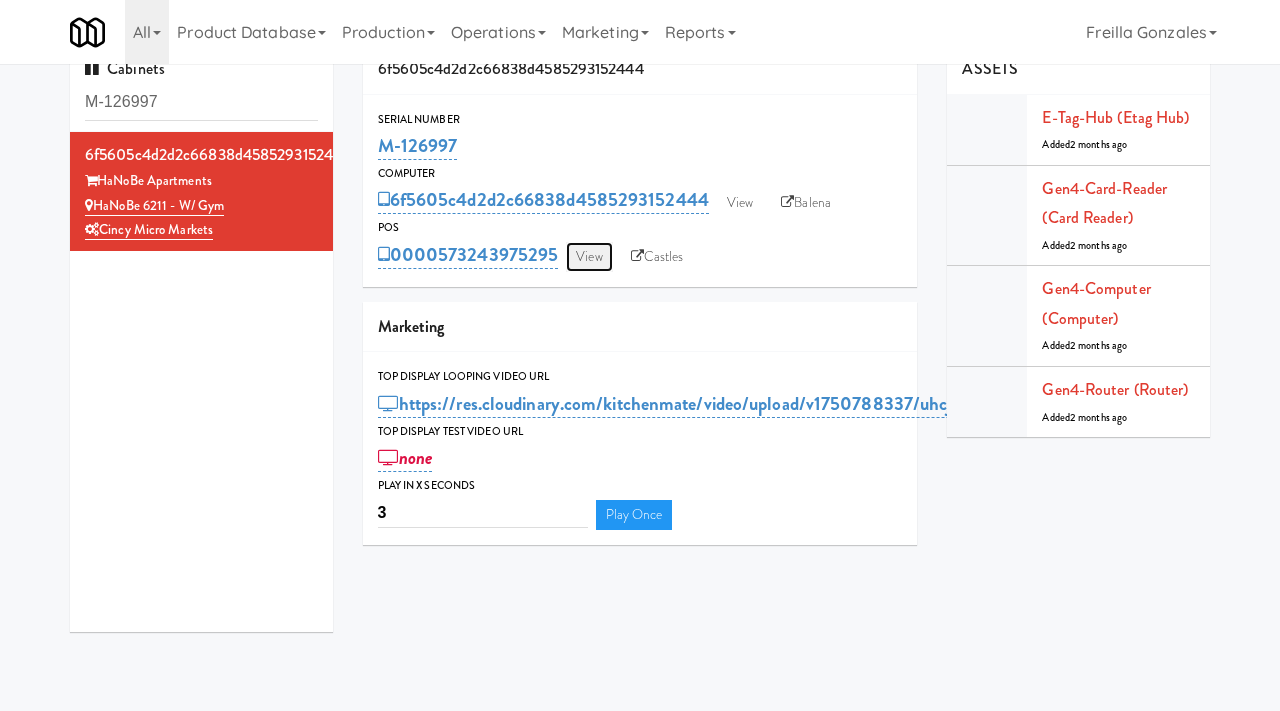 click on "View" at bounding box center (589, 257) 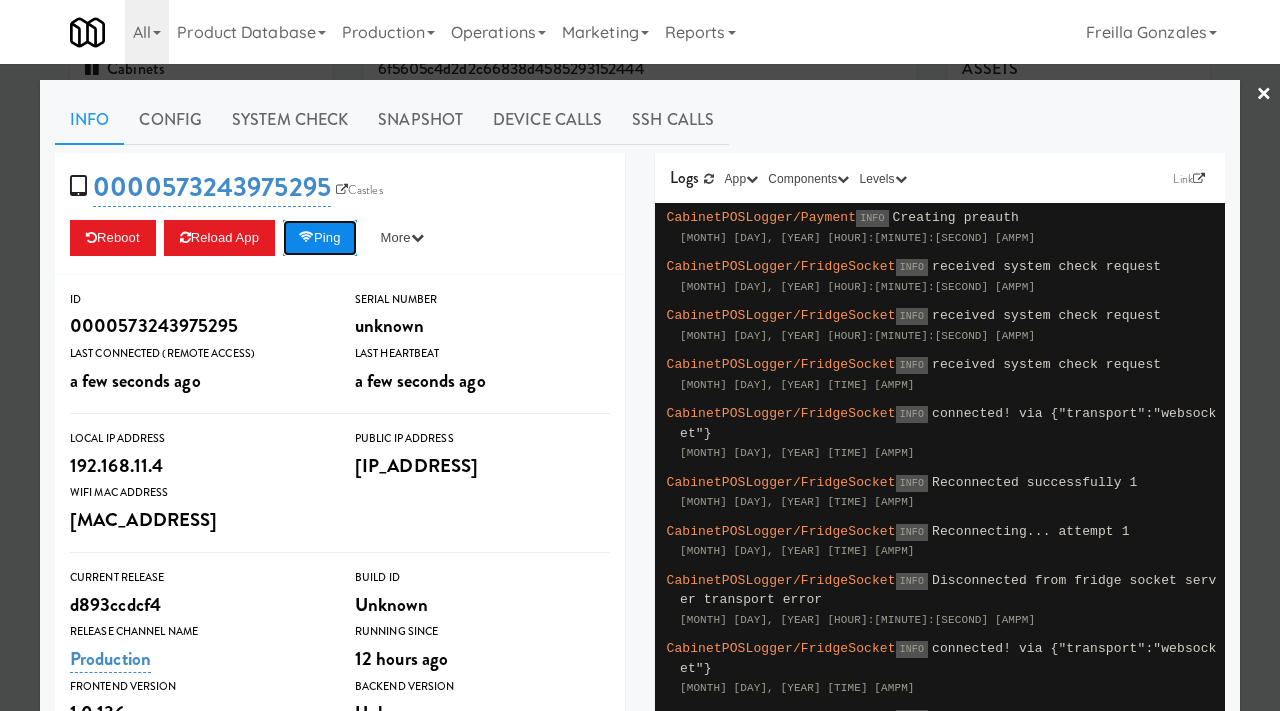 click on "Ping" at bounding box center [320, 238] 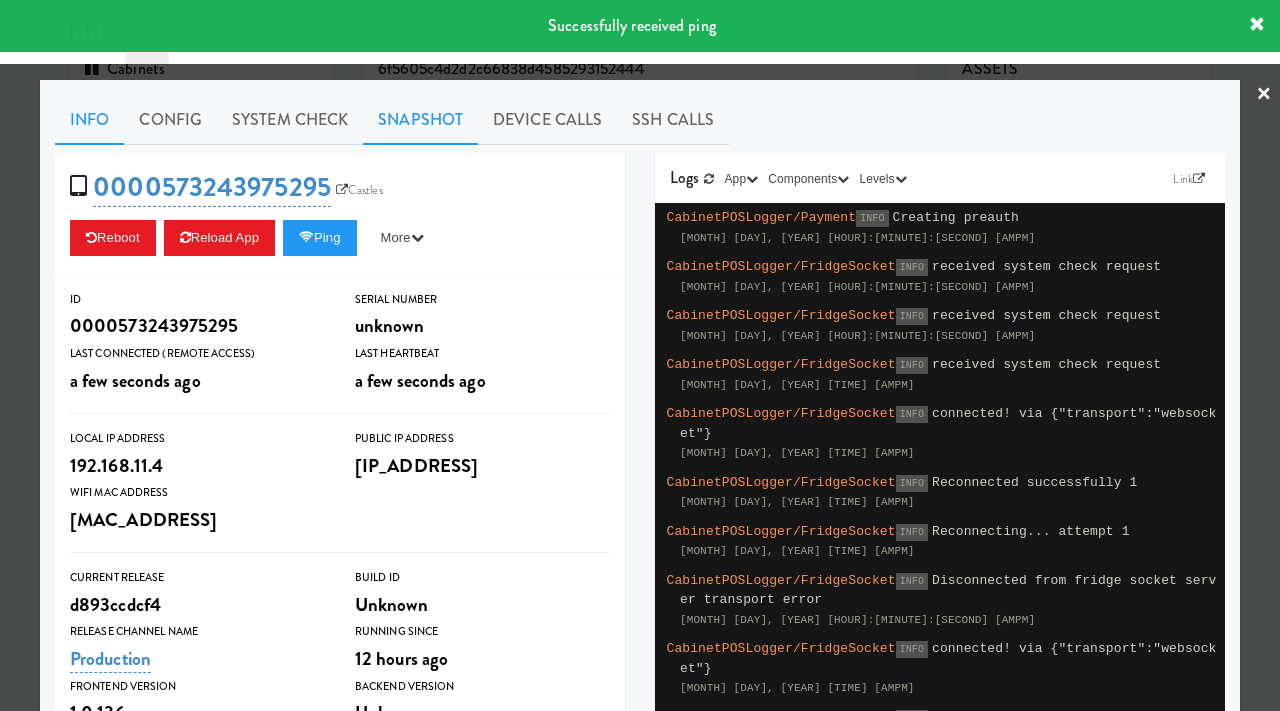 click on "Snapshot" at bounding box center [420, 120] 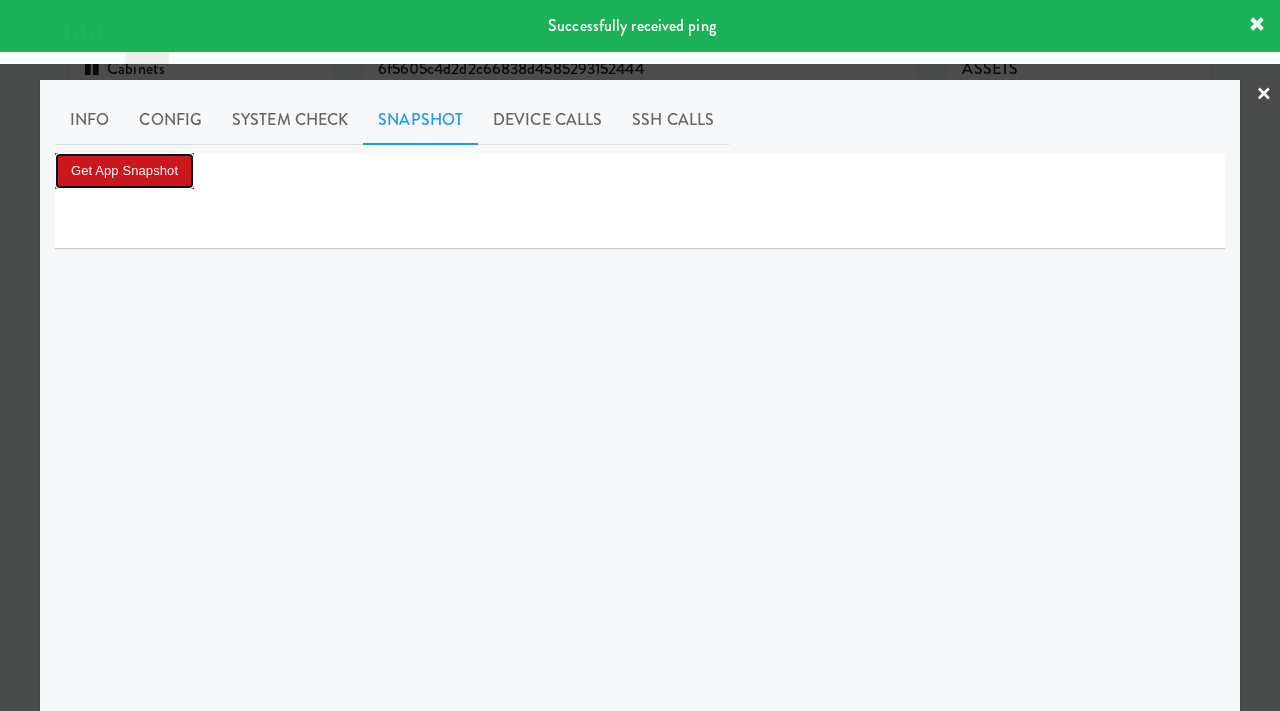 click on "Get App Snapshot" at bounding box center [124, 171] 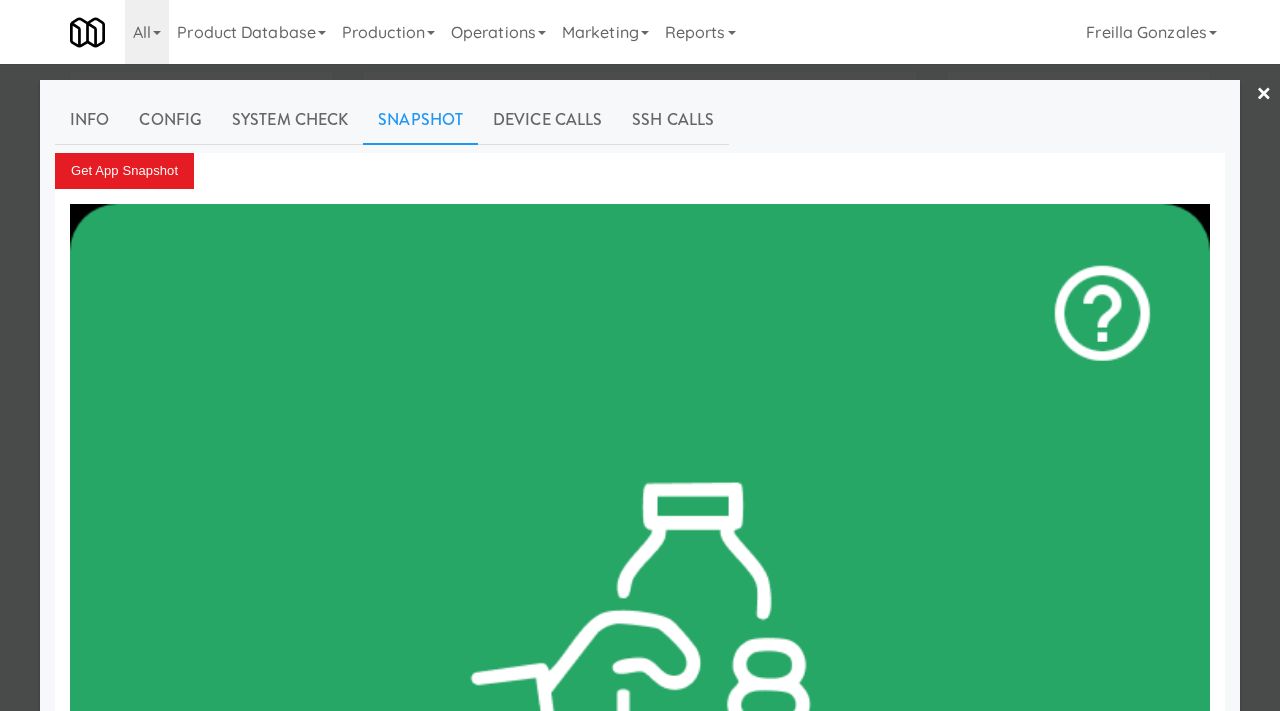 scroll, scrollTop: 28, scrollLeft: 0, axis: vertical 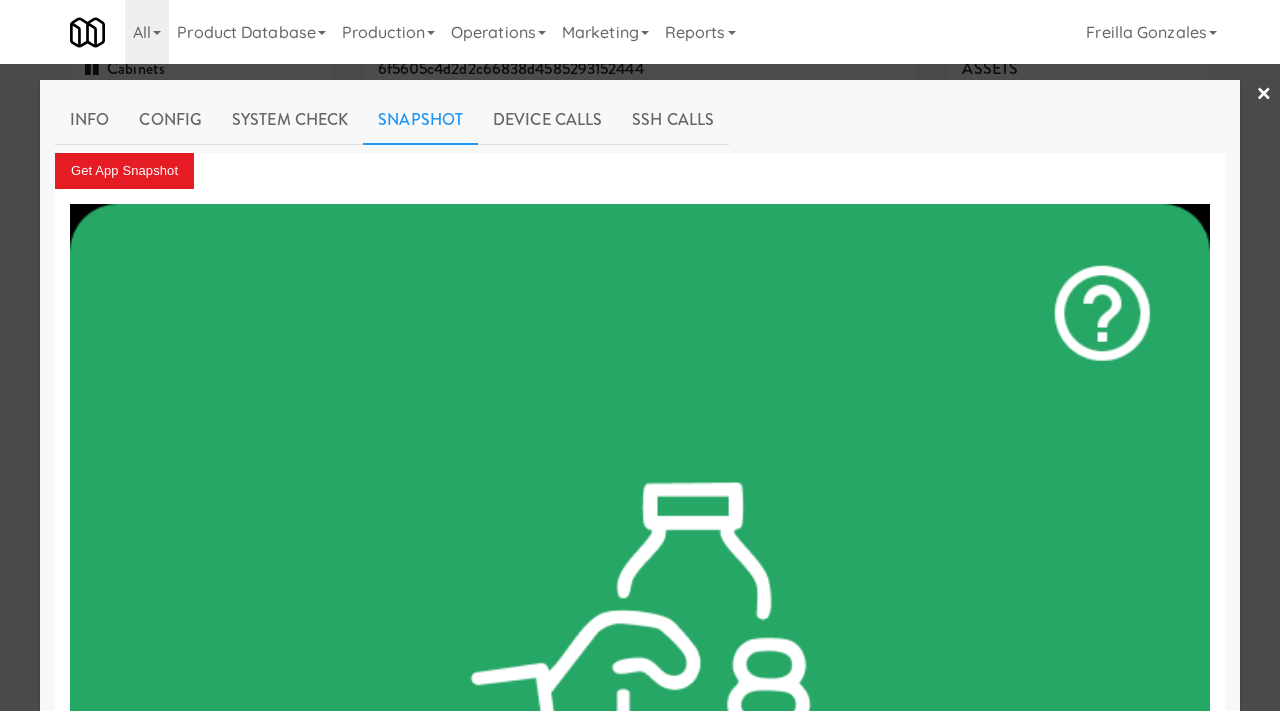 click at bounding box center (640, 355) 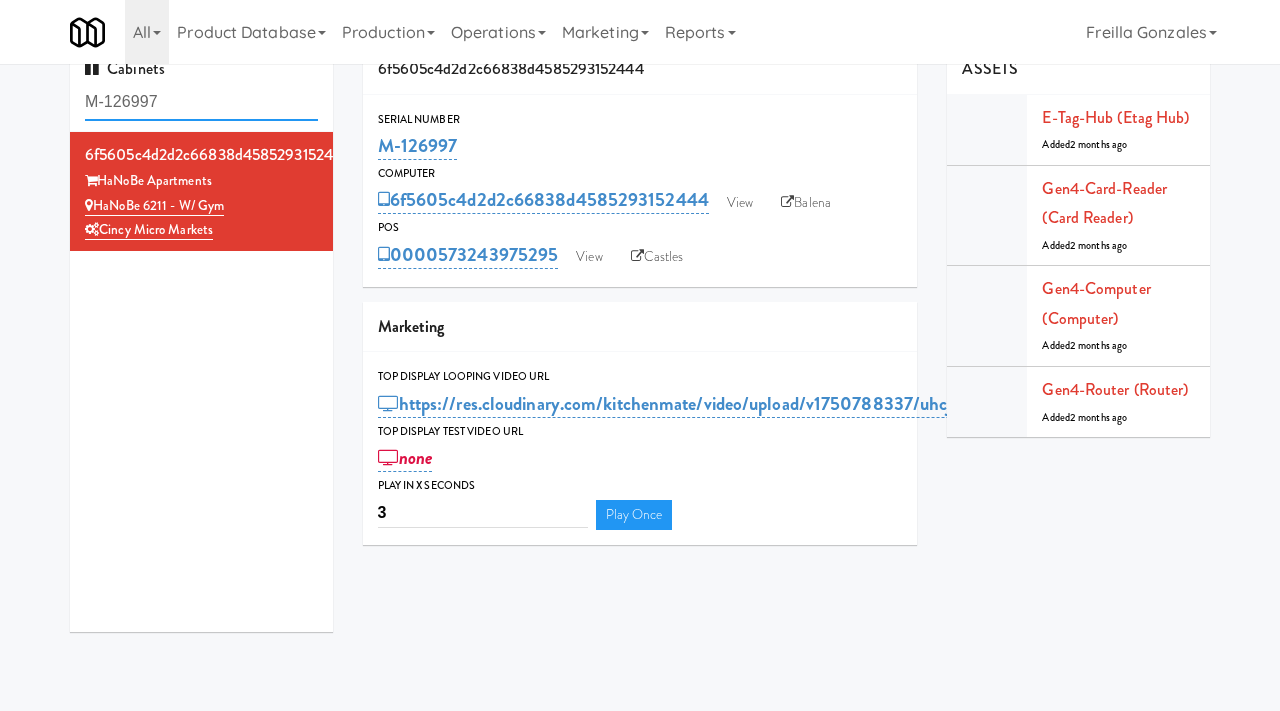 drag, startPoint x: 184, startPoint y: 110, endPoint x: 55, endPoint y: 108, distance: 129.0155 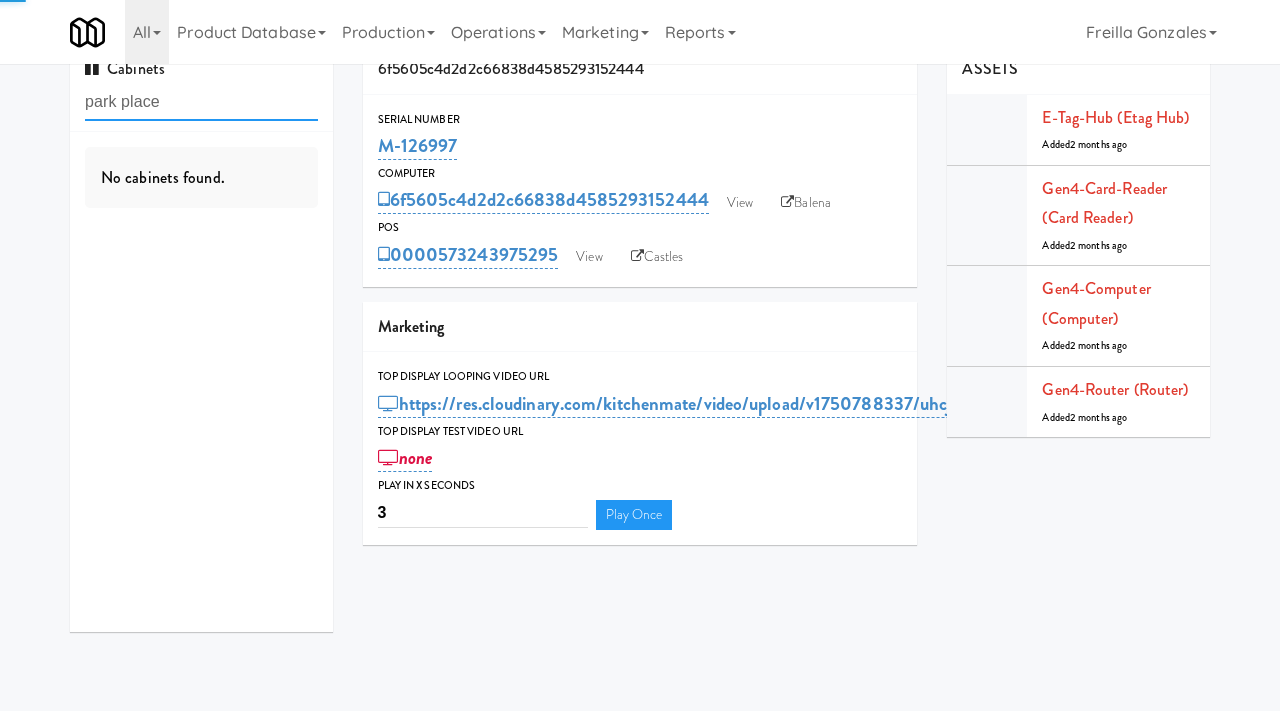 type on "park place" 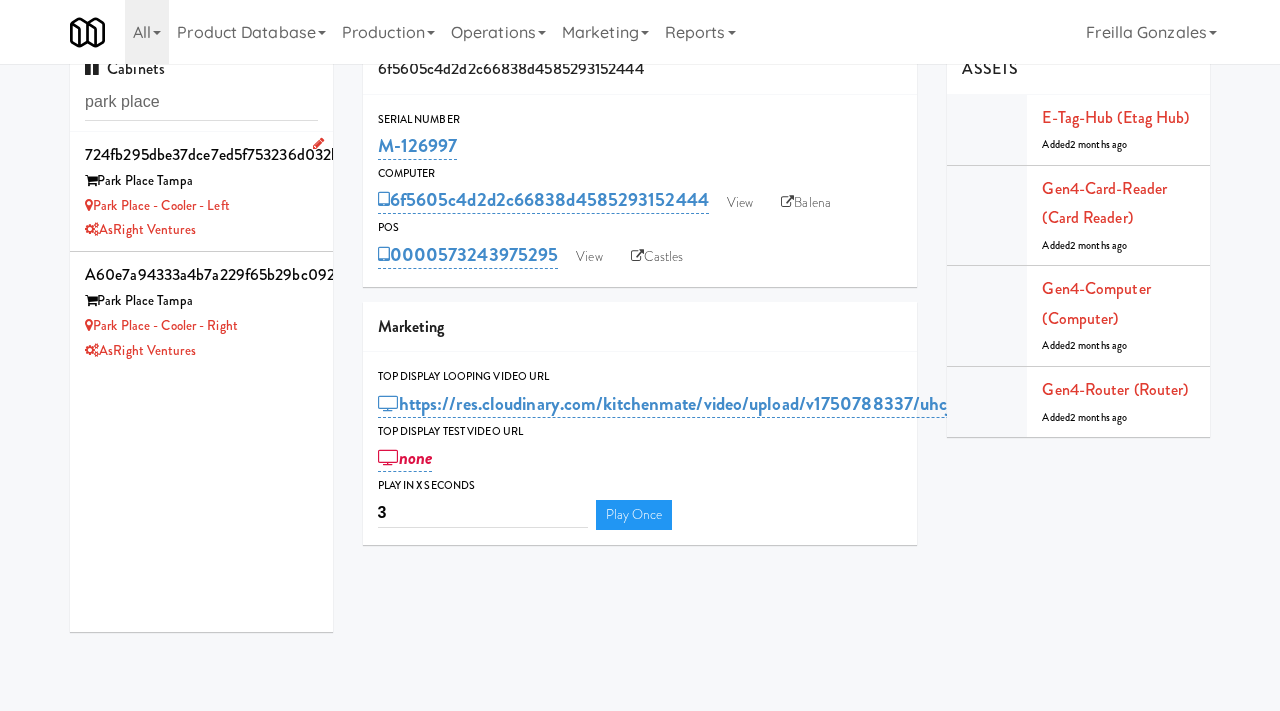 click on "AsRight Ventures" at bounding box center [201, 230] 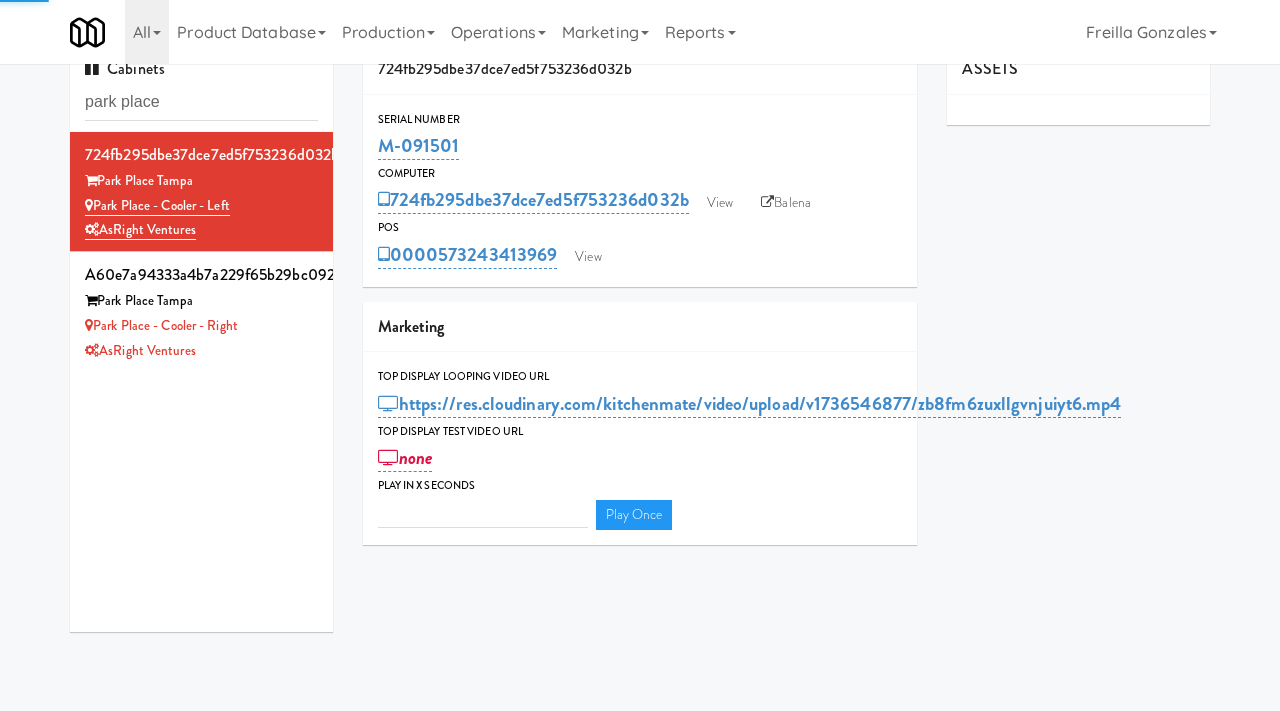 type on "3" 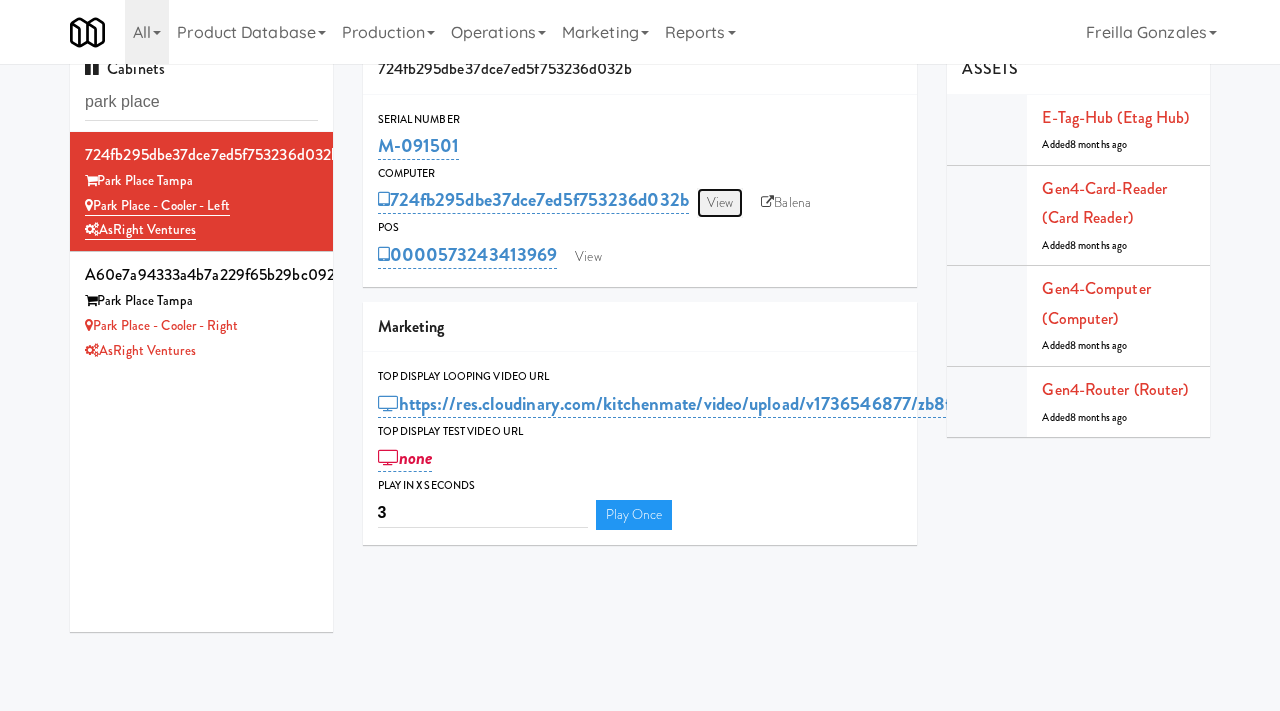 click on "View" at bounding box center (720, 203) 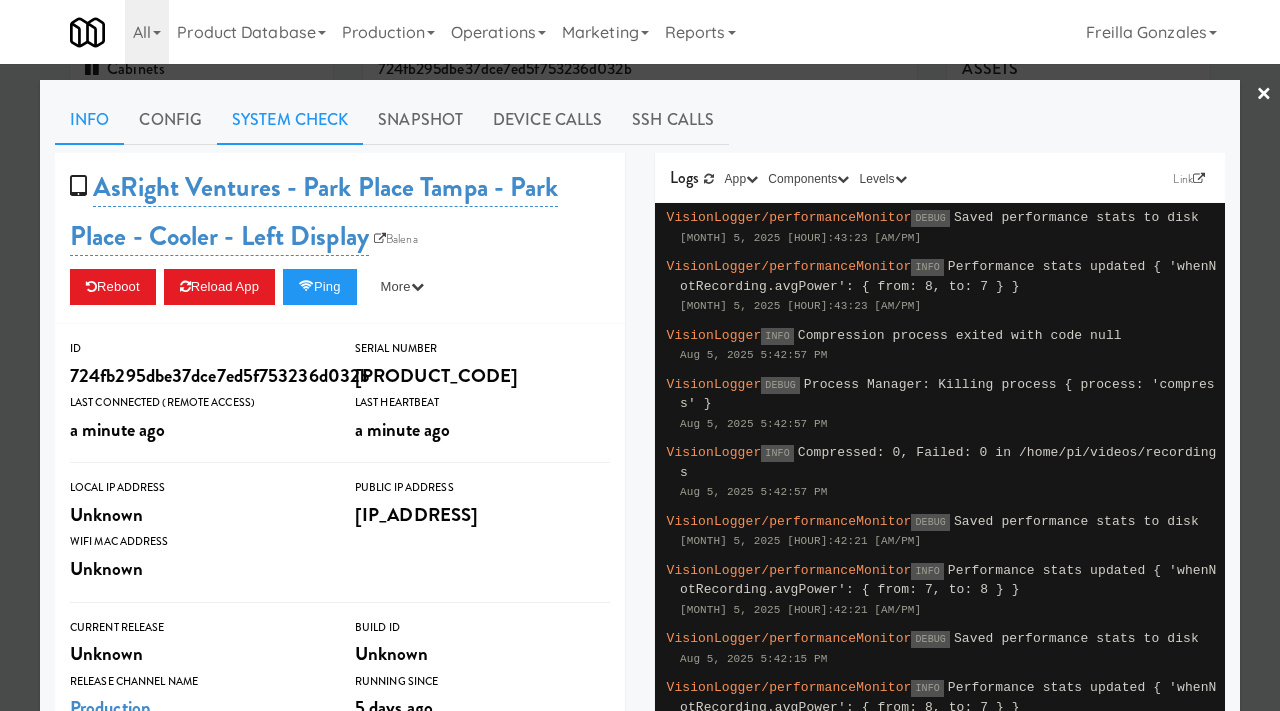 click on "System Check" at bounding box center (290, 120) 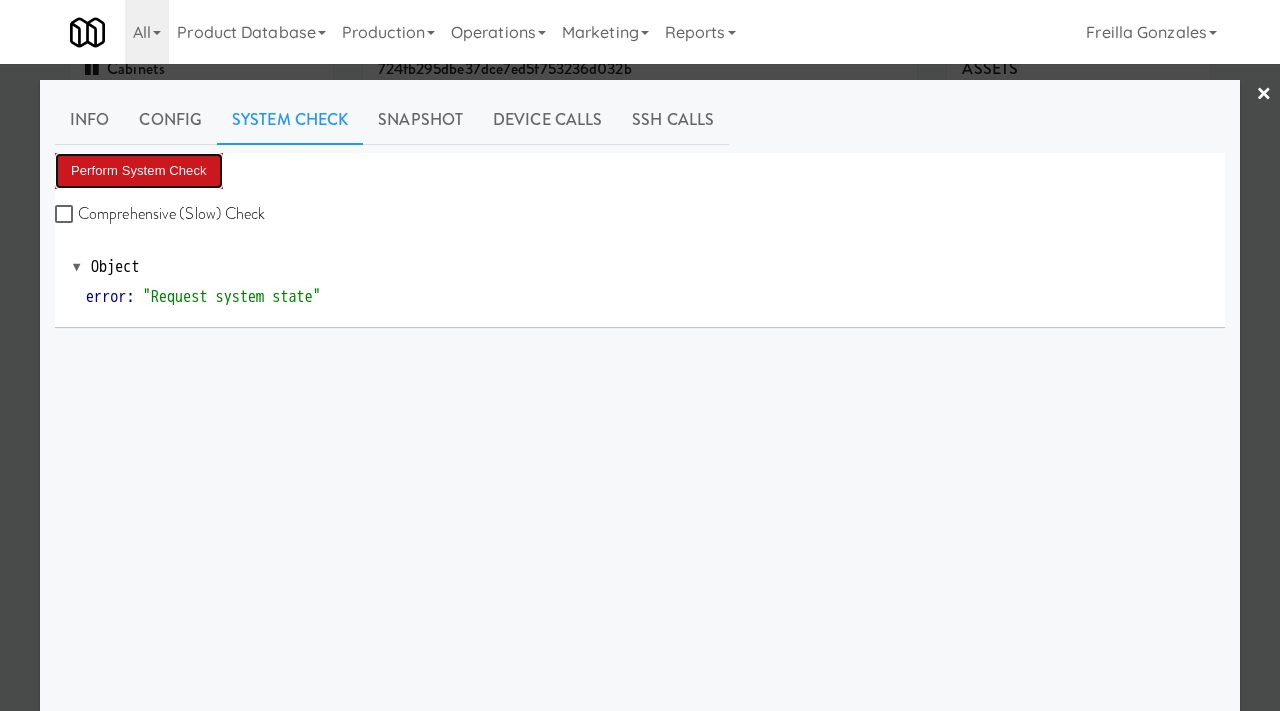 click on "Perform System Check" at bounding box center [139, 171] 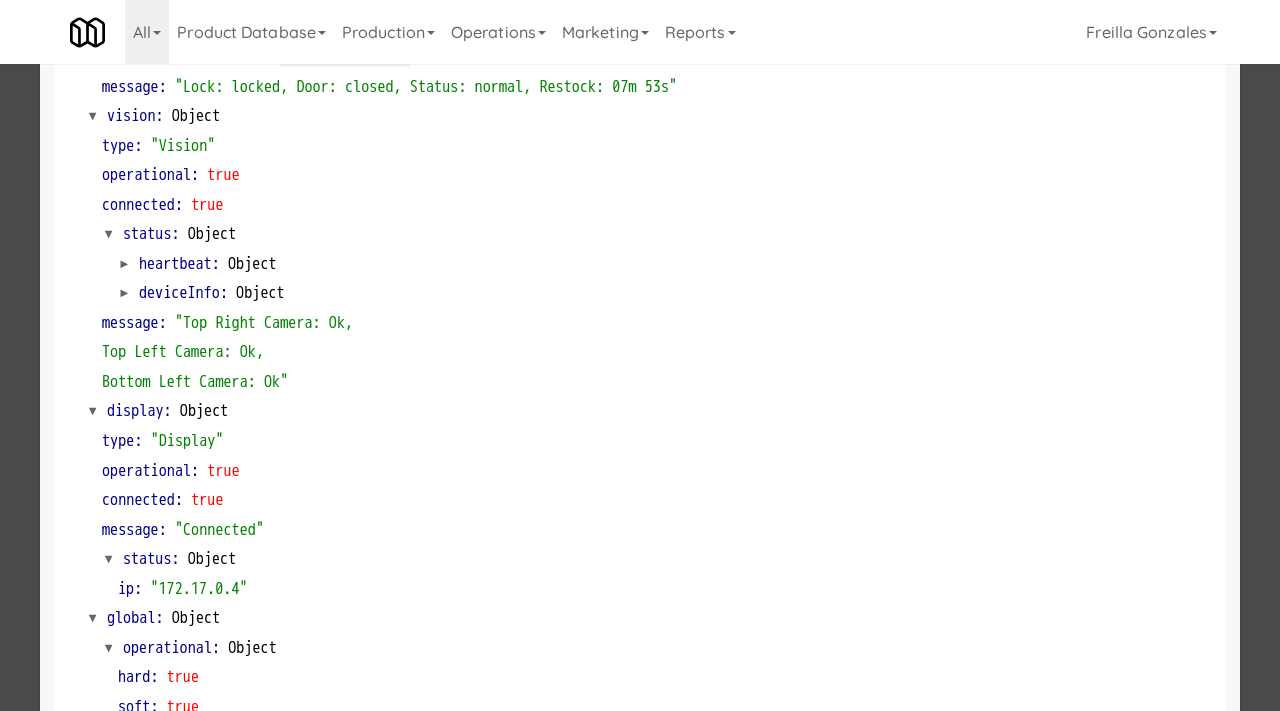 scroll, scrollTop: 842, scrollLeft: 0, axis: vertical 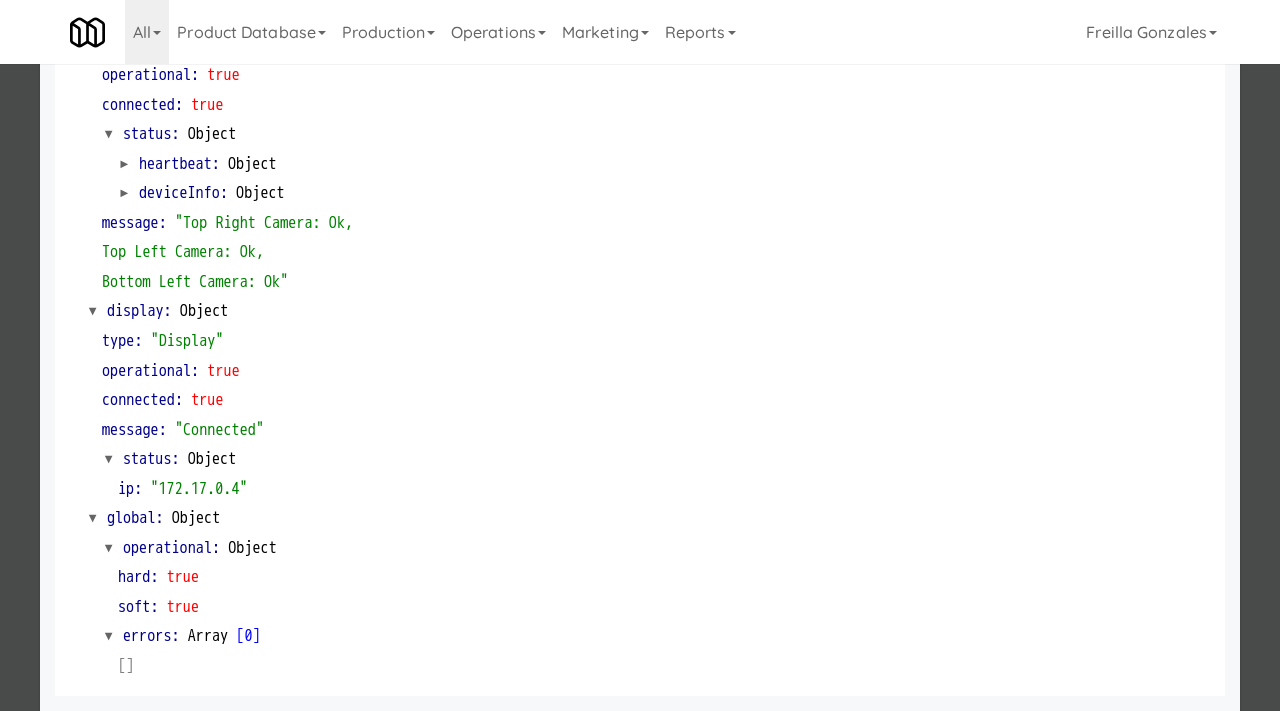 click at bounding box center [640, 355] 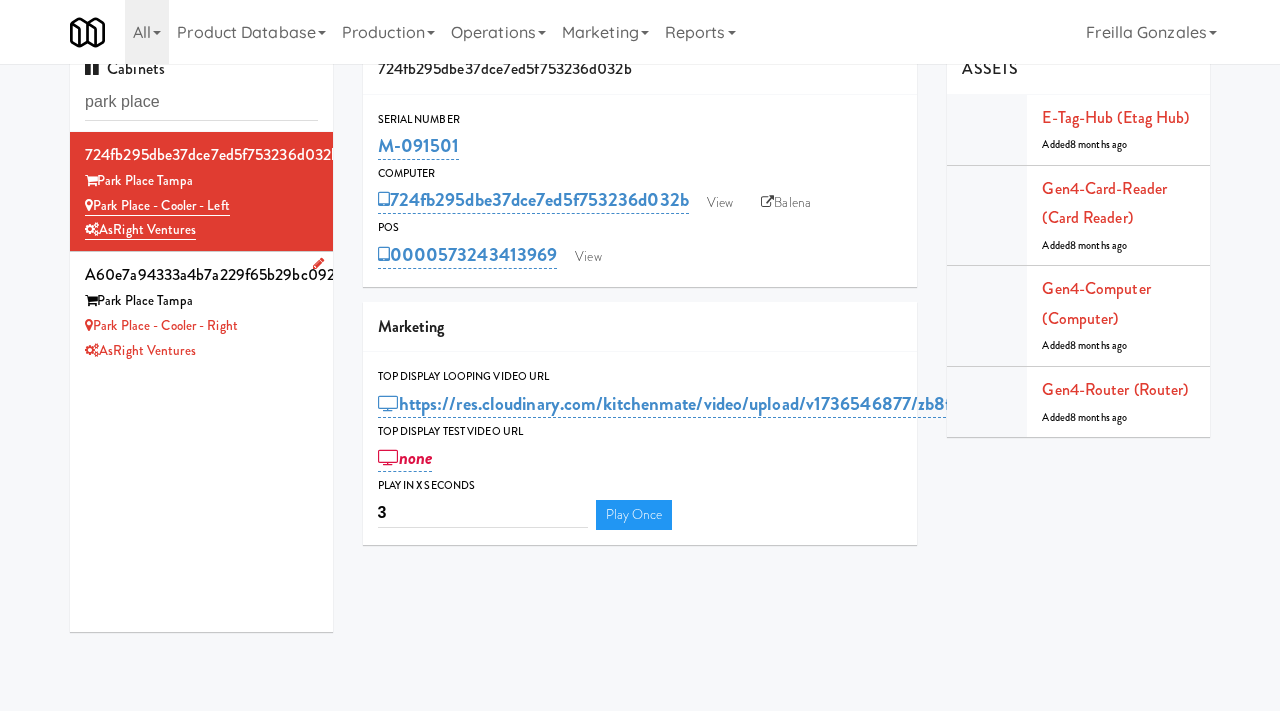click on "AsRight Ventures" at bounding box center [201, 351] 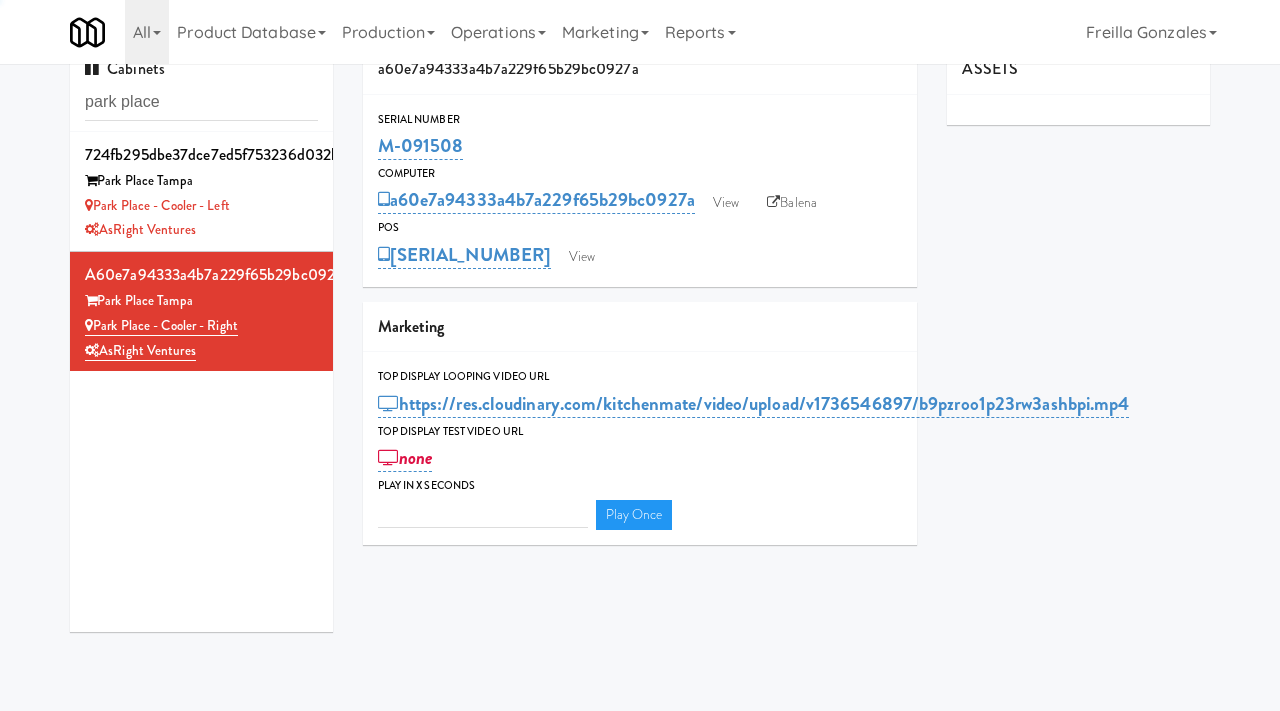 type on "3" 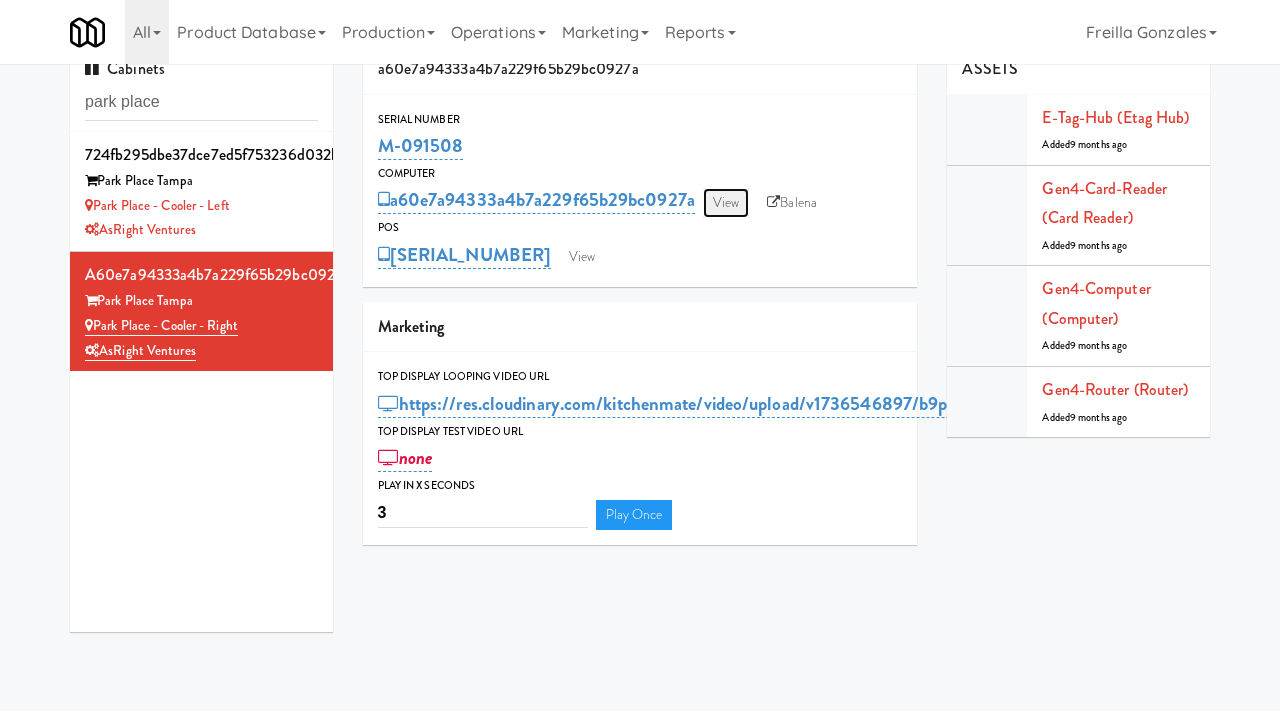click on "View" at bounding box center (726, 203) 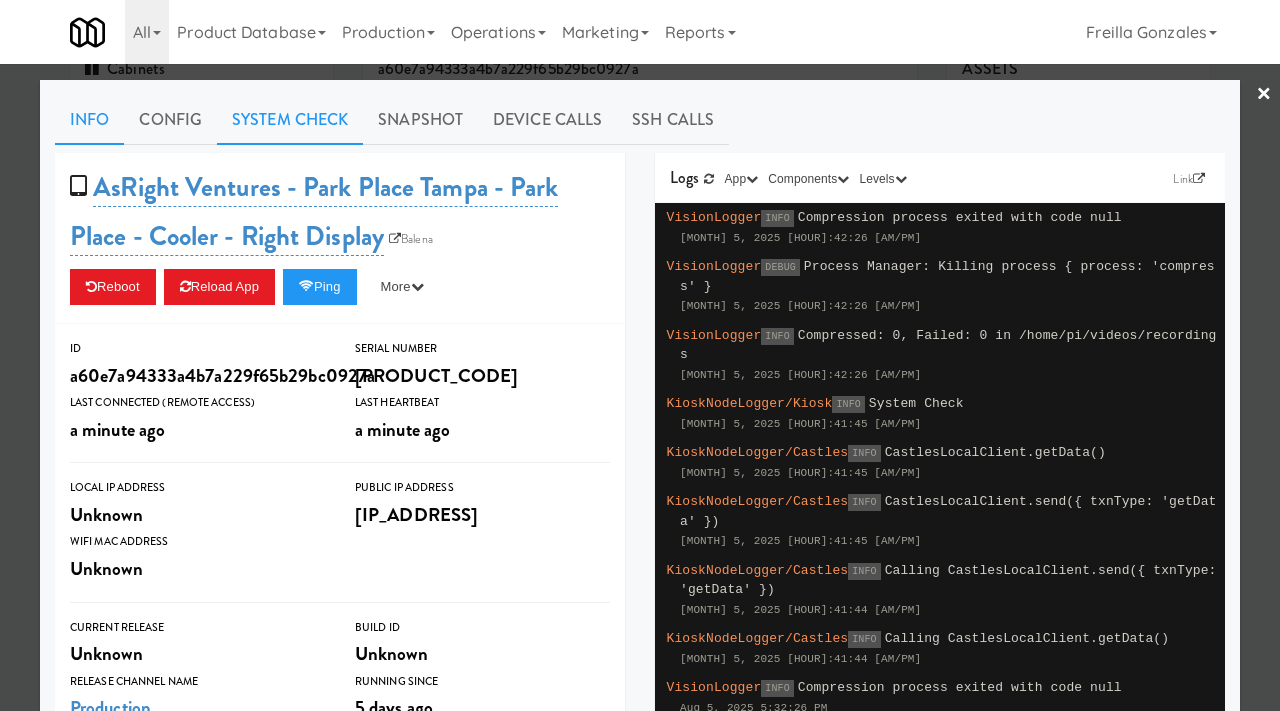 click on "System Check" at bounding box center [290, 120] 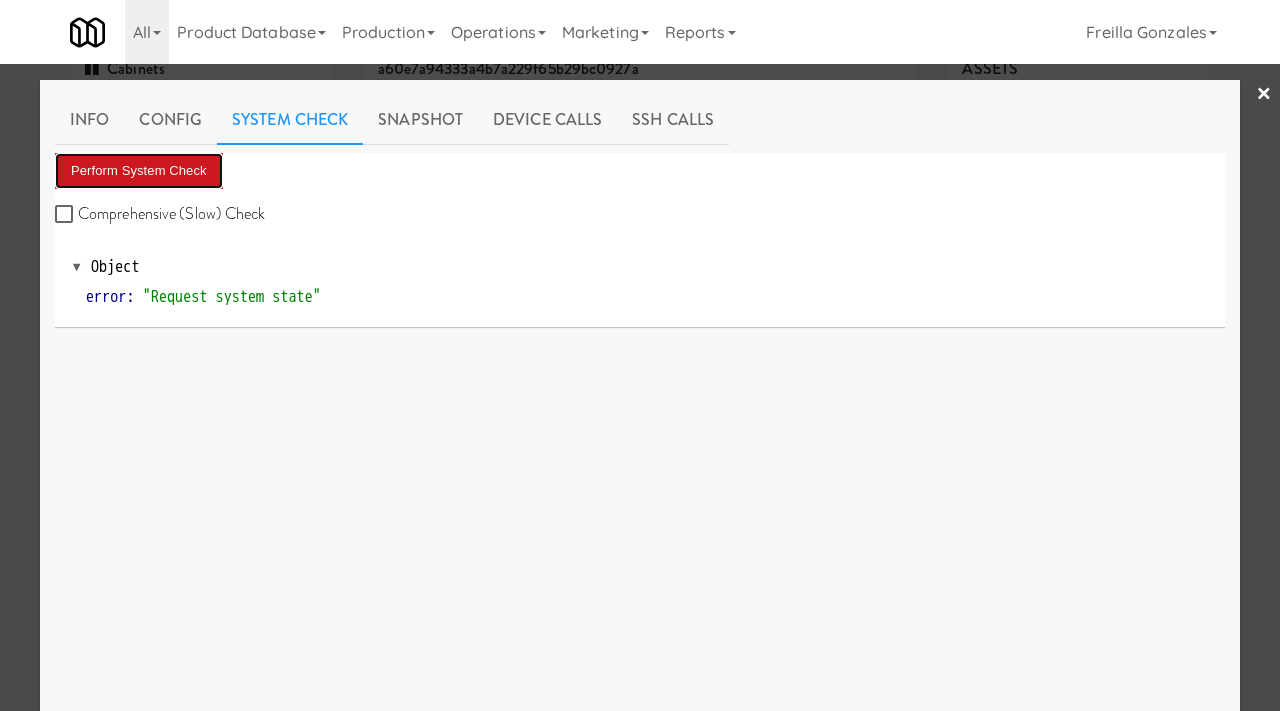 click on "Perform System Check" at bounding box center (139, 171) 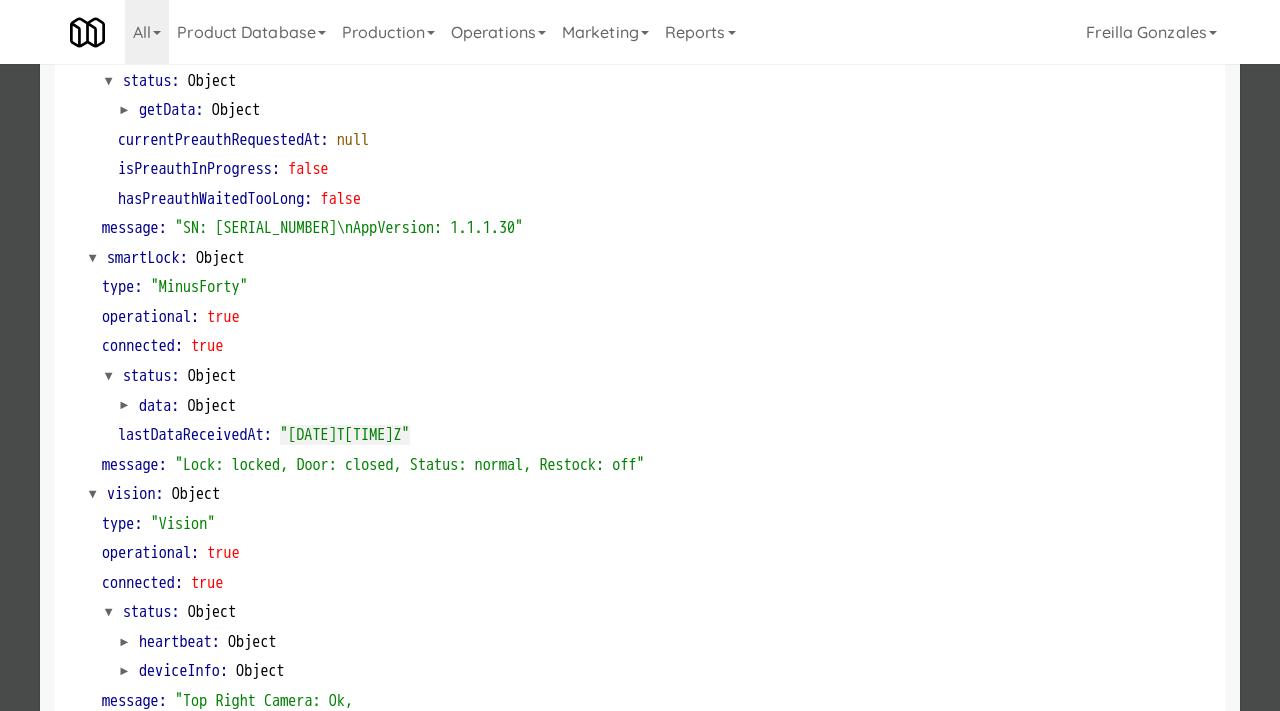 scroll, scrollTop: 336, scrollLeft: 0, axis: vertical 